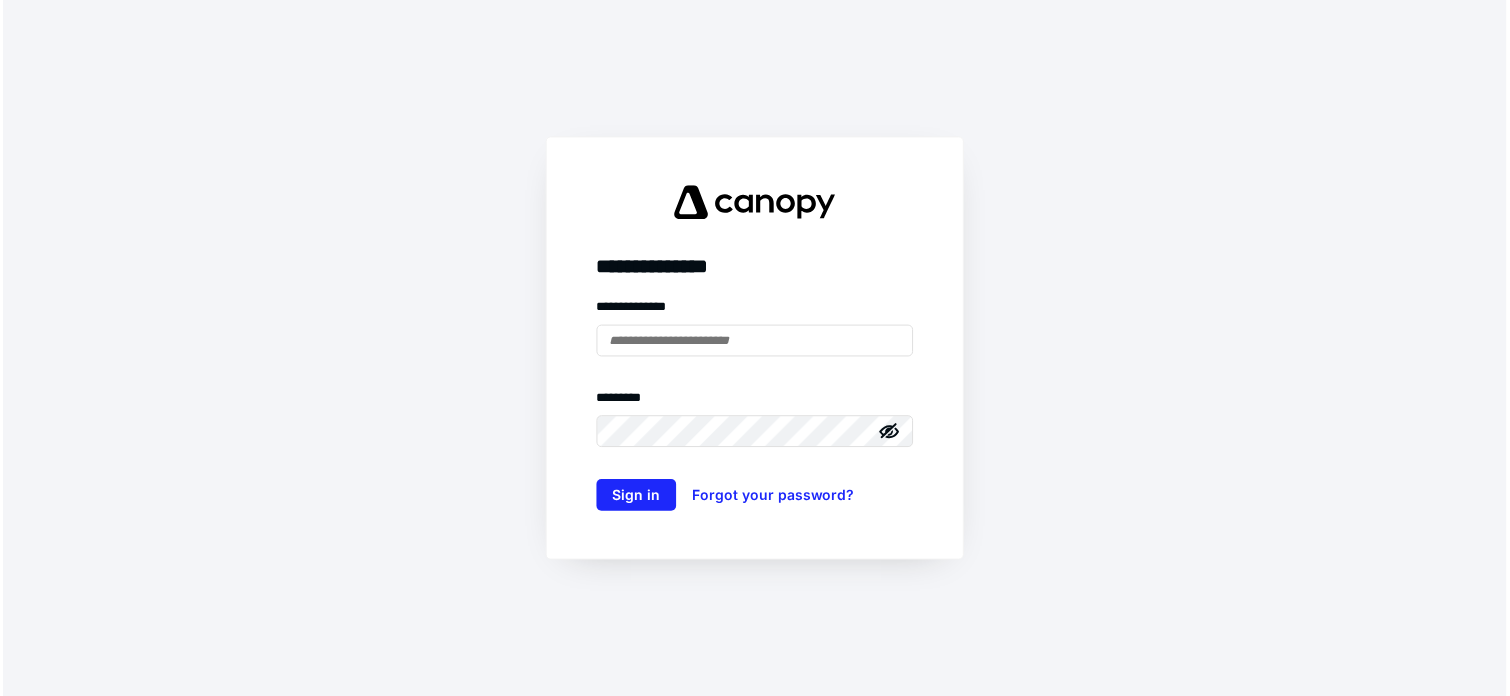 scroll, scrollTop: 0, scrollLeft: 0, axis: both 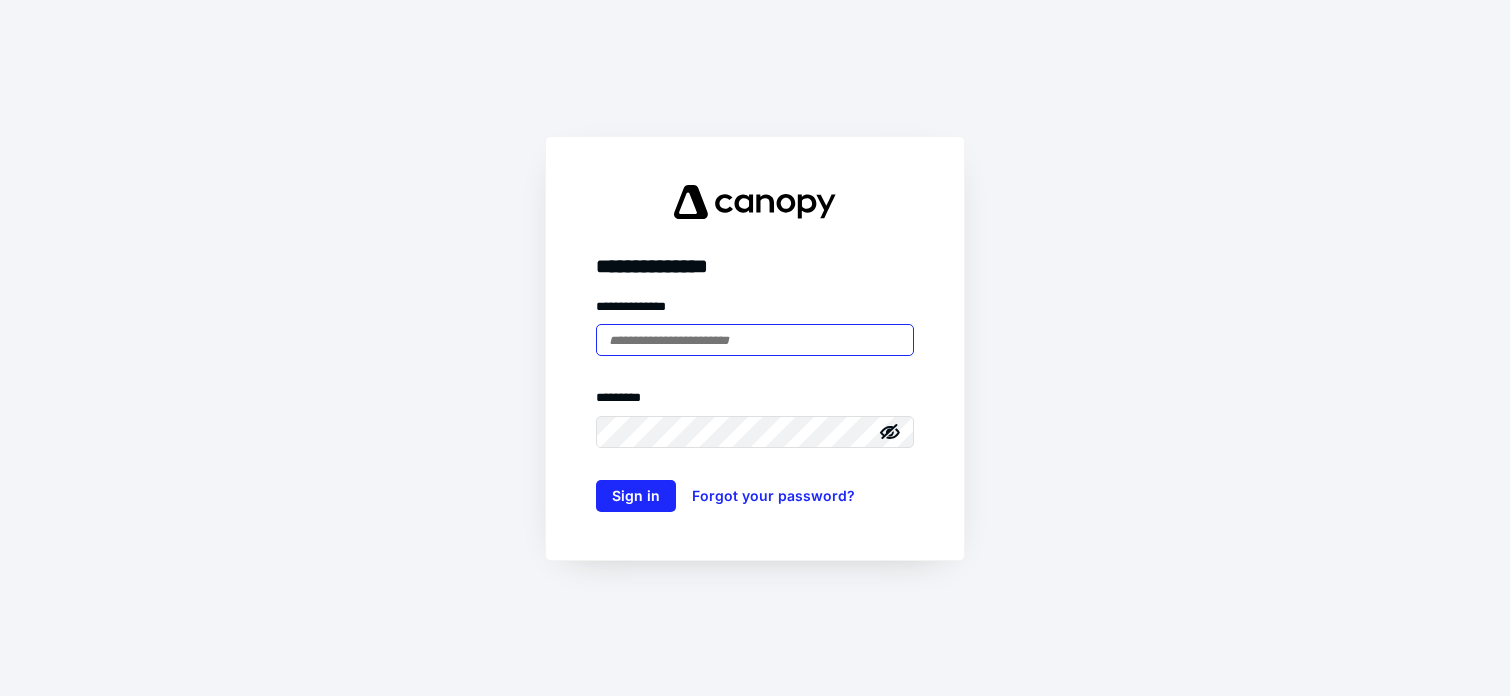 click at bounding box center [755, 340] 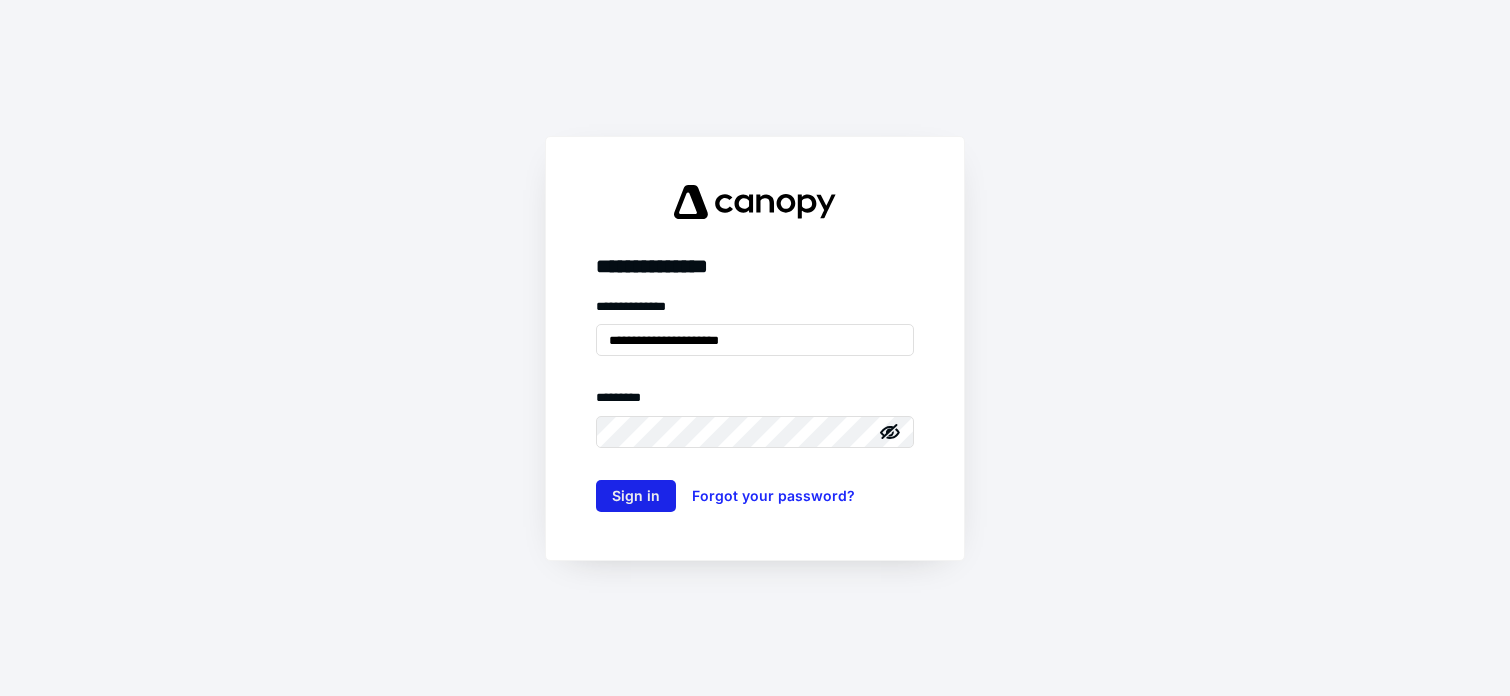 click on "Sign in" at bounding box center (636, 496) 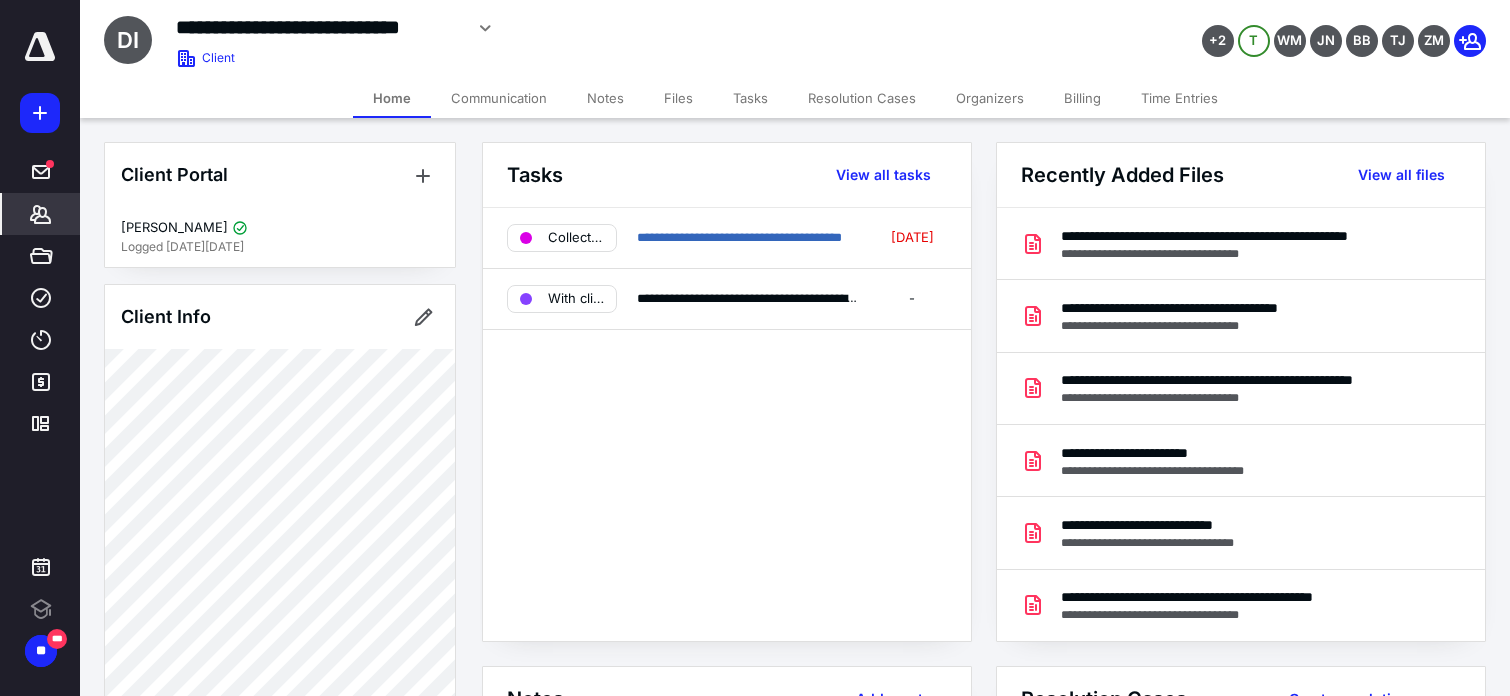 scroll, scrollTop: 0, scrollLeft: 0, axis: both 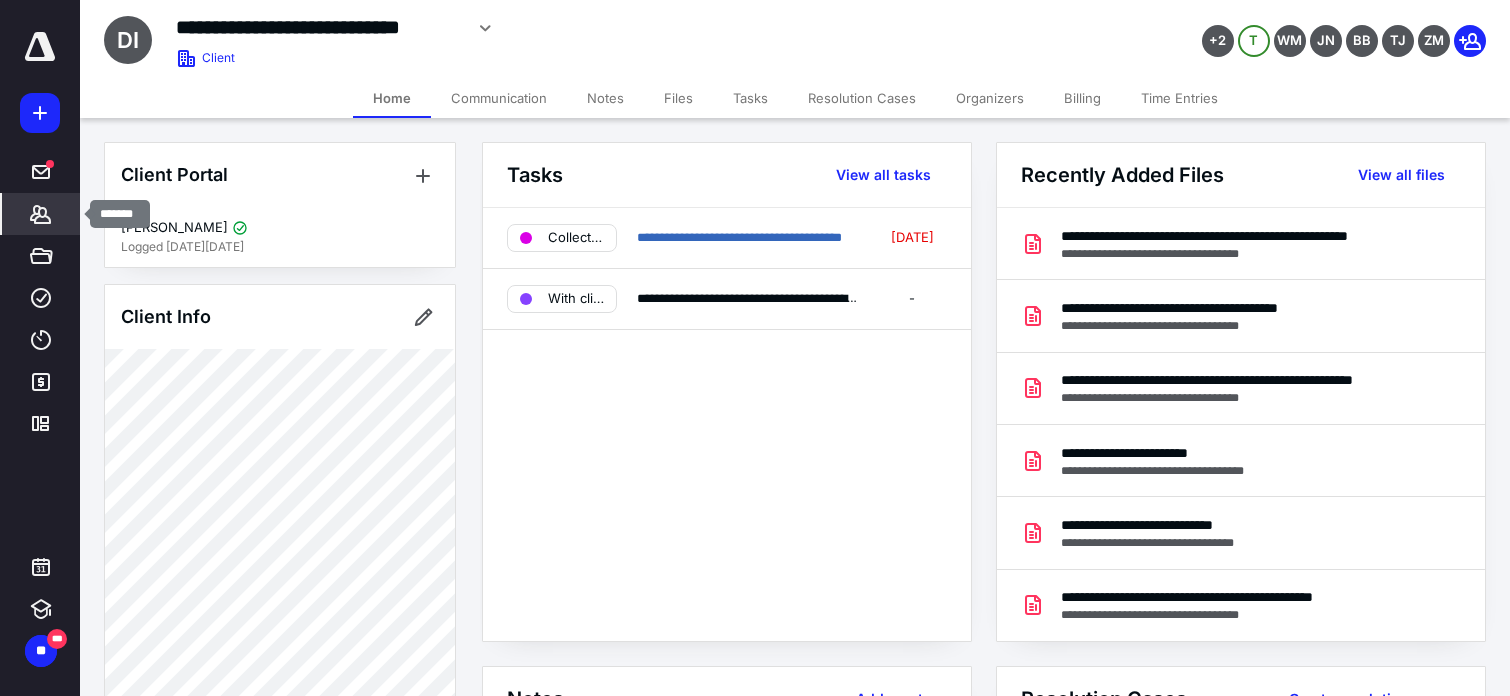 click 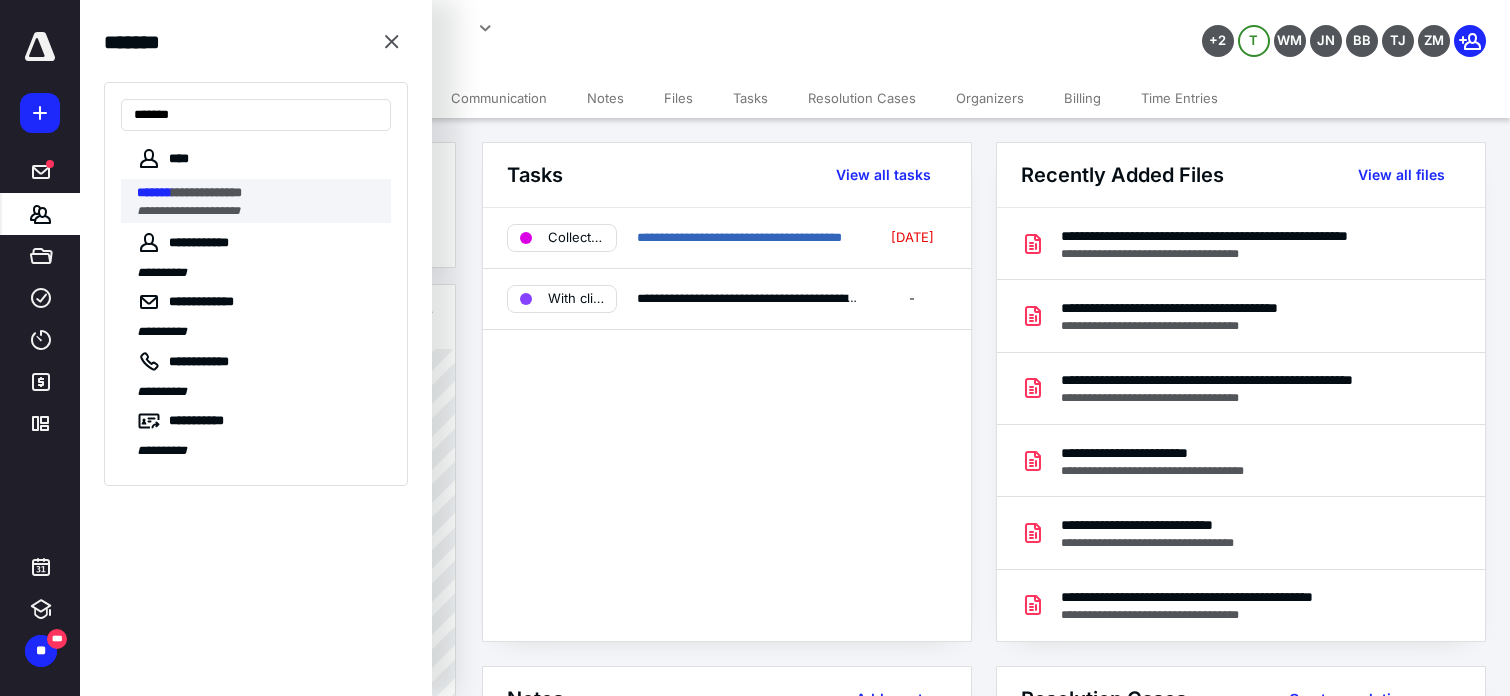 type on "*******" 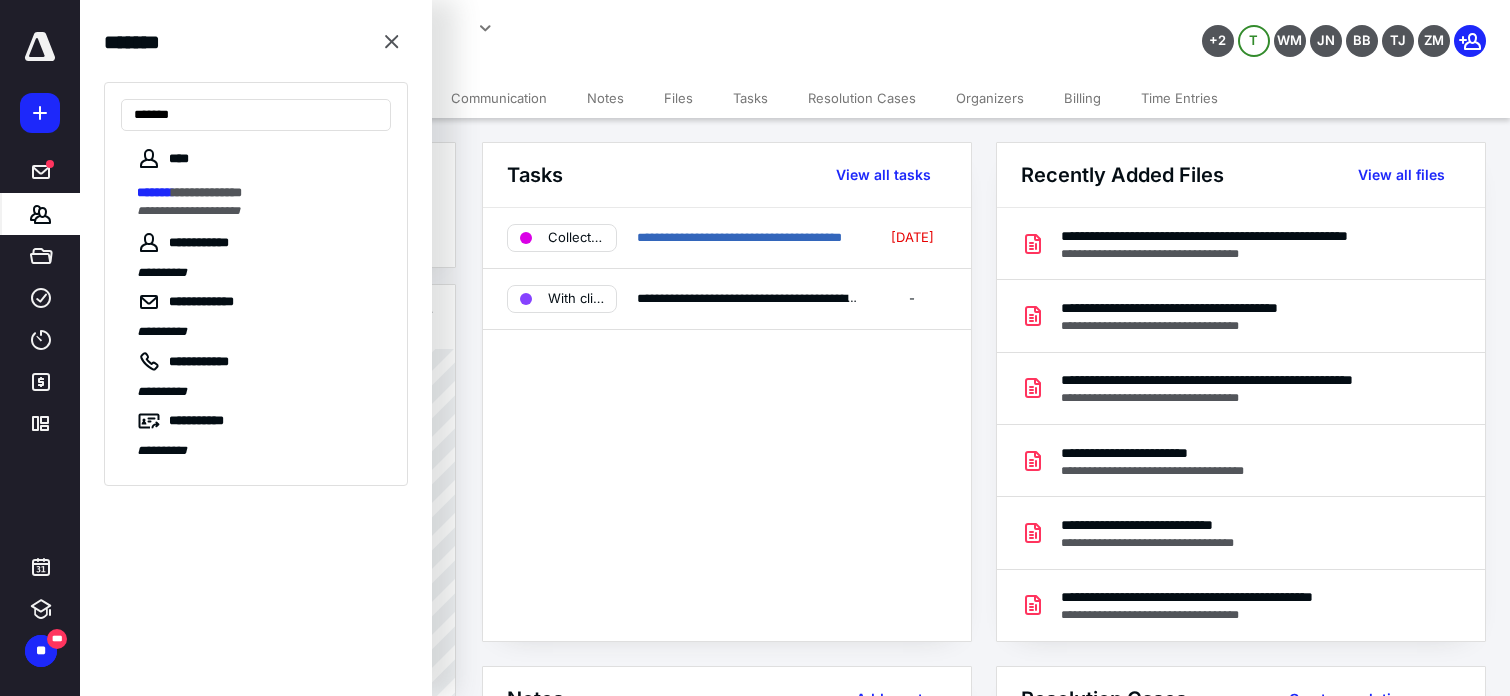 click on "**********" at bounding box center (258, 193) 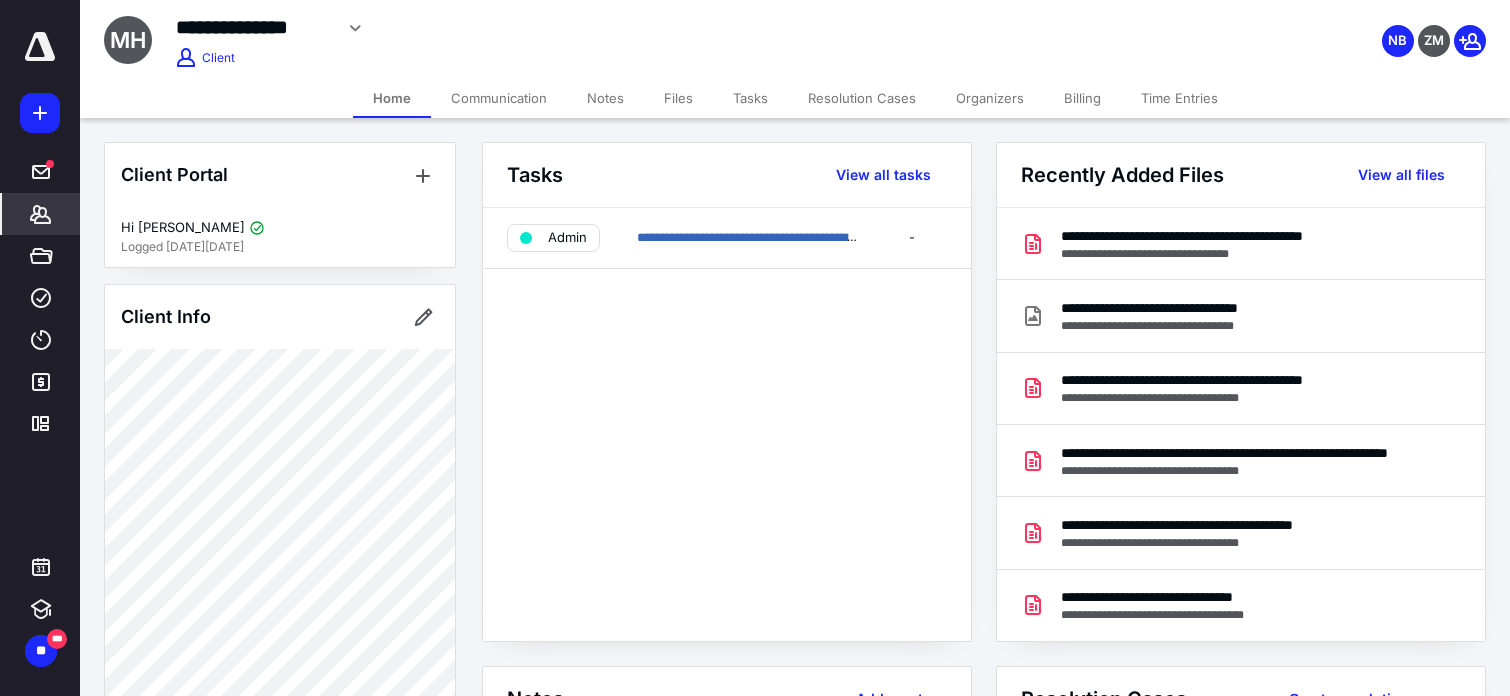 click on "Files" at bounding box center [678, 98] 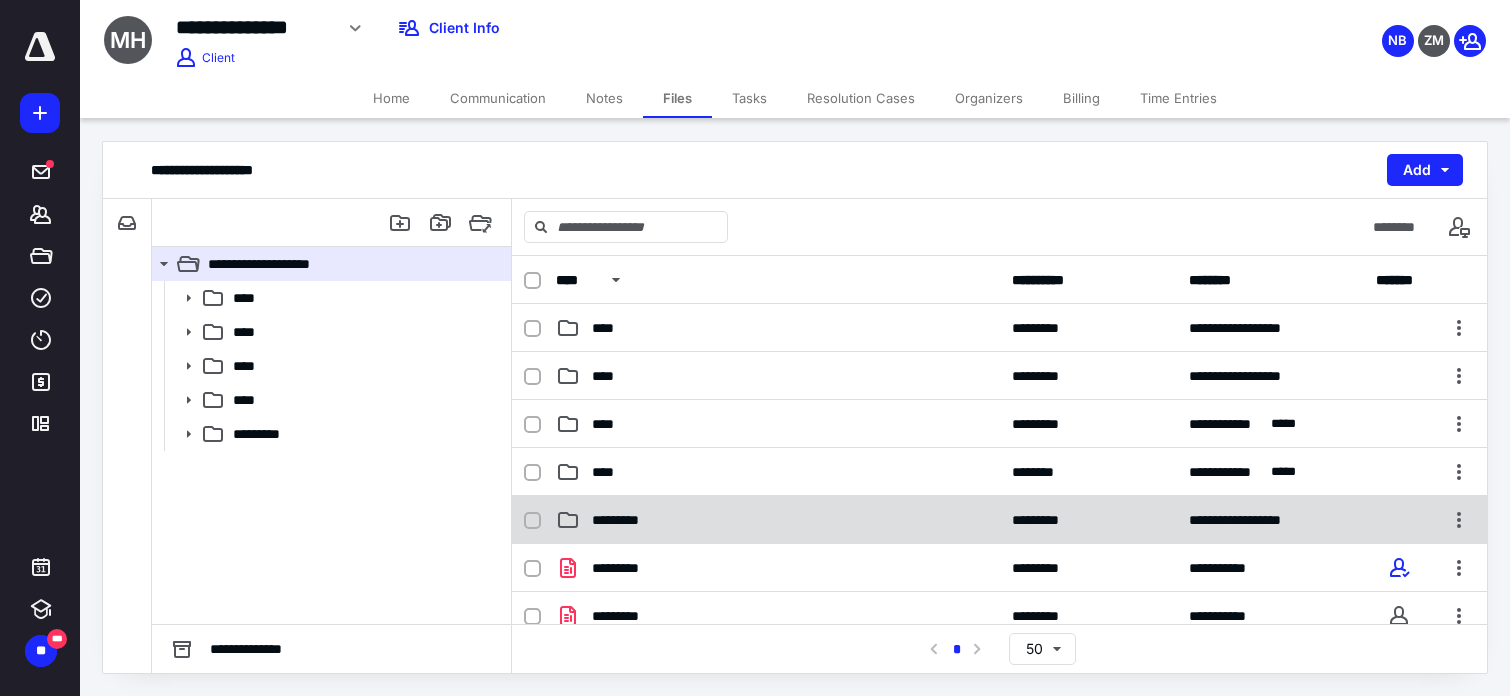 click on "**********" at bounding box center [999, 520] 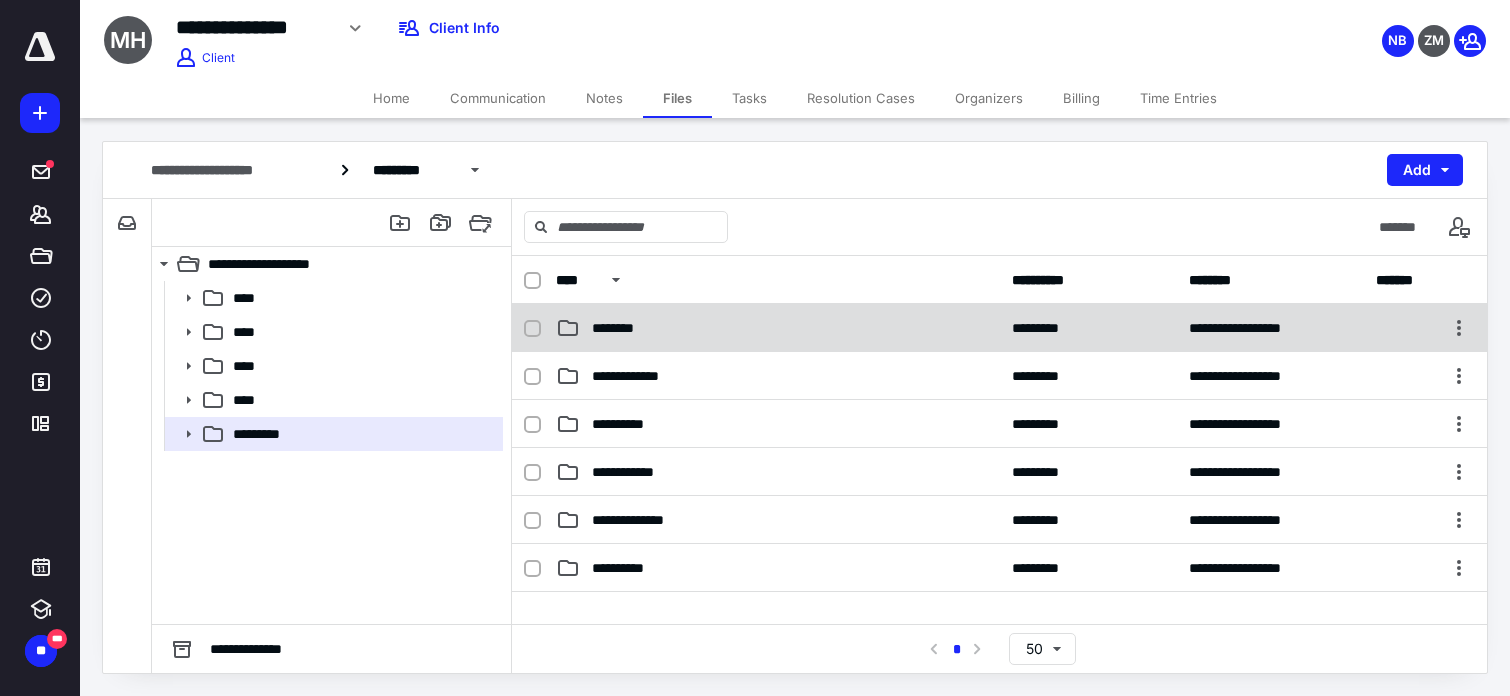 click on "********" at bounding box center (618, 328) 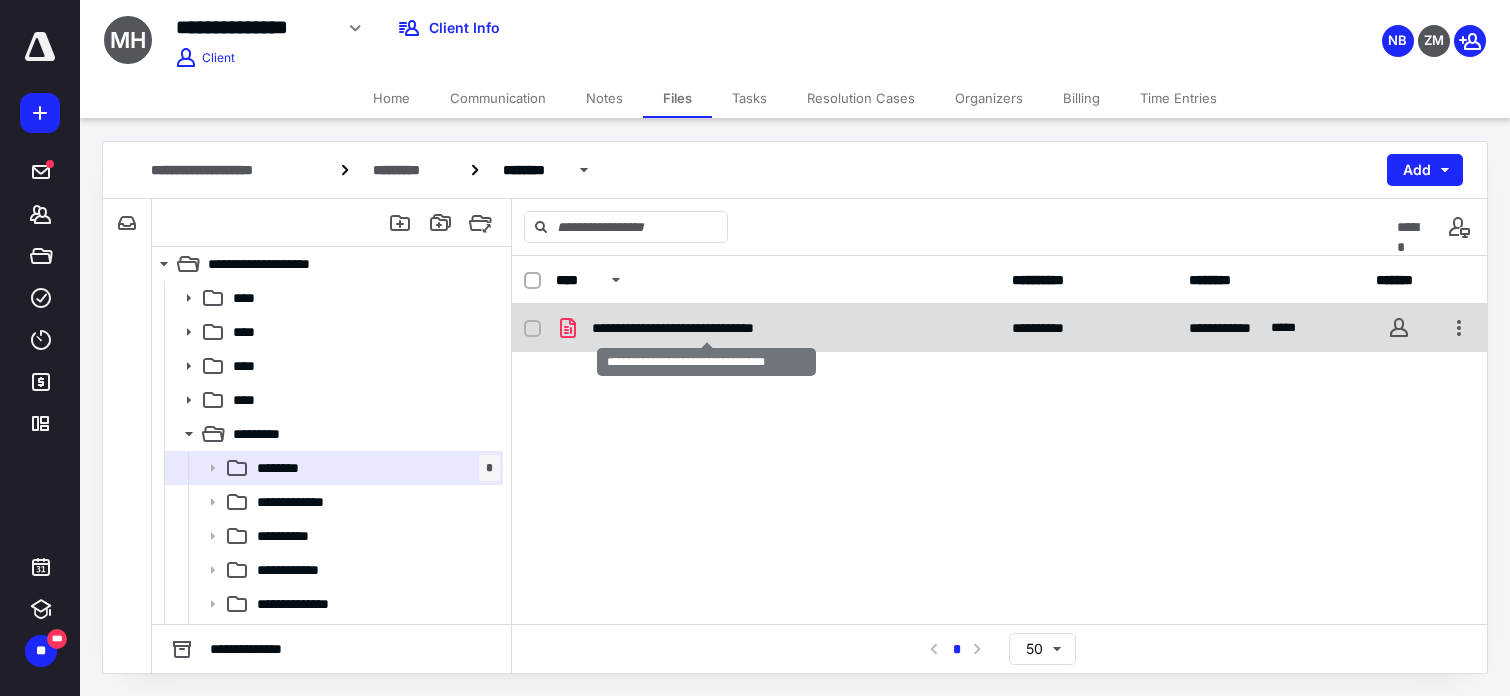 click on "**********" at bounding box center [707, 328] 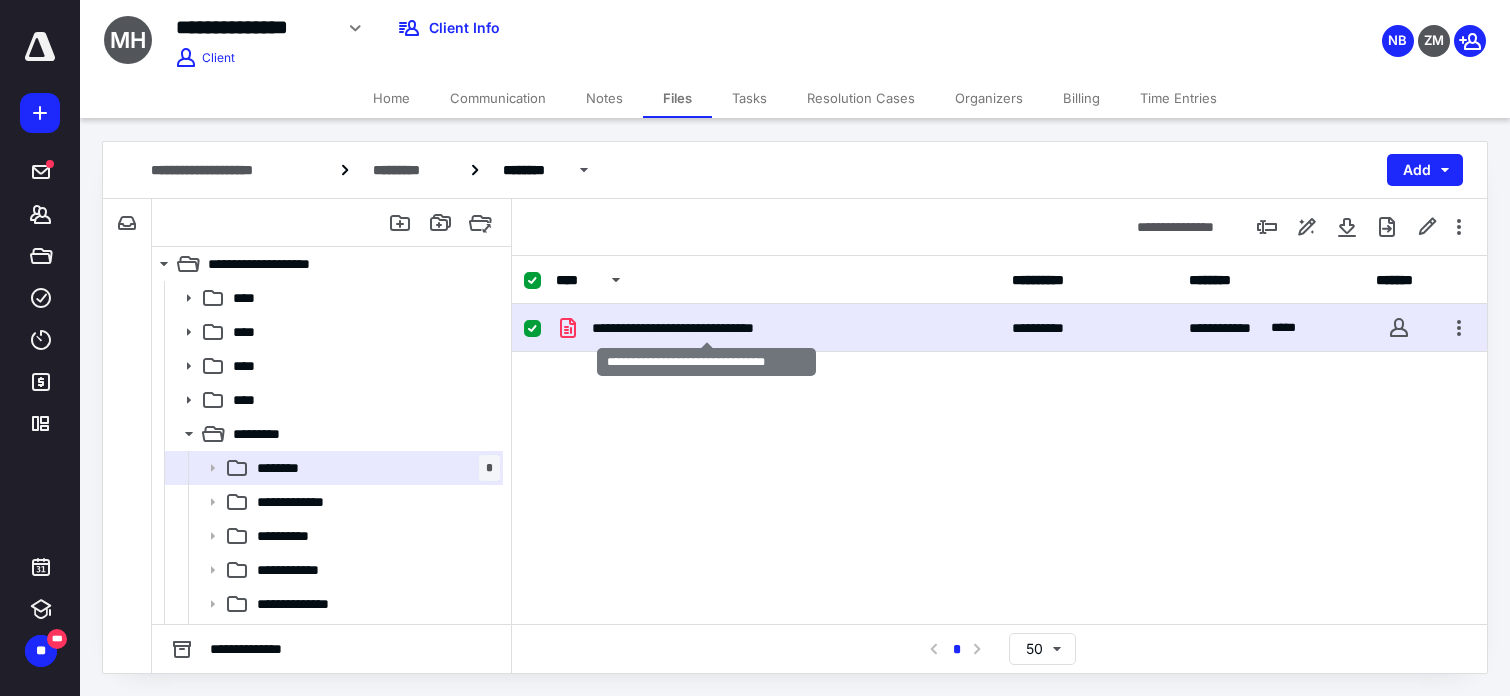 click on "**********" at bounding box center (707, 328) 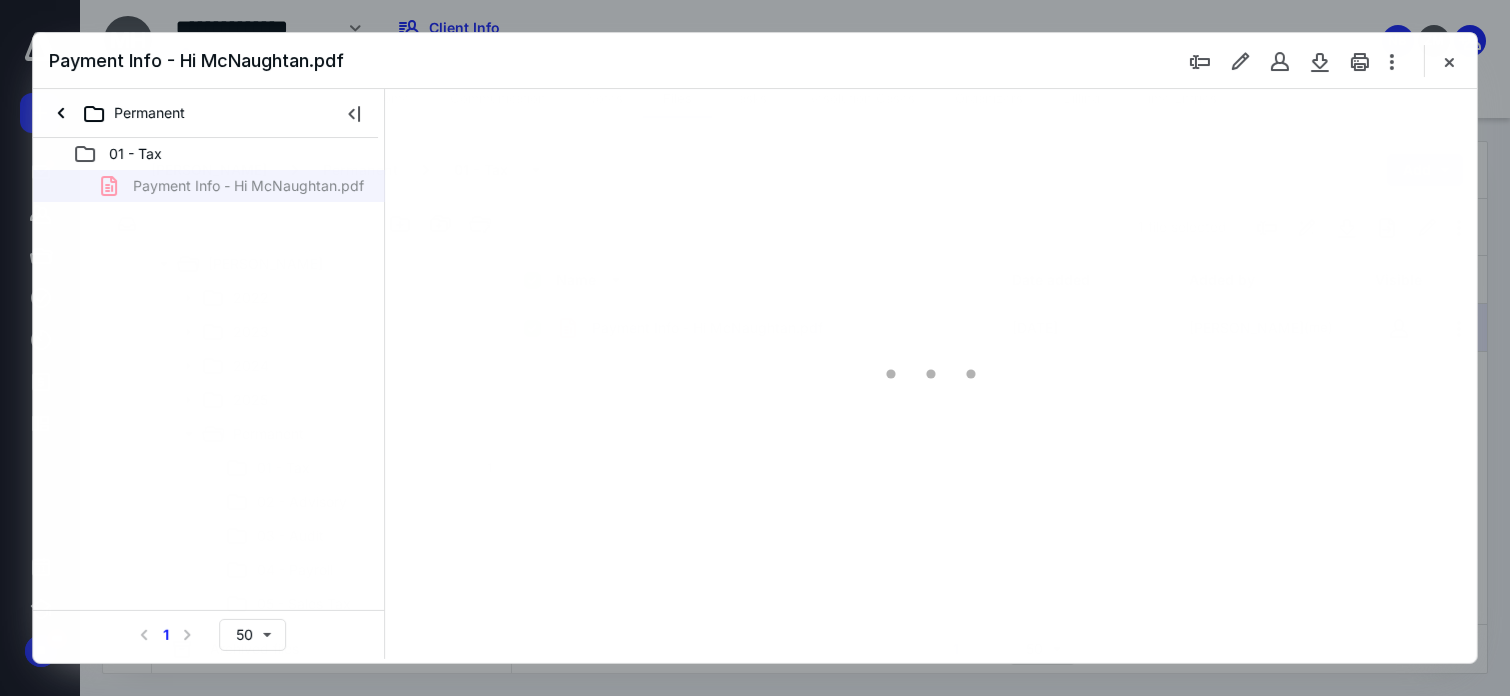 scroll, scrollTop: 0, scrollLeft: 0, axis: both 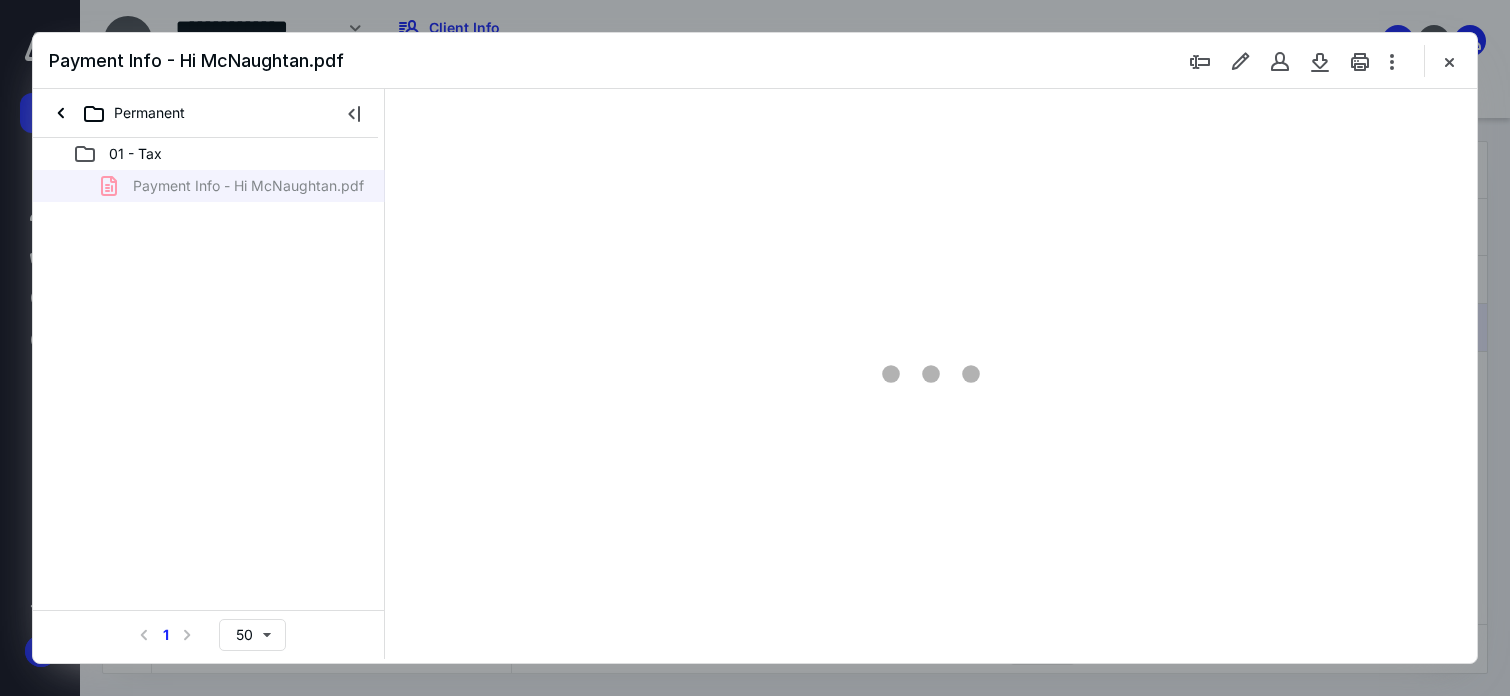 type on "175" 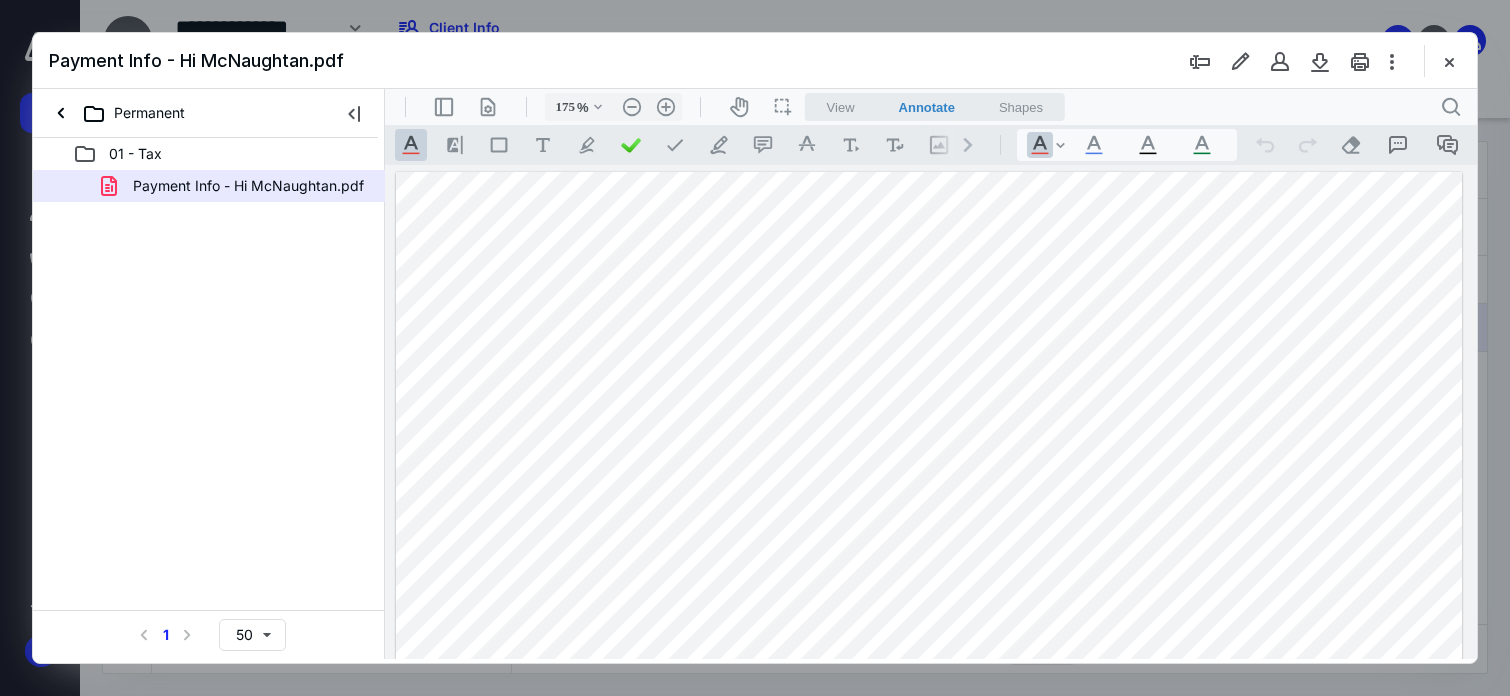 click on "Payment Info - Hi McNaughtan.pdf" at bounding box center [755, 61] 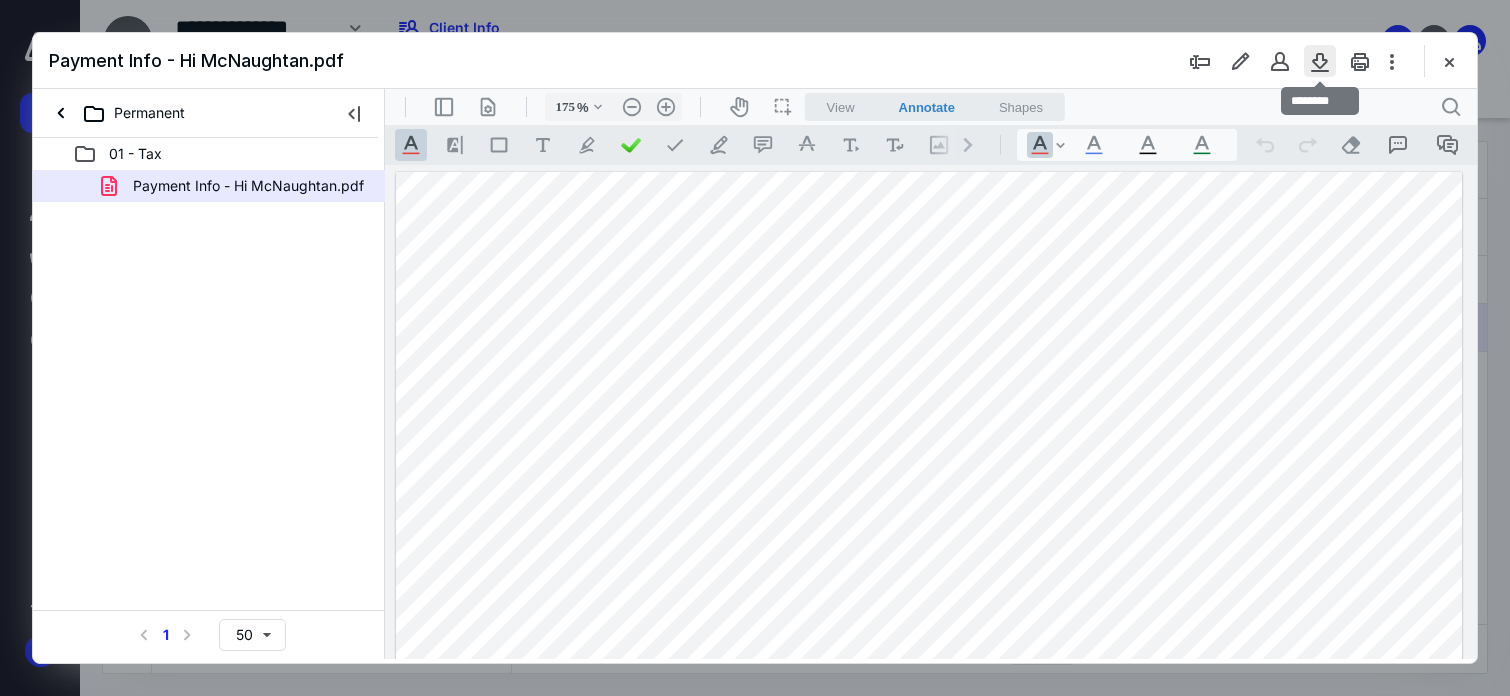click at bounding box center (1320, 61) 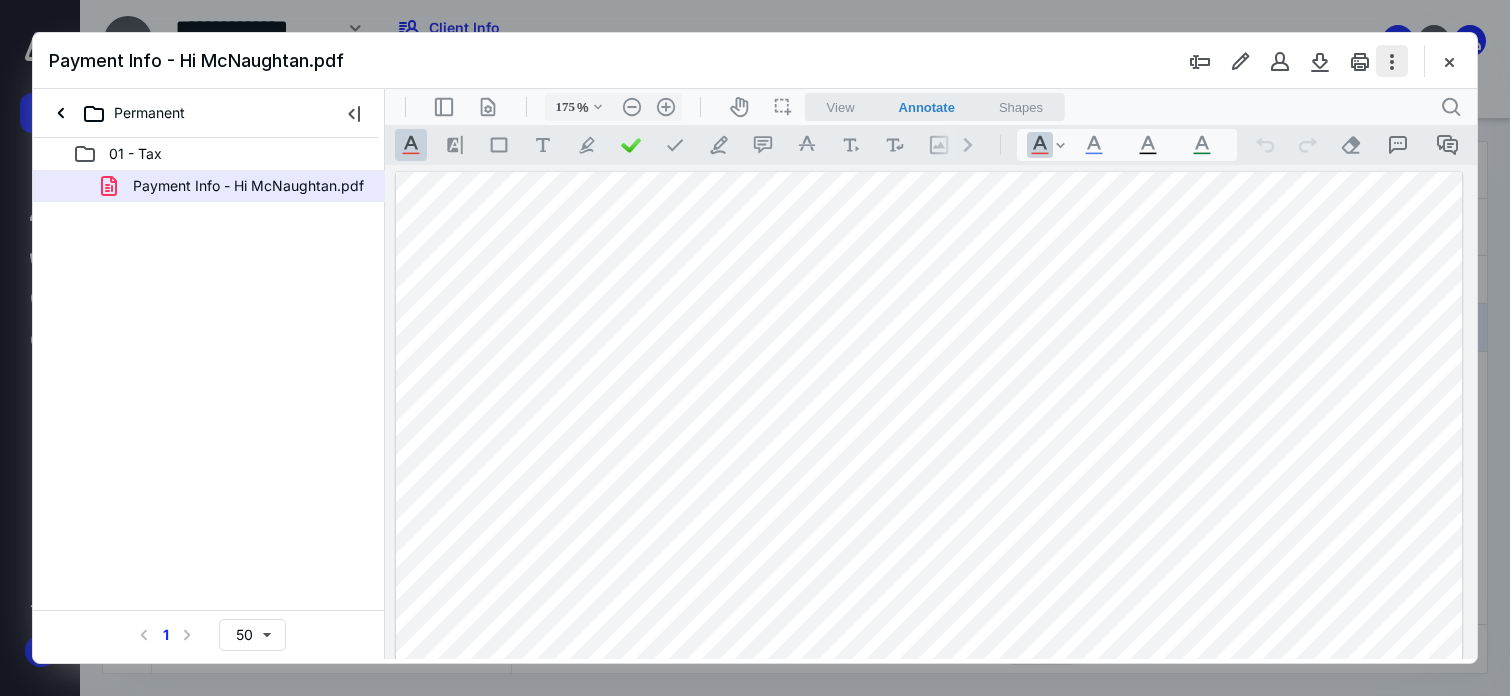 click at bounding box center (1392, 61) 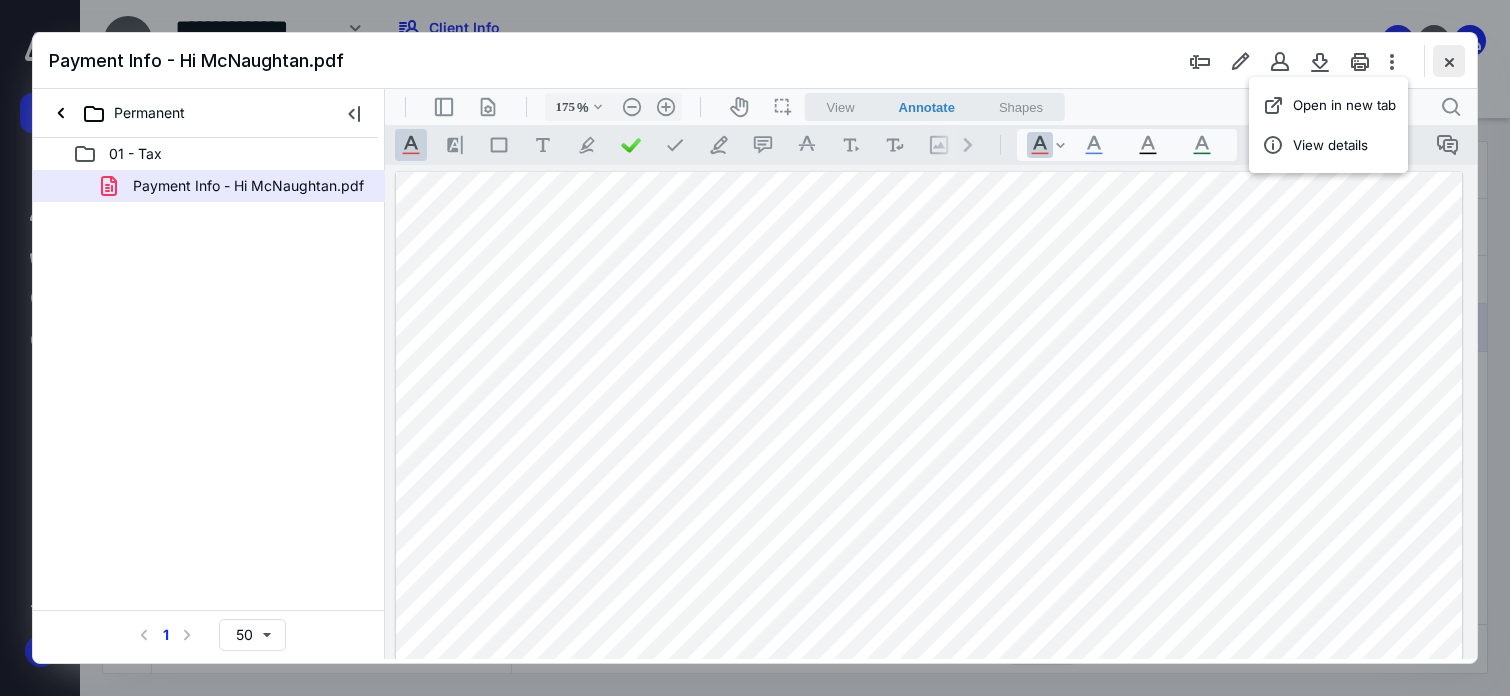 click at bounding box center [1449, 61] 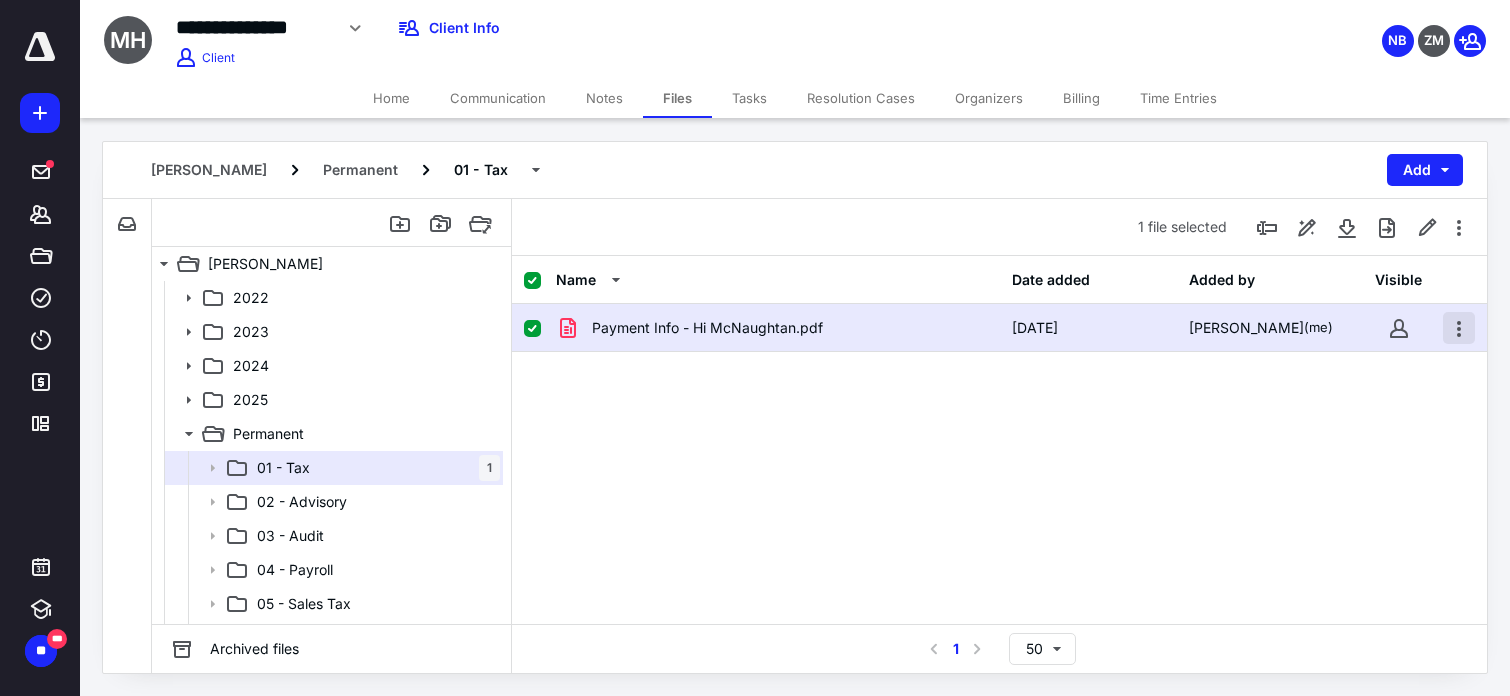 click at bounding box center [1459, 328] 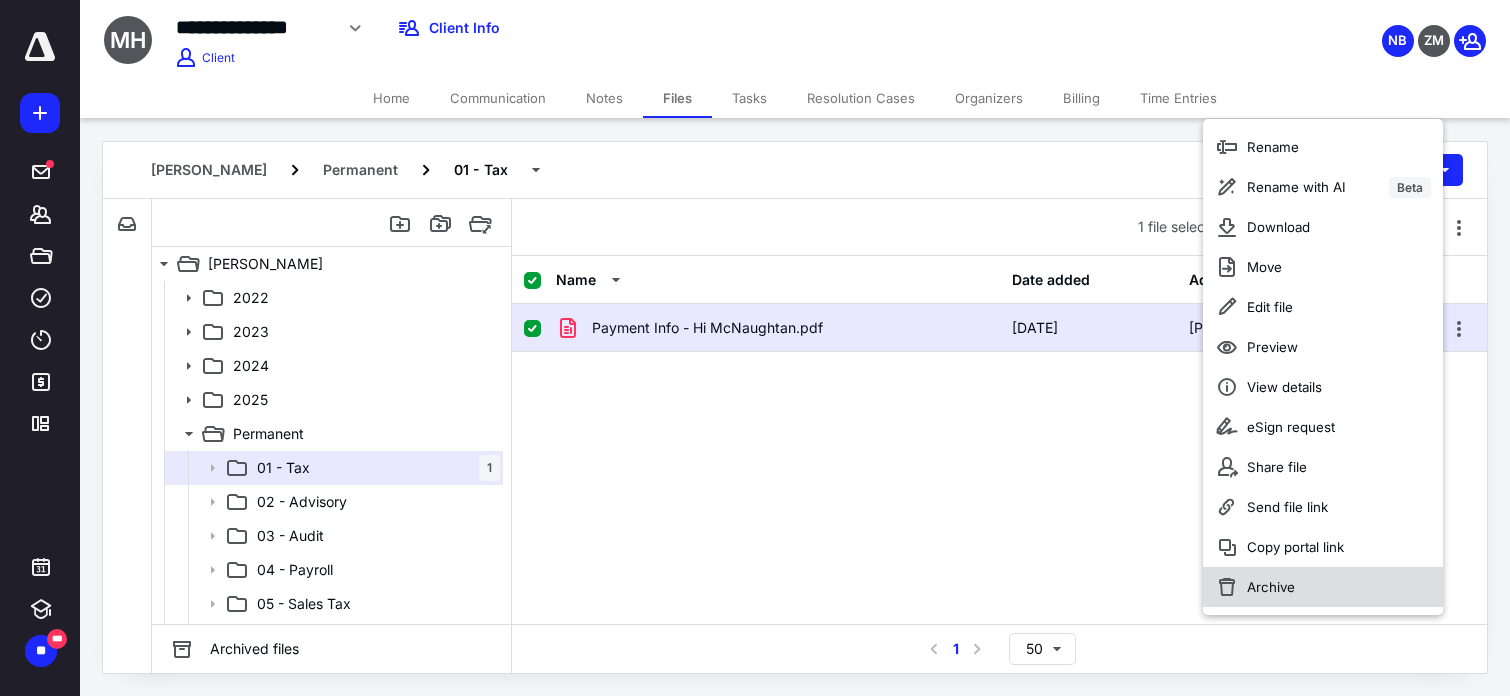 click on "Archive" at bounding box center (1271, 587) 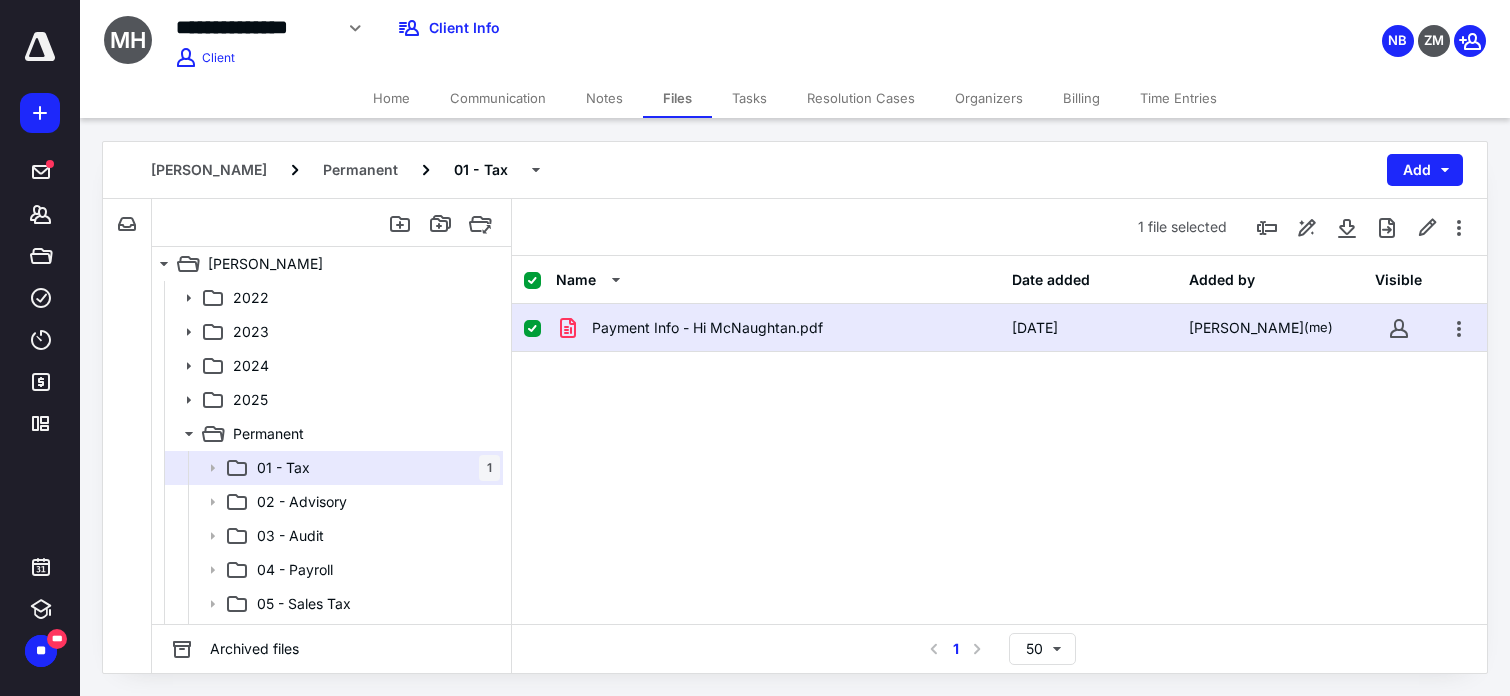 checkbox on "false" 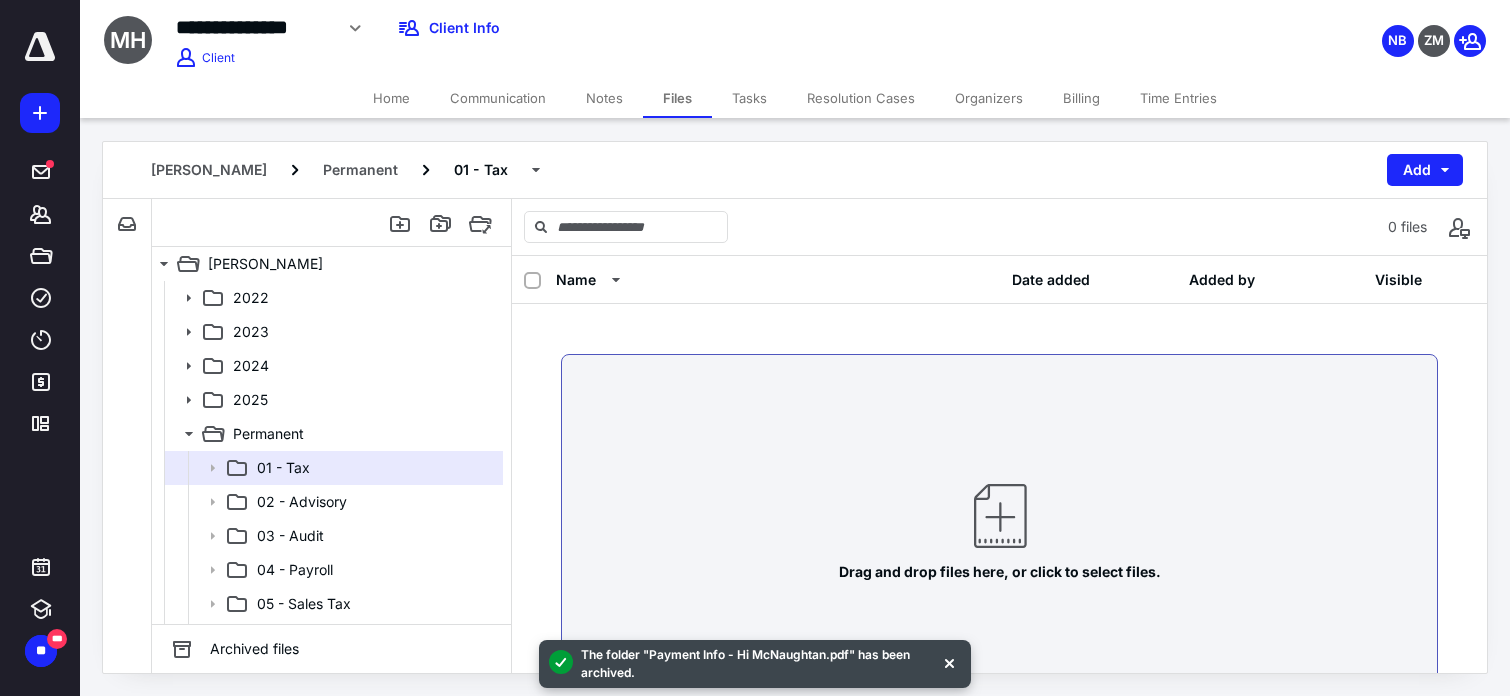scroll, scrollTop: 0, scrollLeft: 0, axis: both 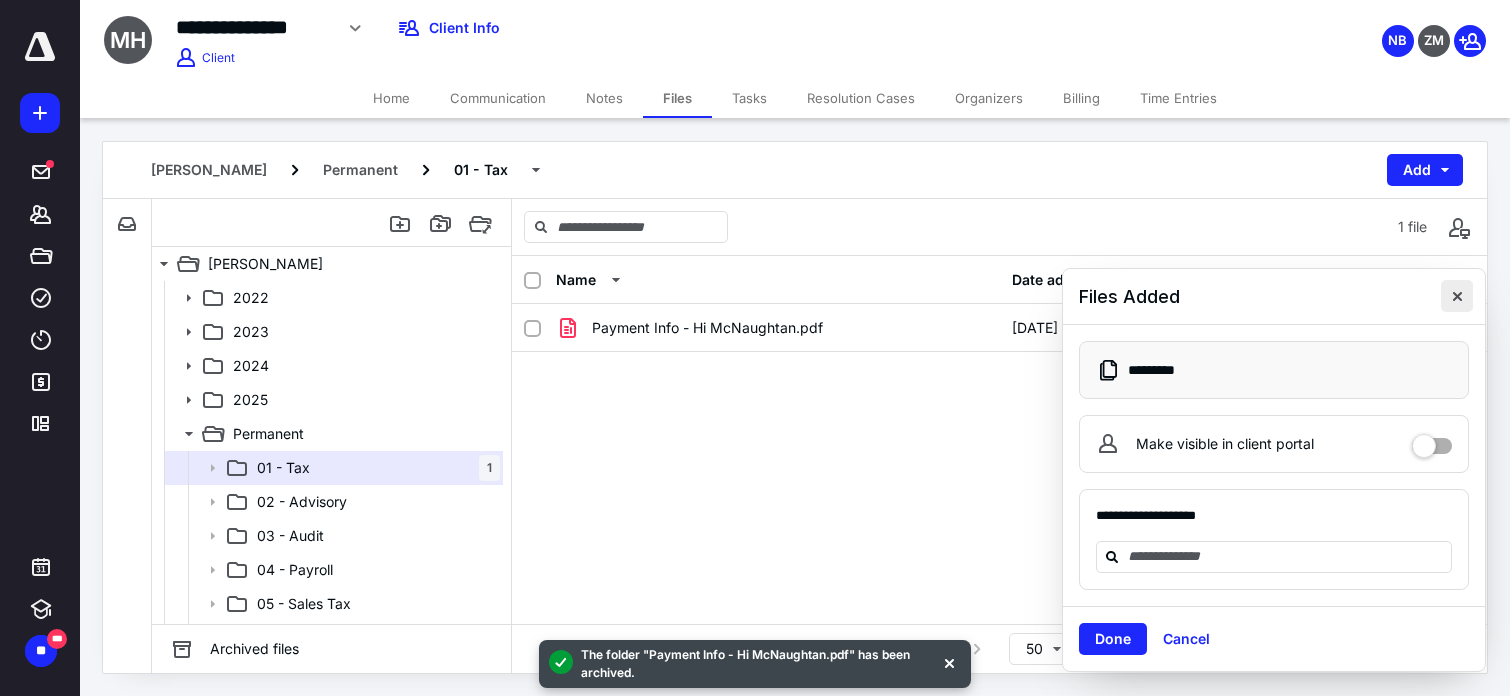 click at bounding box center [1457, 296] 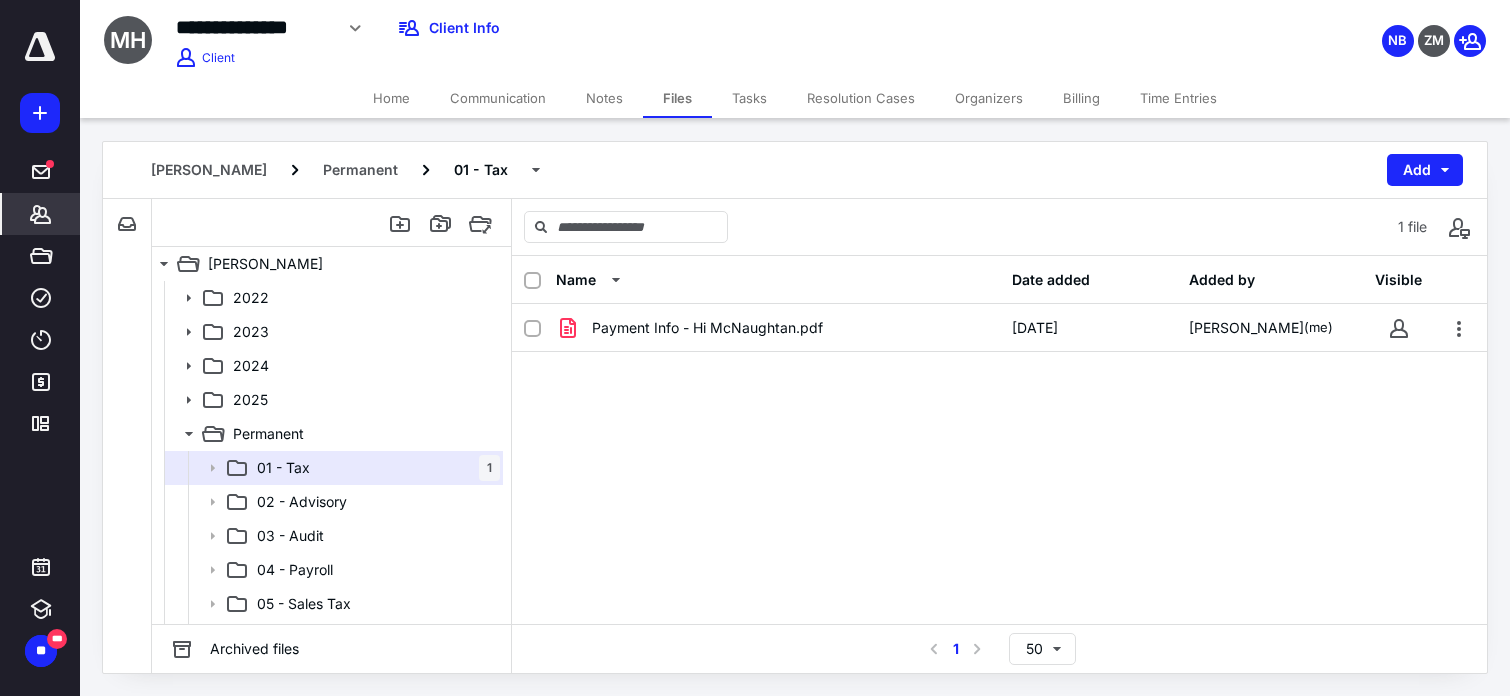 click 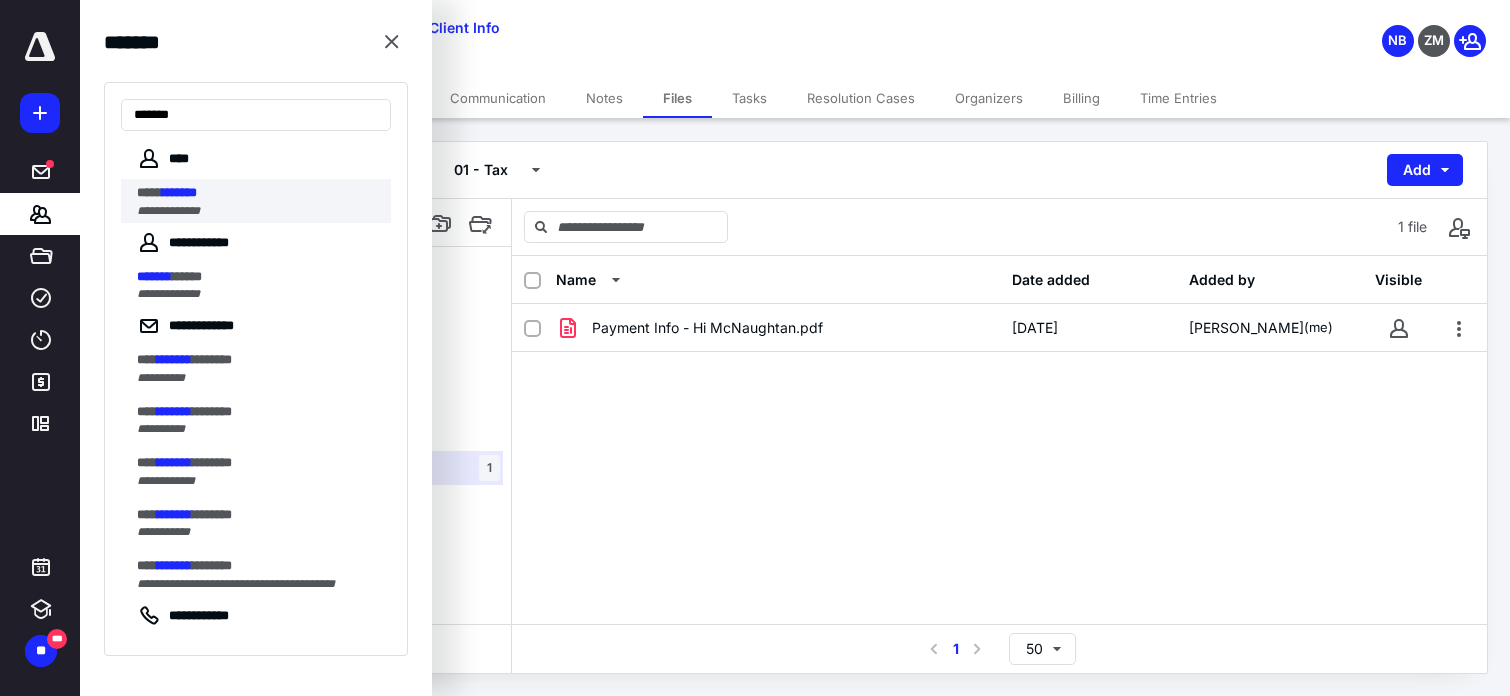 type on "*******" 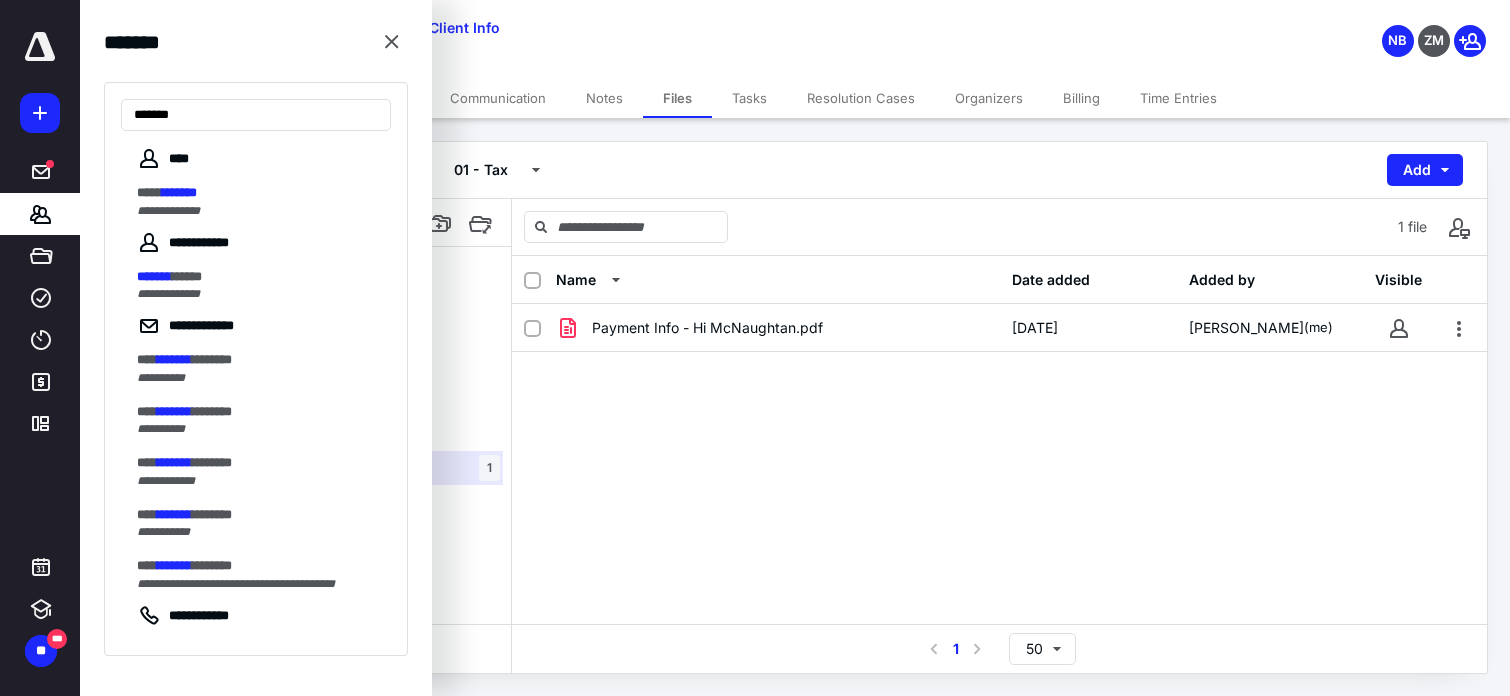 click on "**** *******" at bounding box center (258, 193) 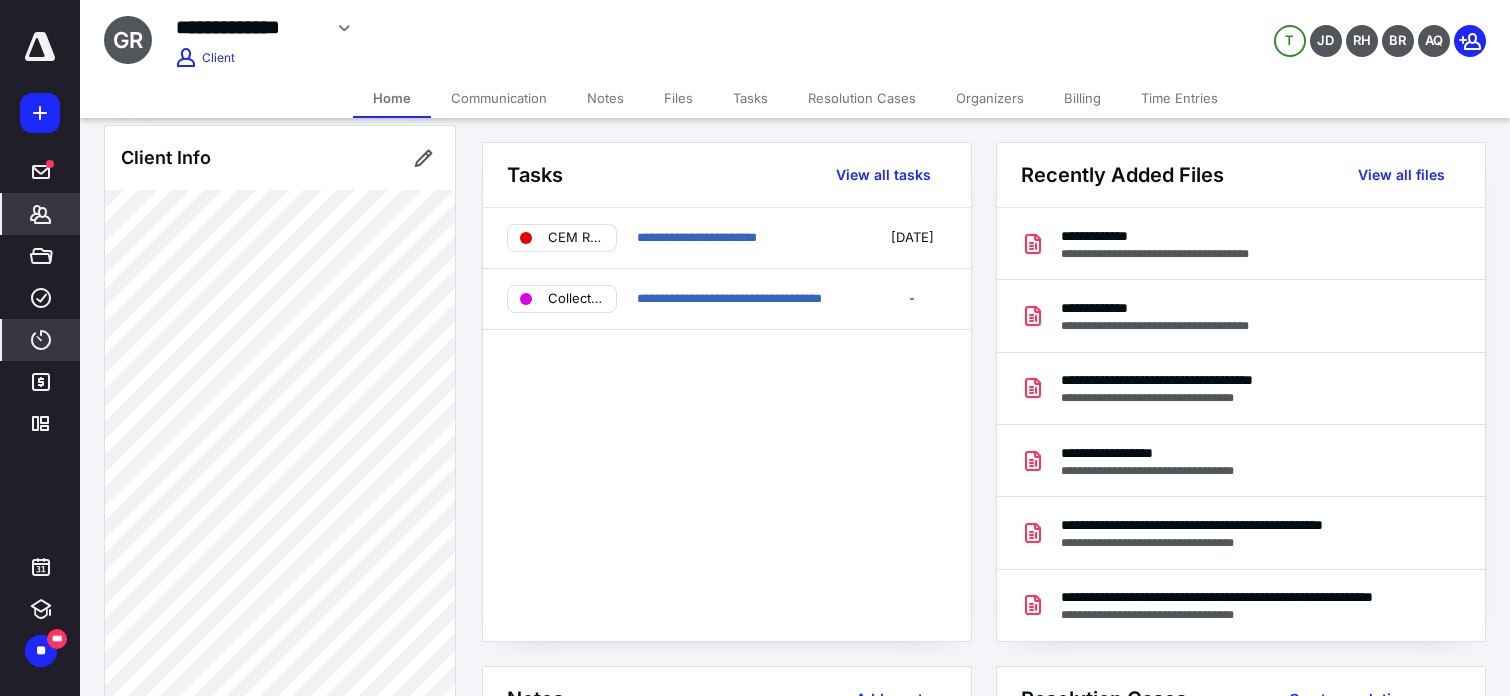 scroll, scrollTop: 0, scrollLeft: 0, axis: both 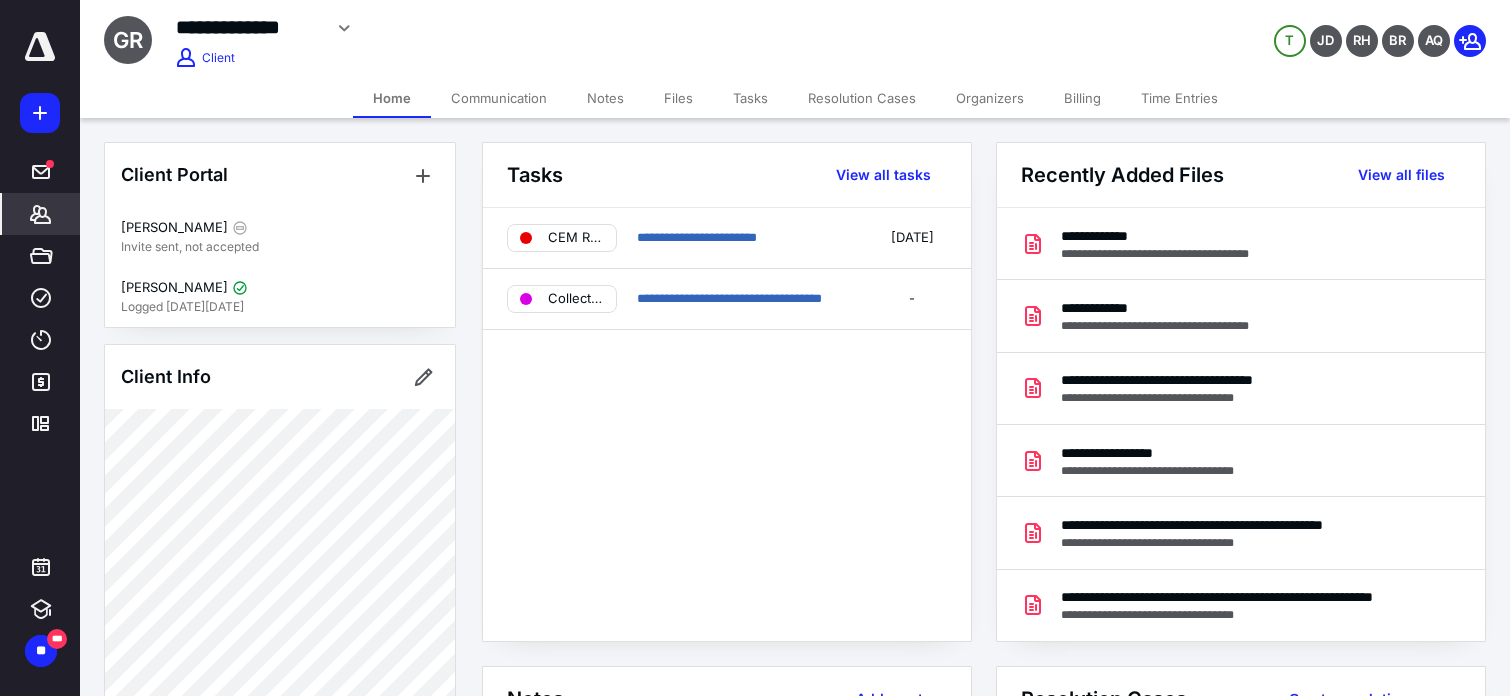 click 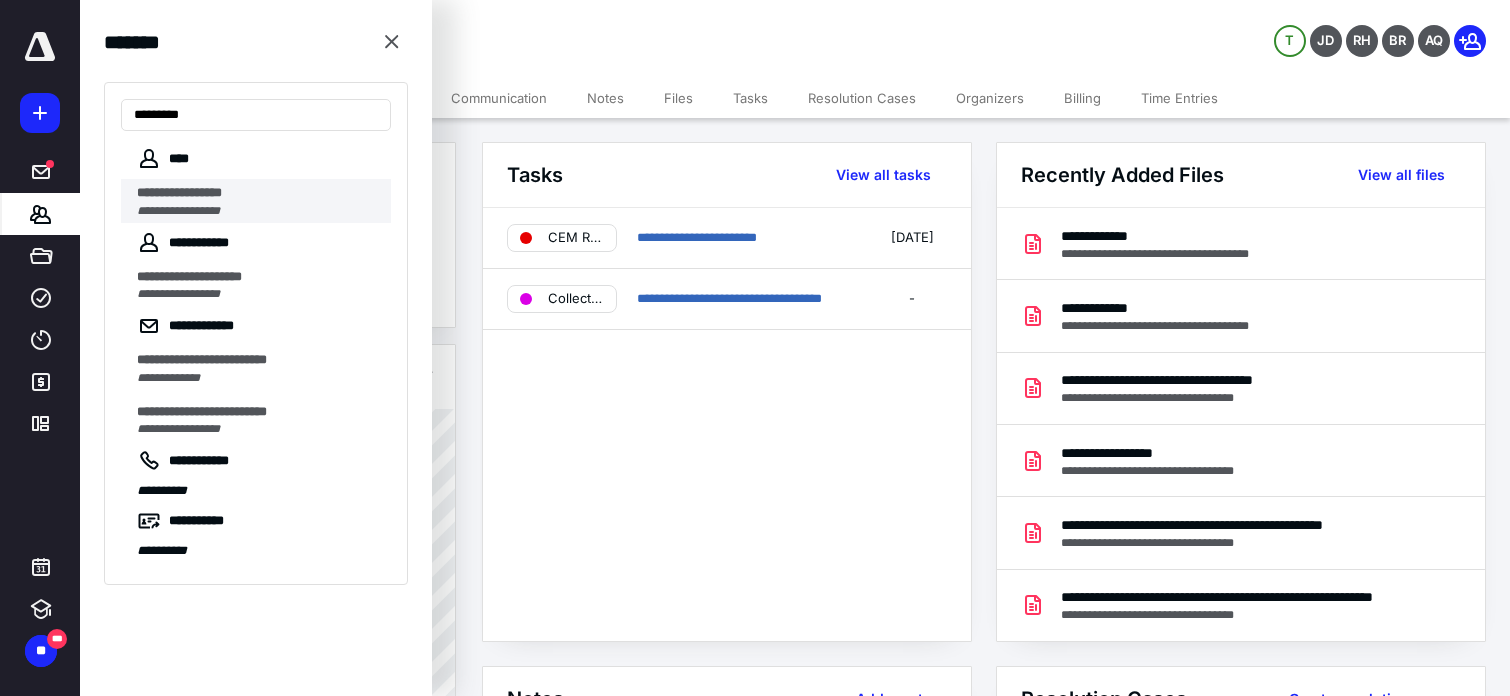 type on "********" 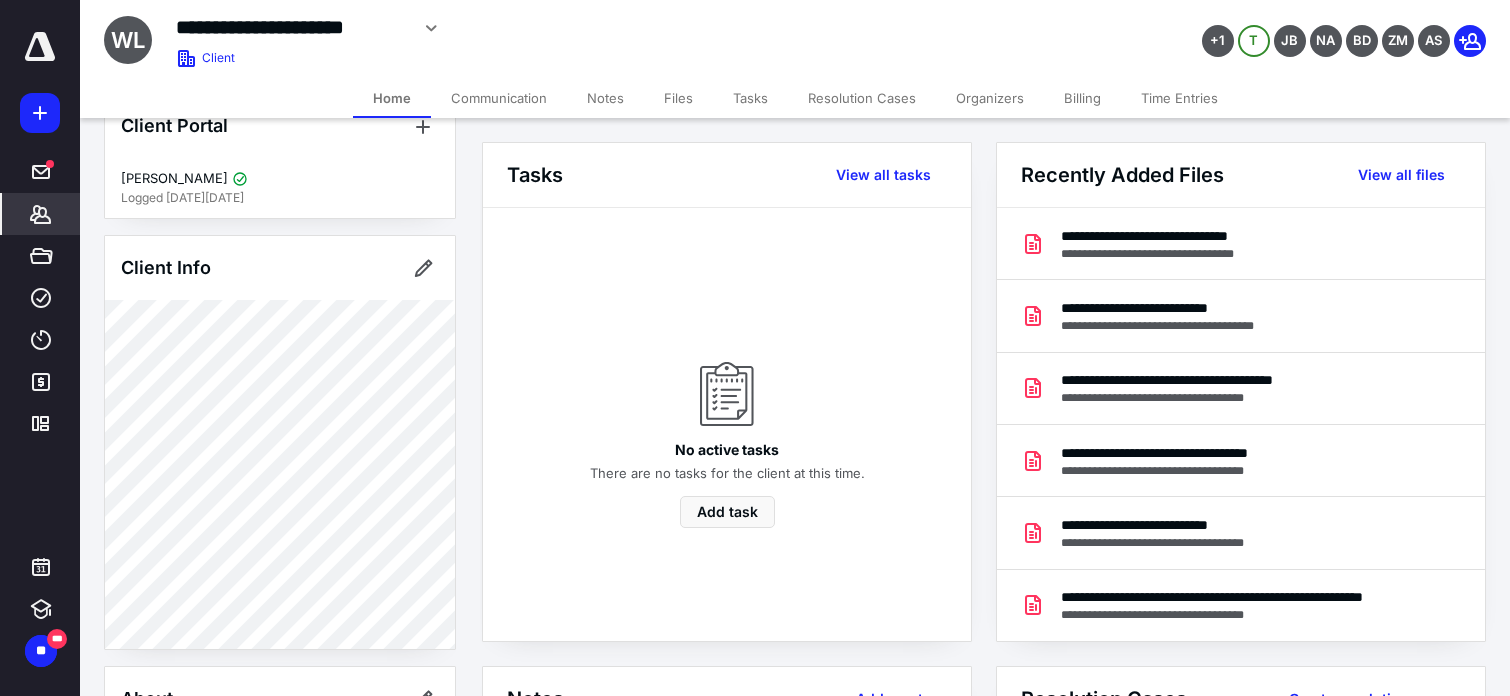 scroll, scrollTop: 0, scrollLeft: 0, axis: both 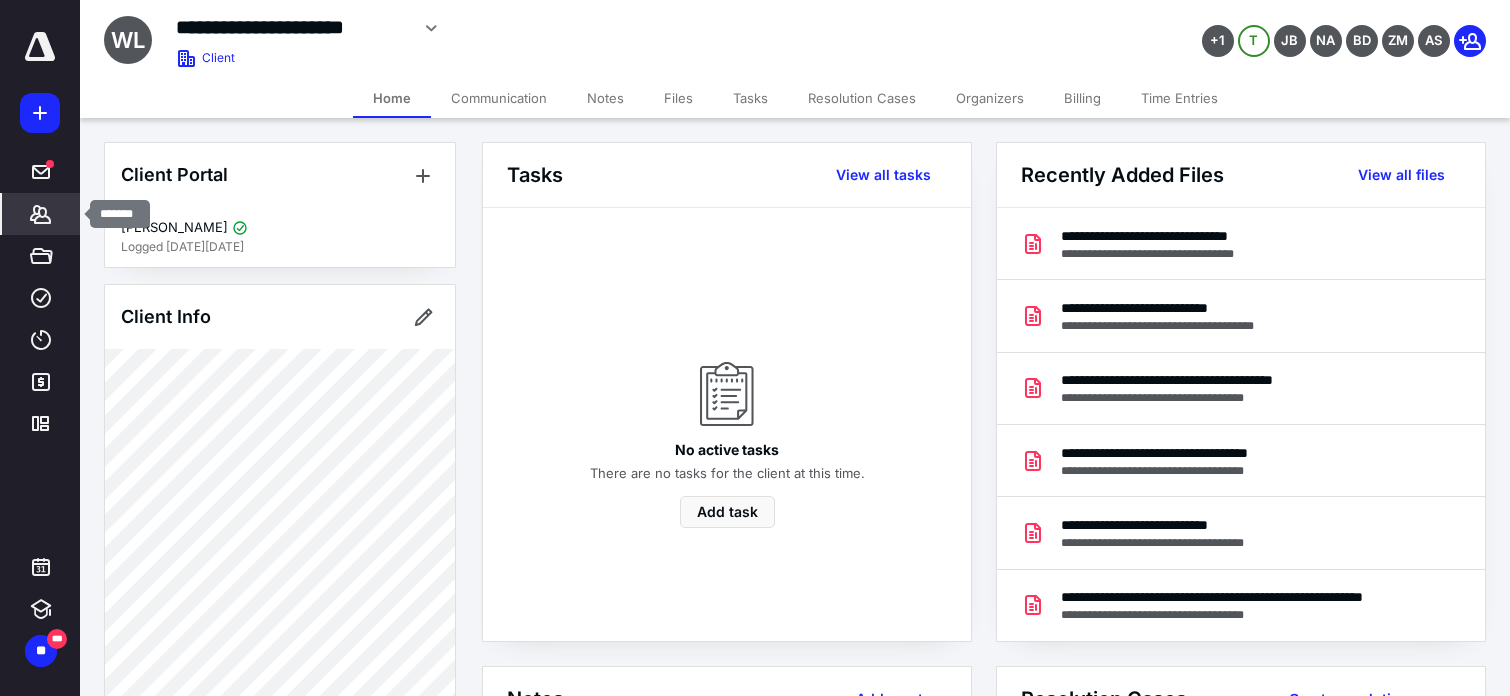 click 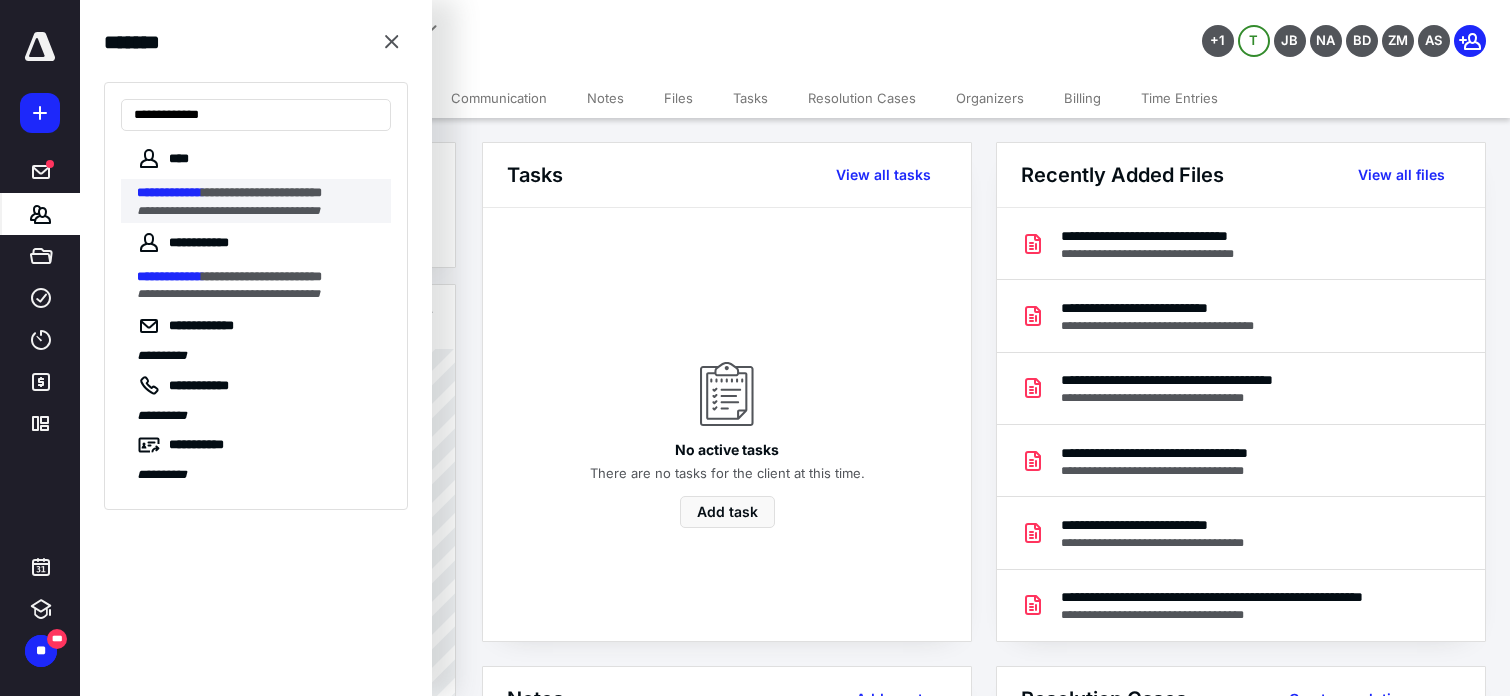 type on "**********" 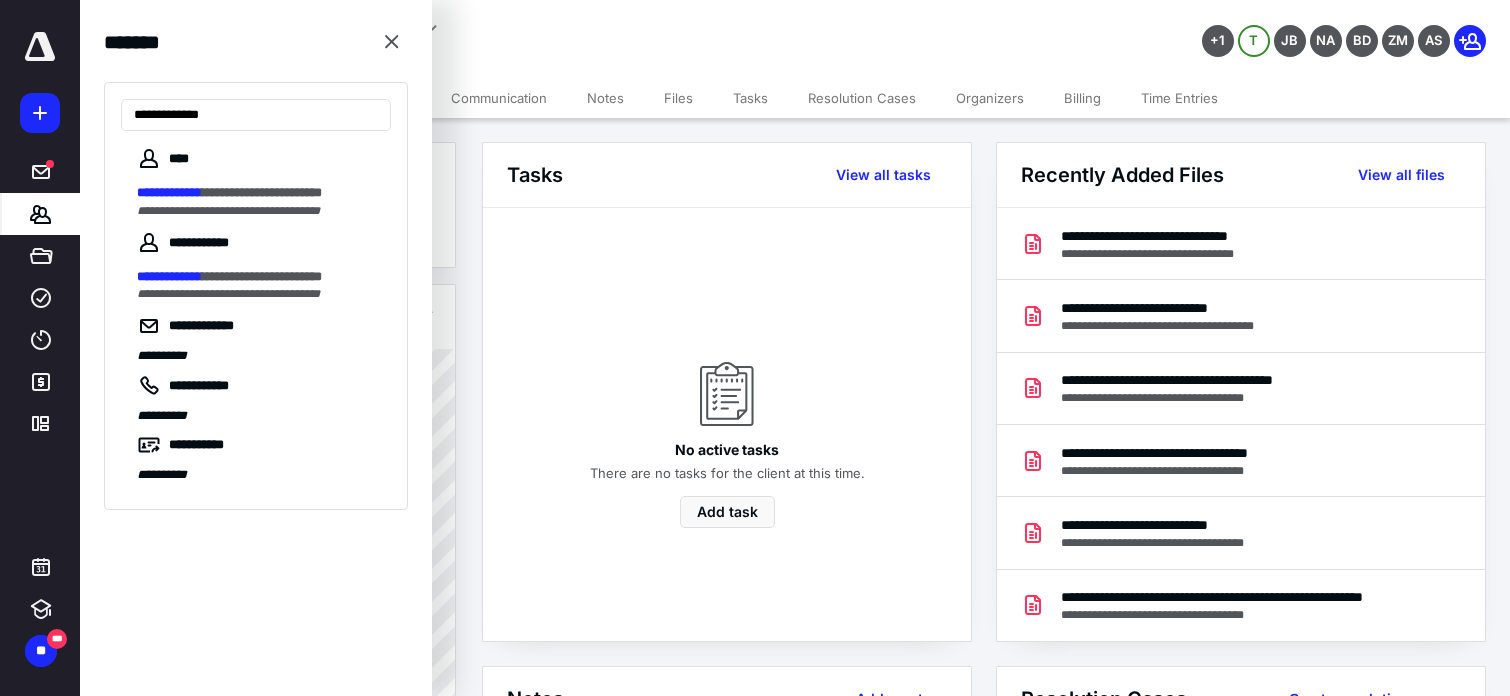 drag, startPoint x: 266, startPoint y: 210, endPoint x: 257, endPoint y: 223, distance: 15.811388 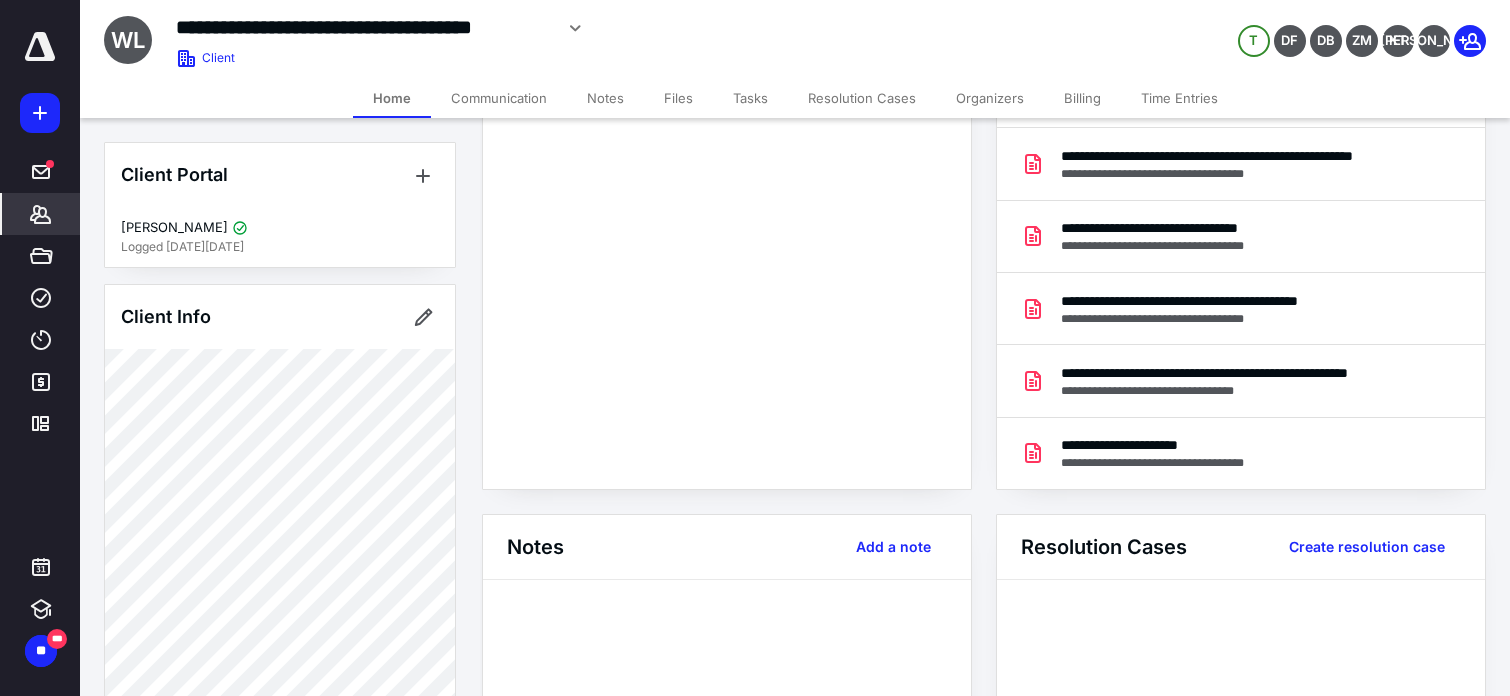 scroll, scrollTop: 155, scrollLeft: 0, axis: vertical 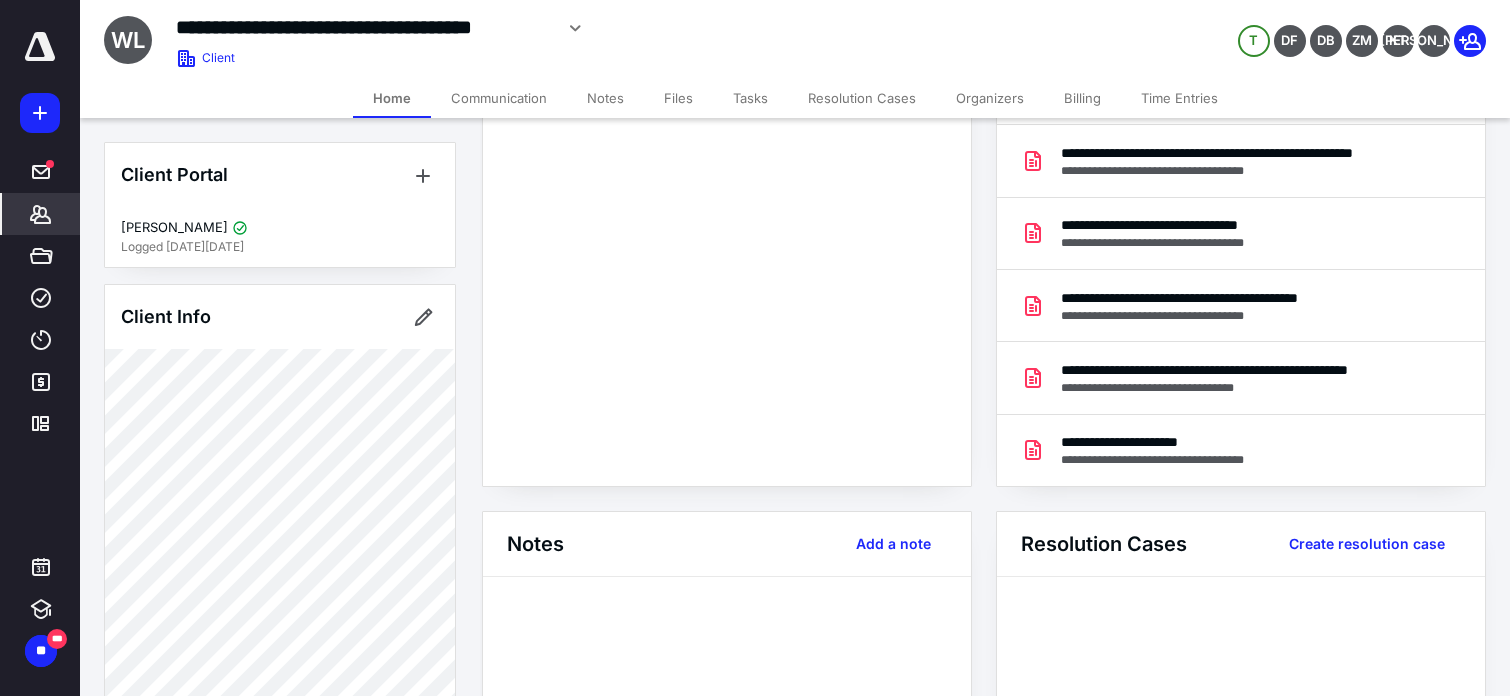 drag, startPoint x: 676, startPoint y: 98, endPoint x: 676, endPoint y: 129, distance: 31 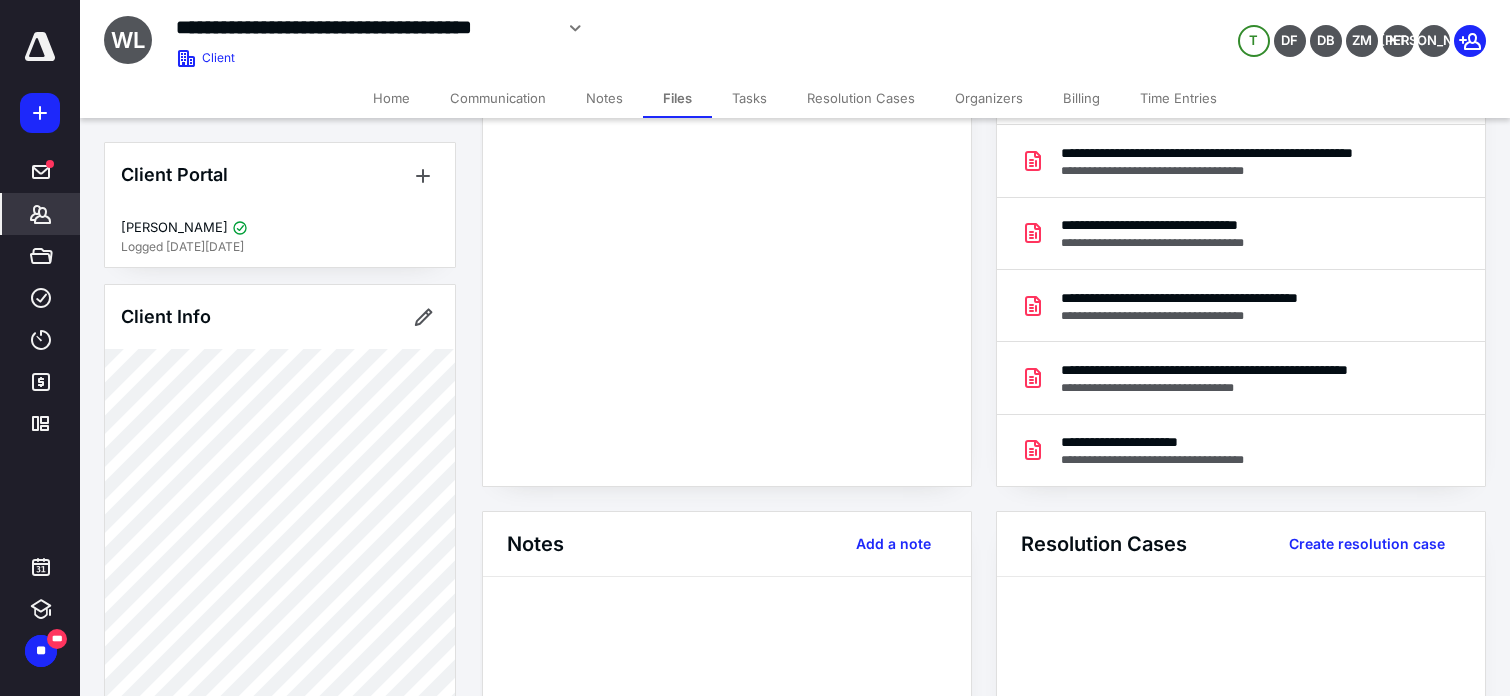 scroll, scrollTop: 0, scrollLeft: 0, axis: both 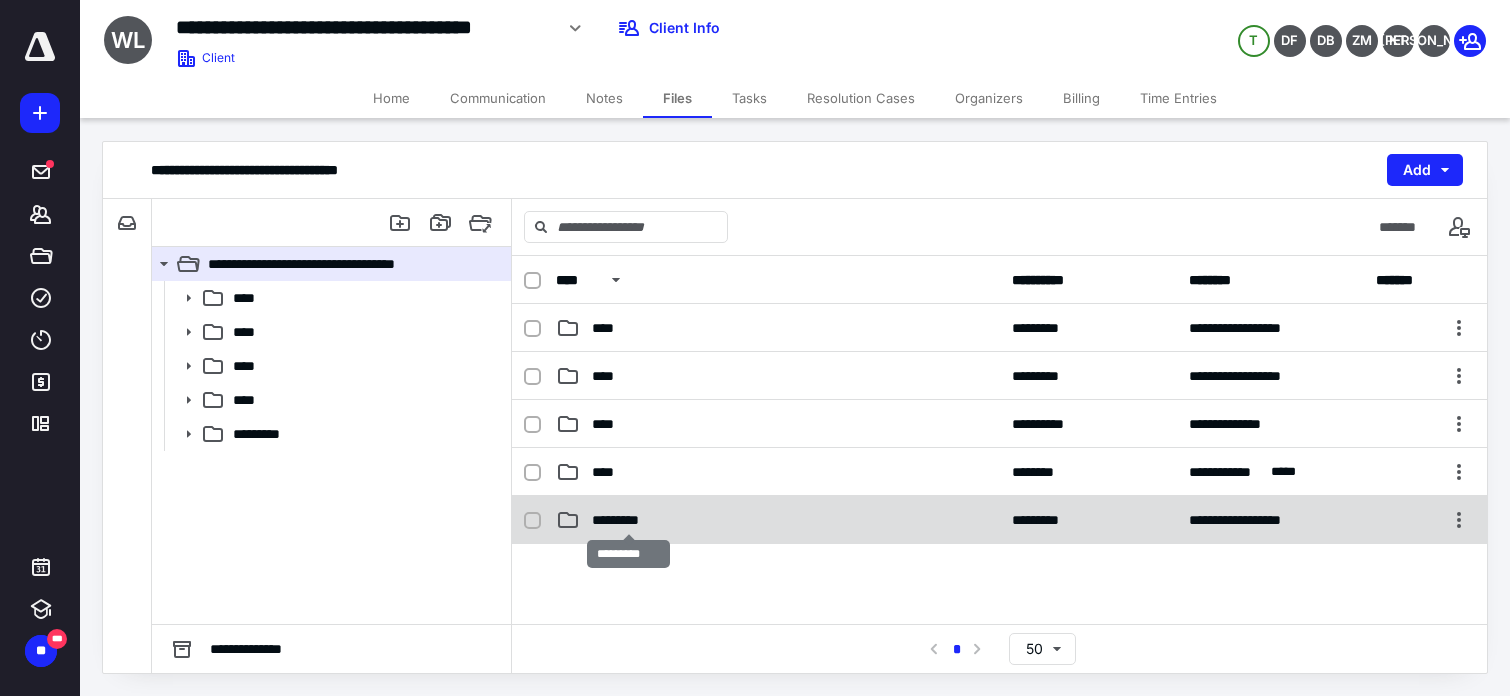click on "*********" at bounding box center [628, 520] 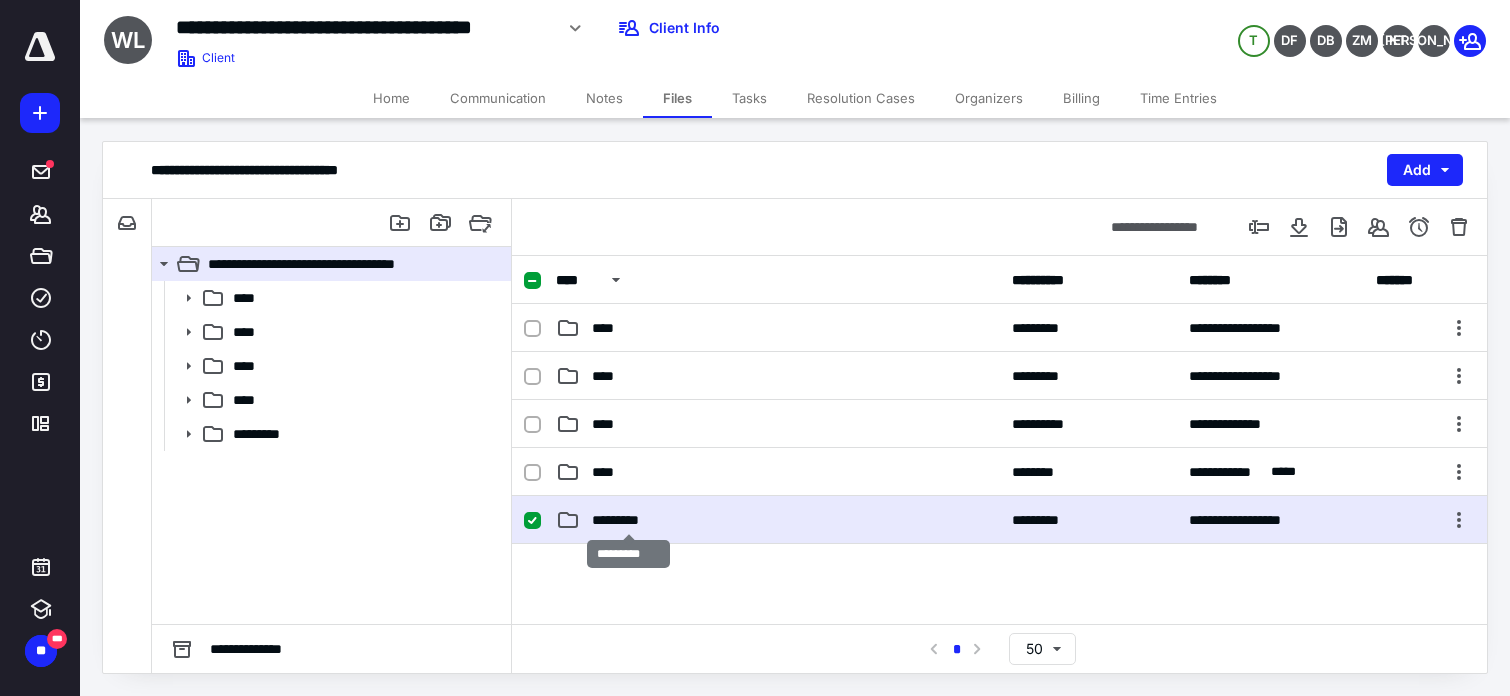click on "*********" at bounding box center (628, 520) 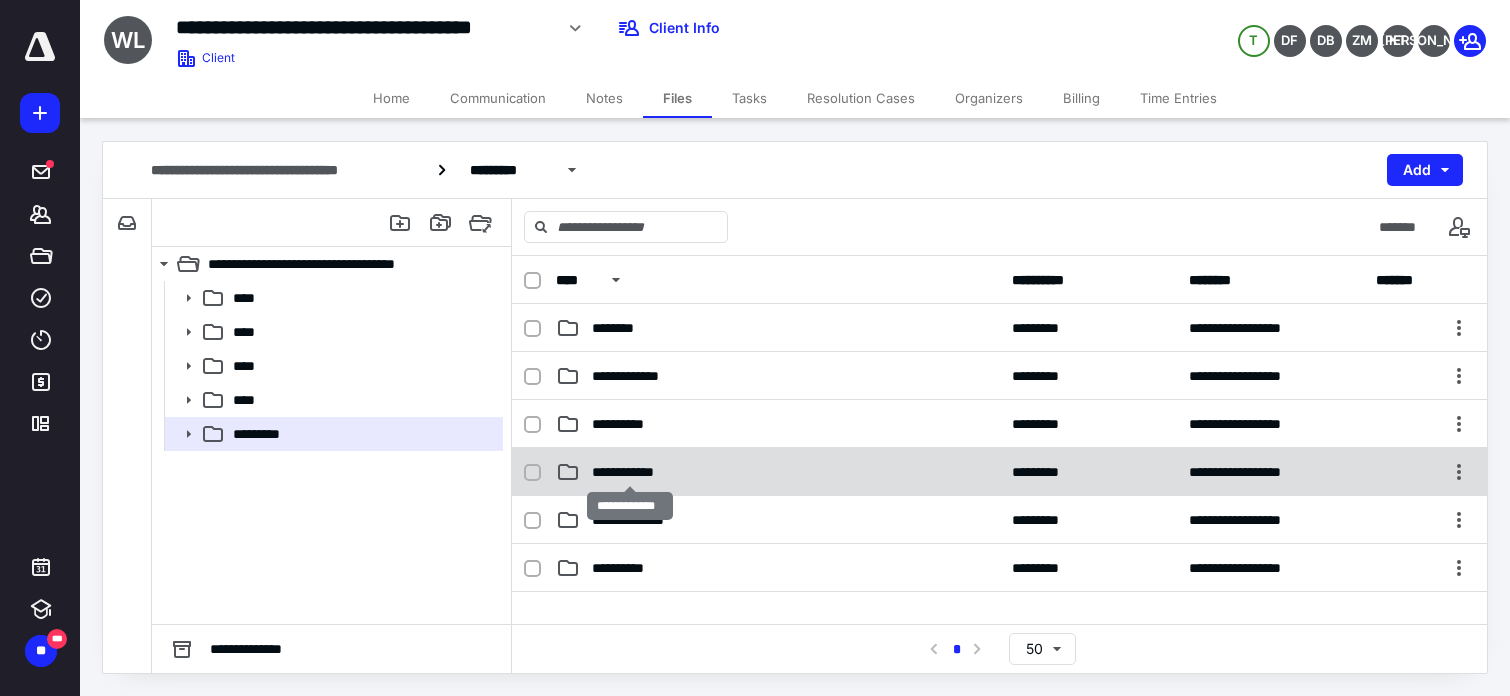 click on "**********" at bounding box center (630, 472) 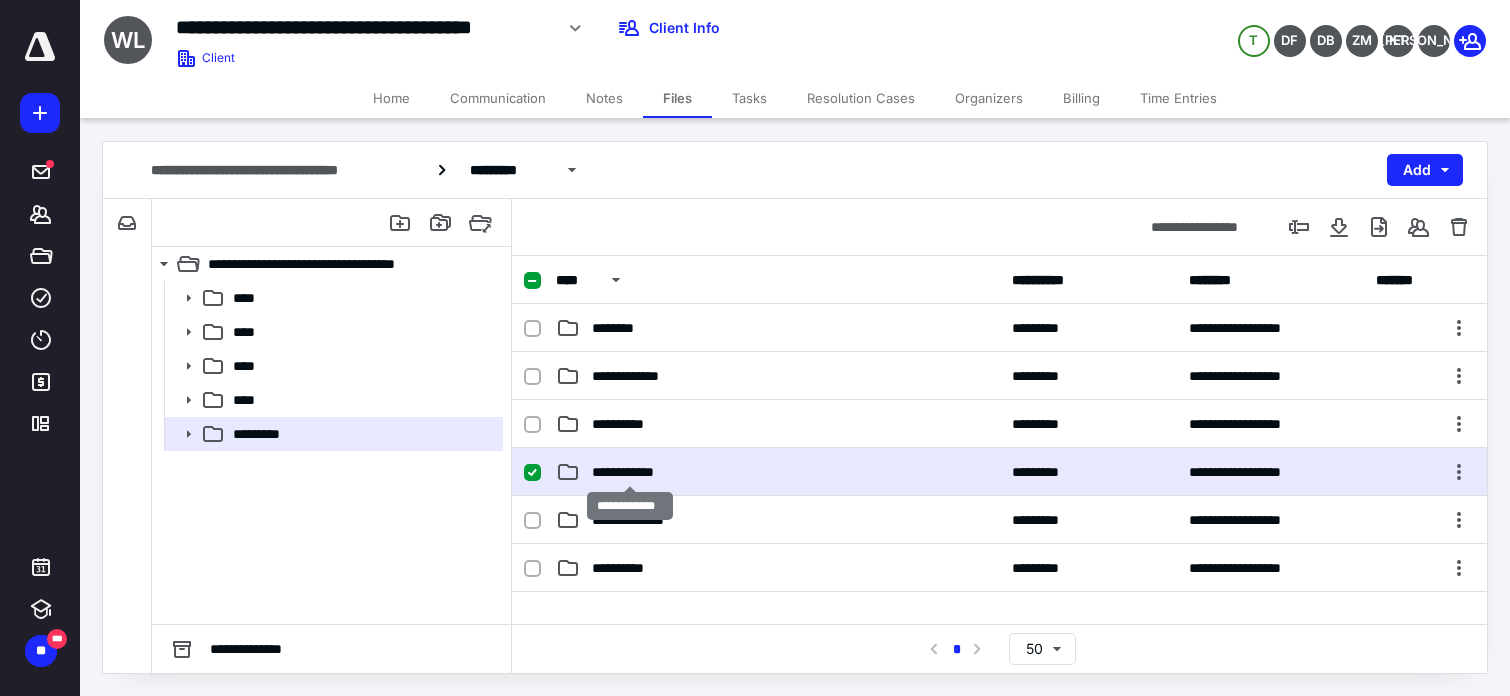 click on "**********" at bounding box center (630, 472) 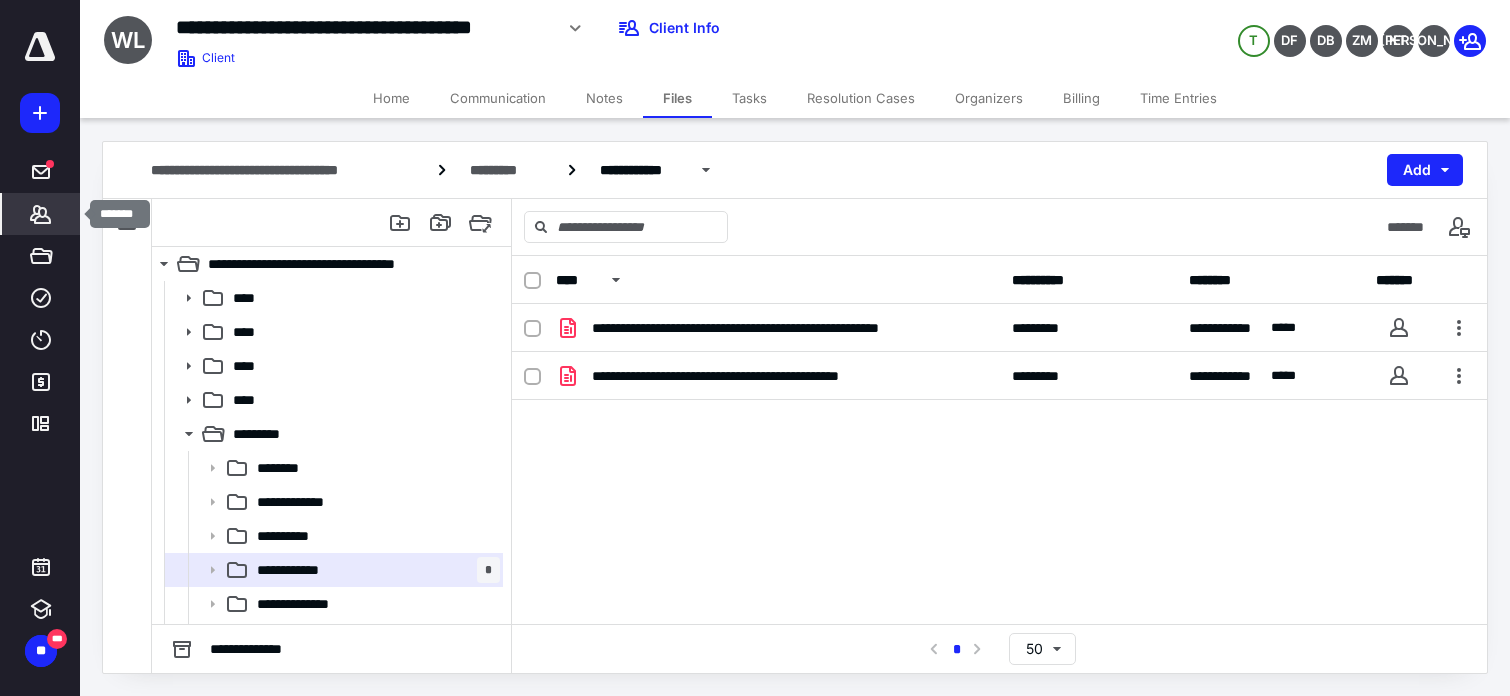 click 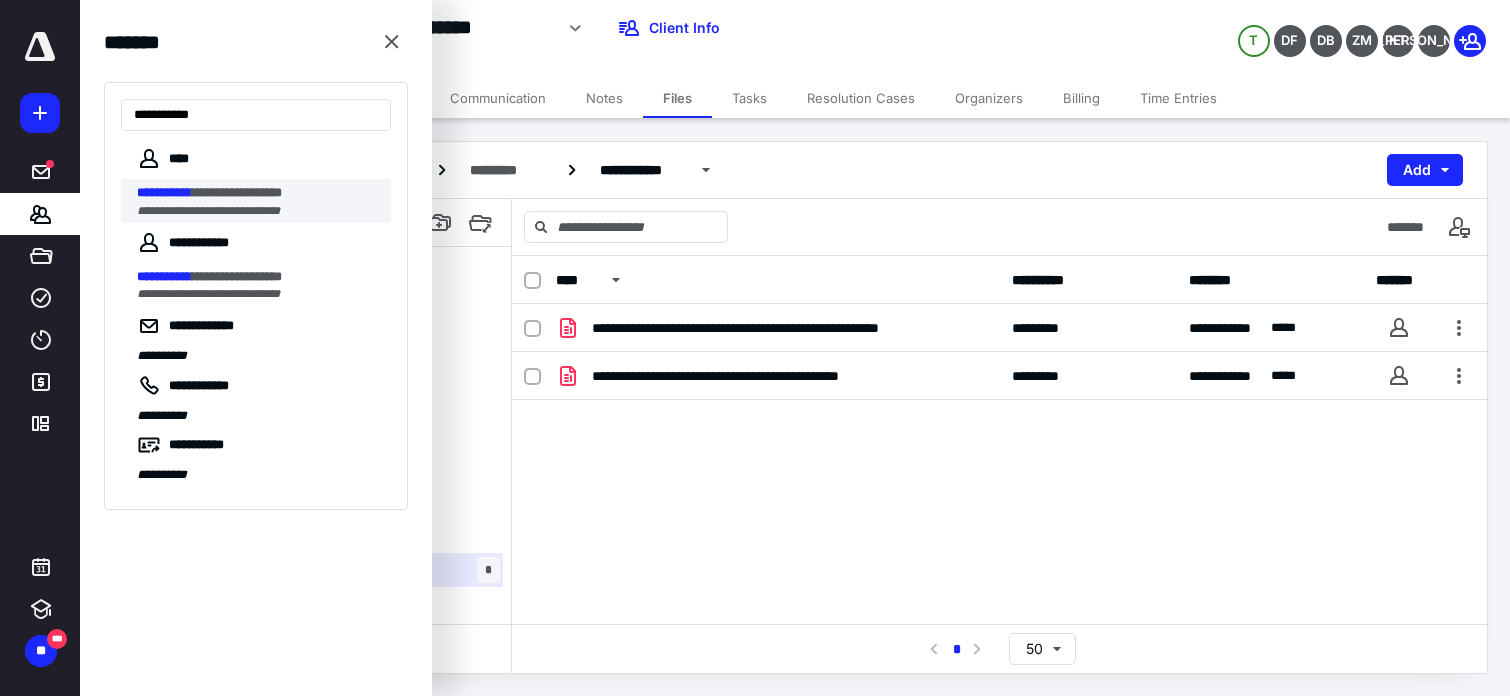 type on "**********" 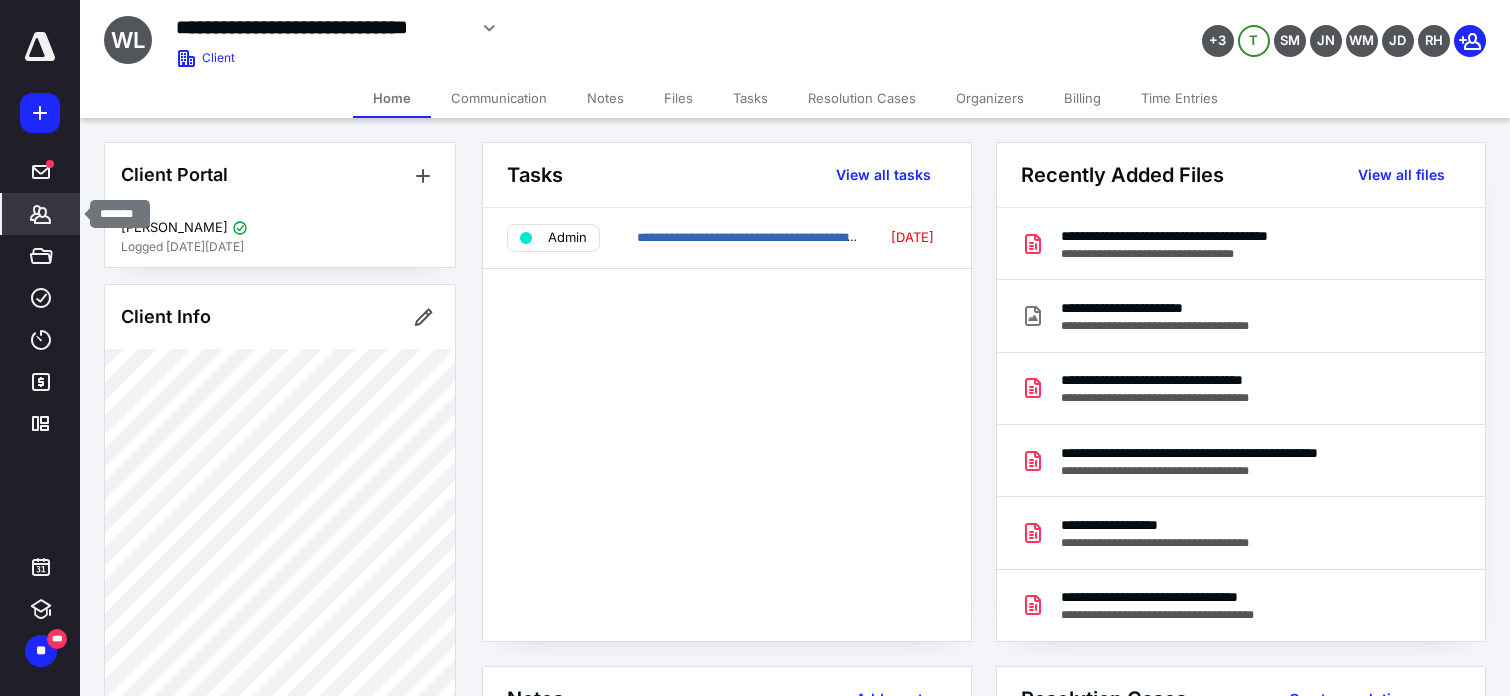 click 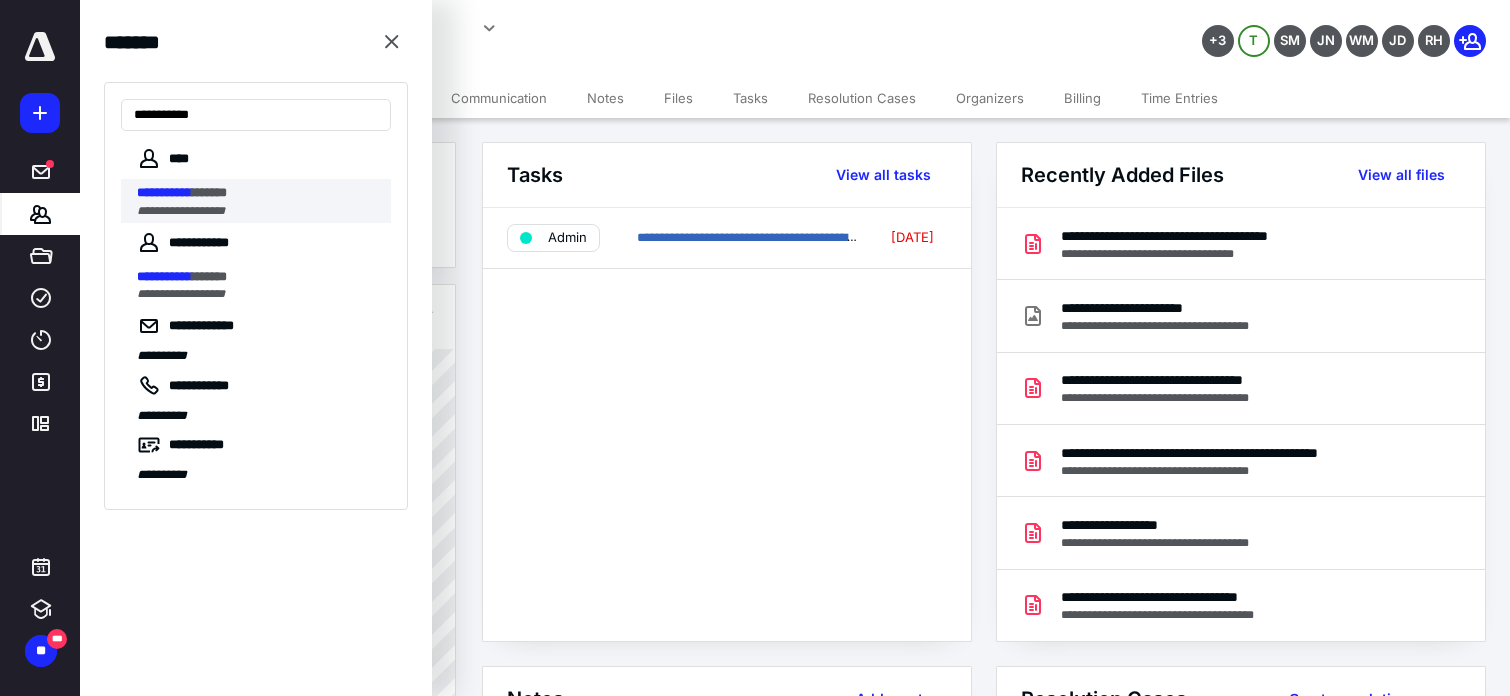 type on "**********" 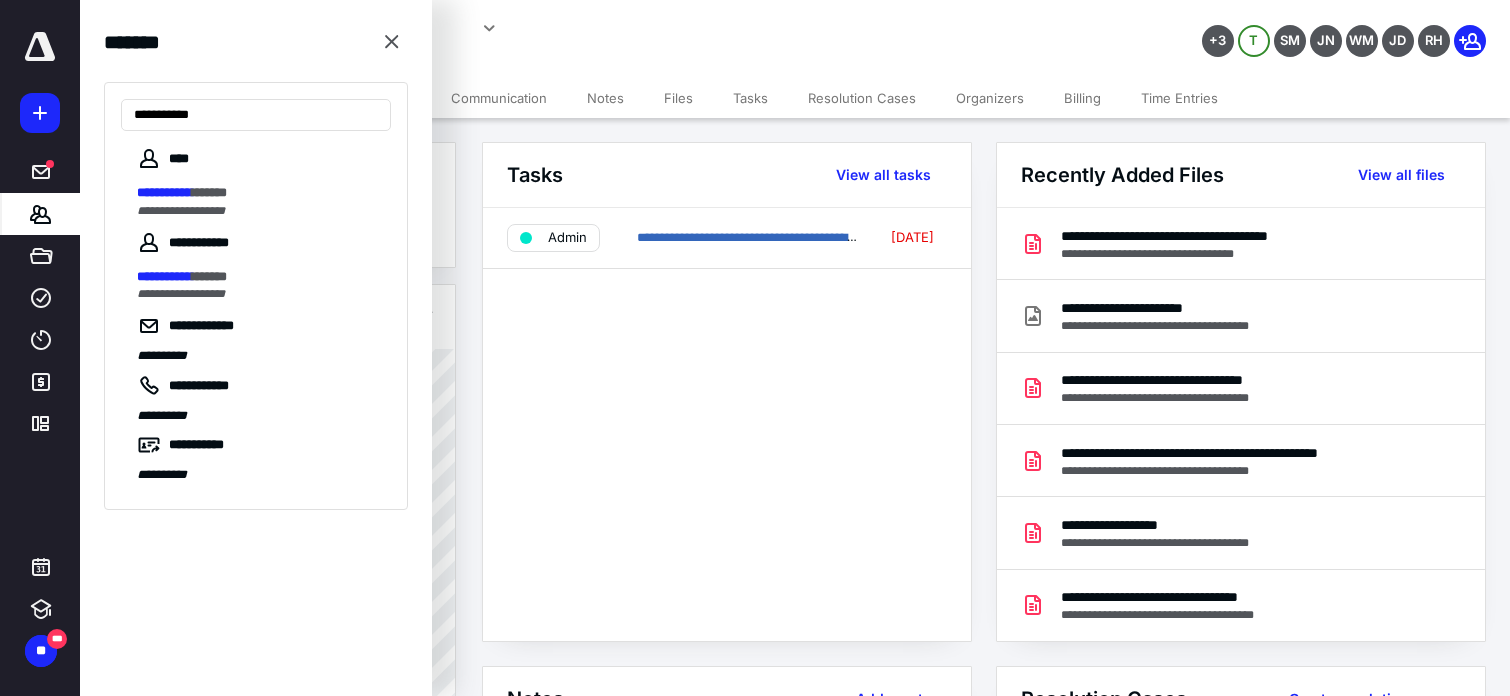drag, startPoint x: 312, startPoint y: 192, endPoint x: 297, endPoint y: 199, distance: 16.552946 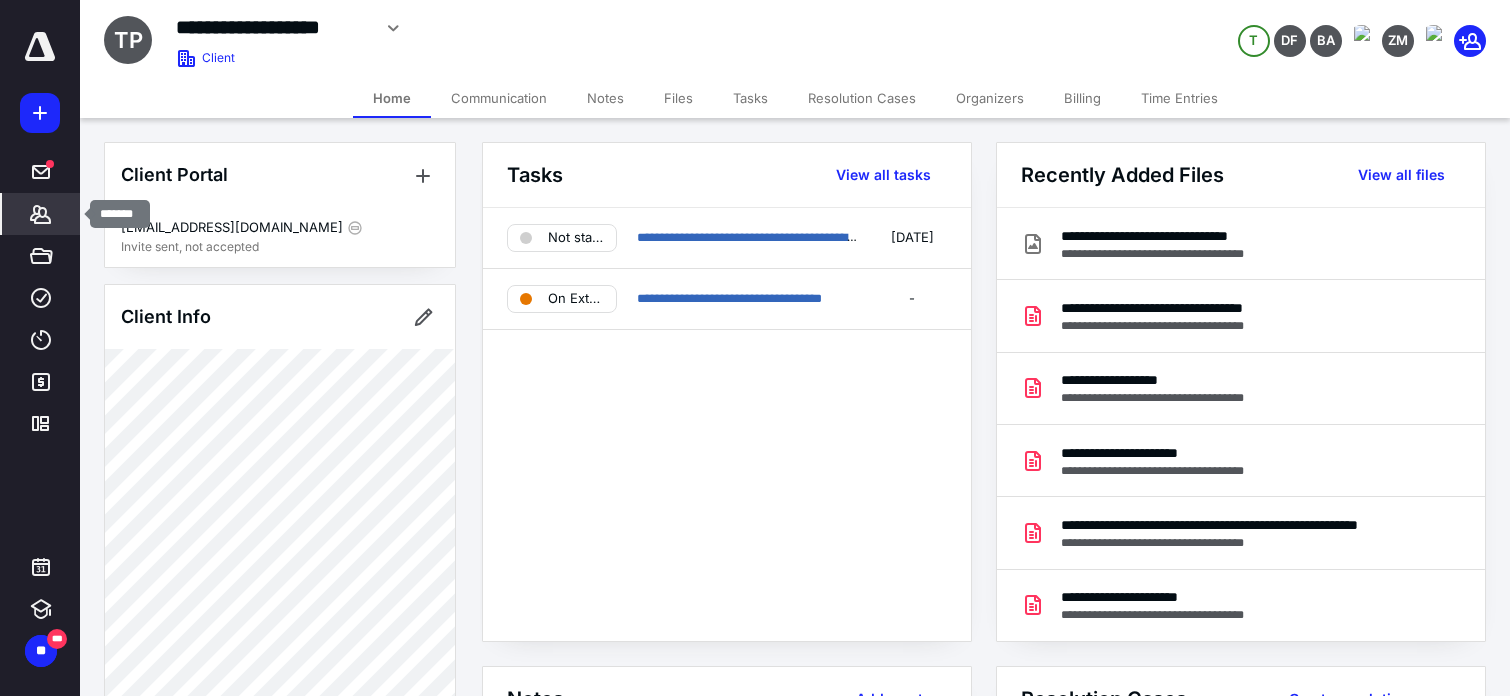 click 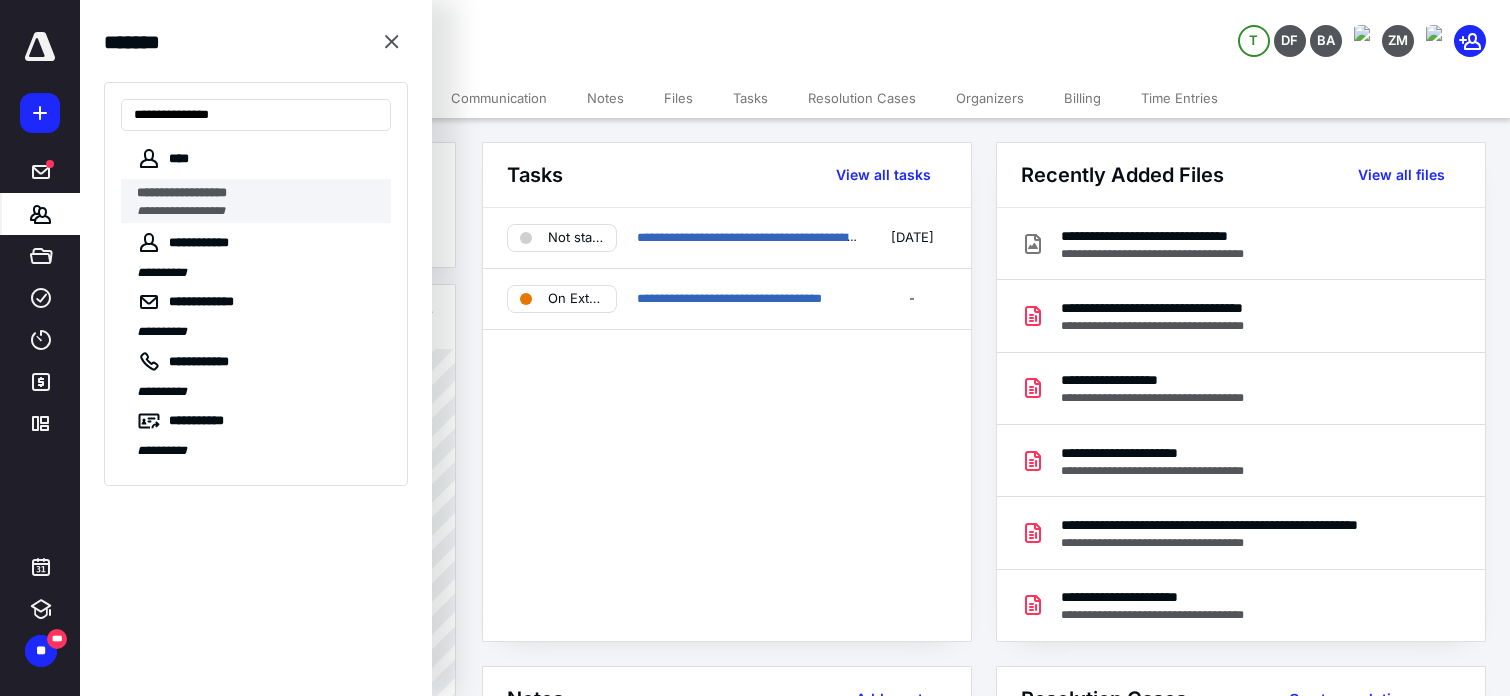 type on "**********" 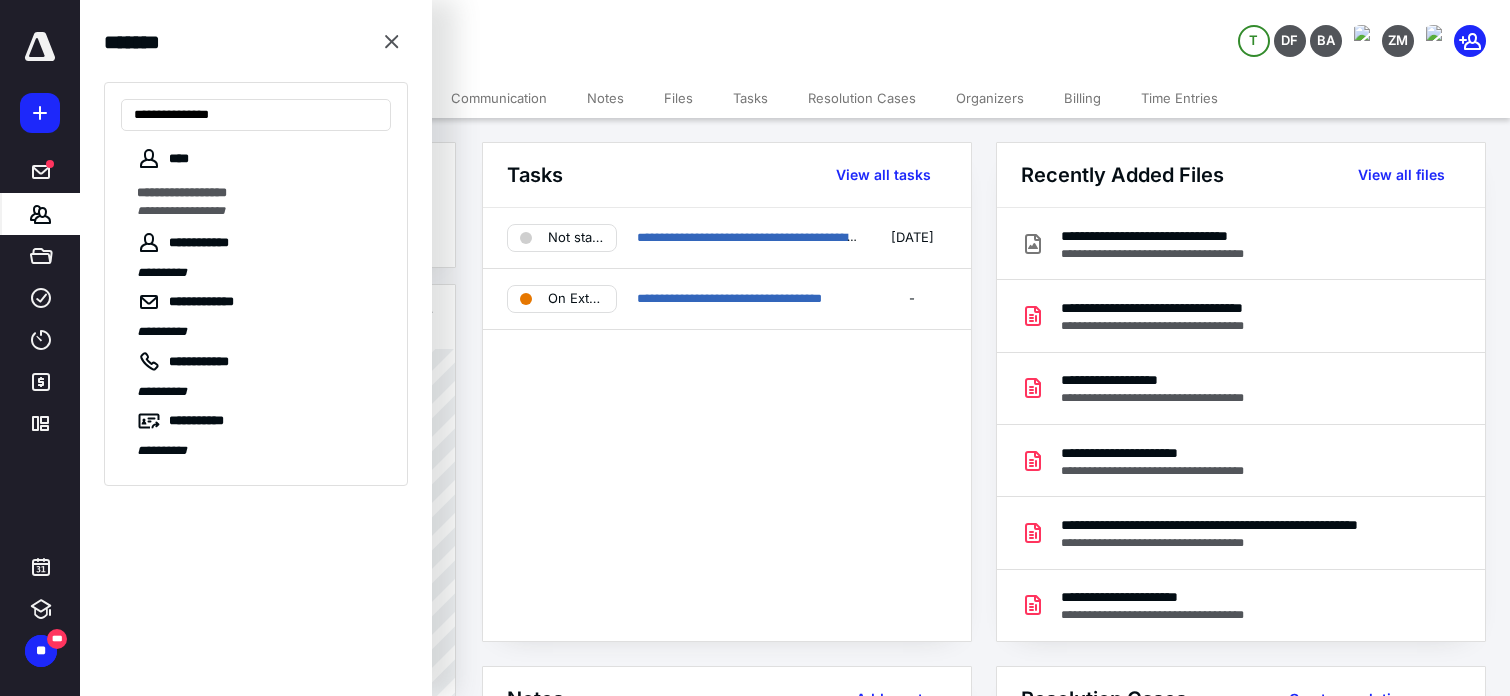 drag, startPoint x: 241, startPoint y: 196, endPoint x: 231, endPoint y: 225, distance: 30.675724 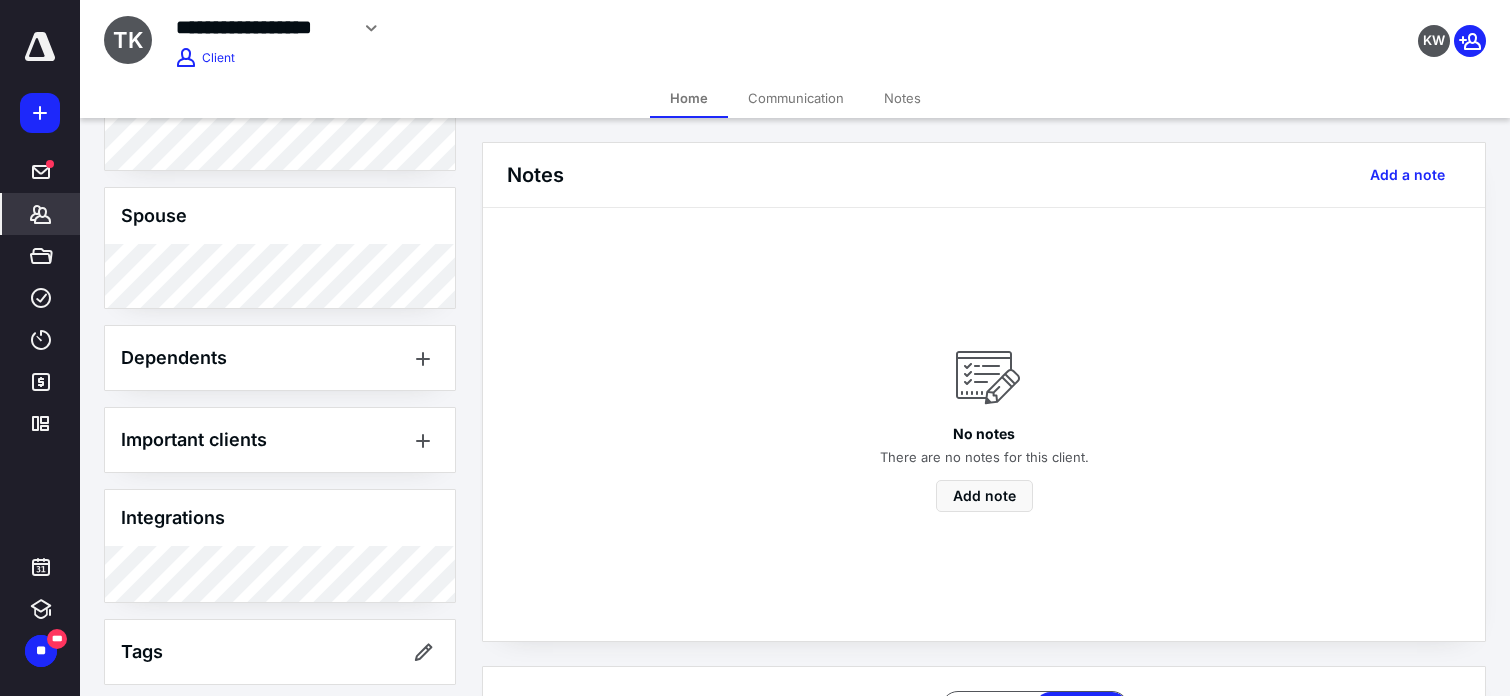 scroll, scrollTop: 509, scrollLeft: 0, axis: vertical 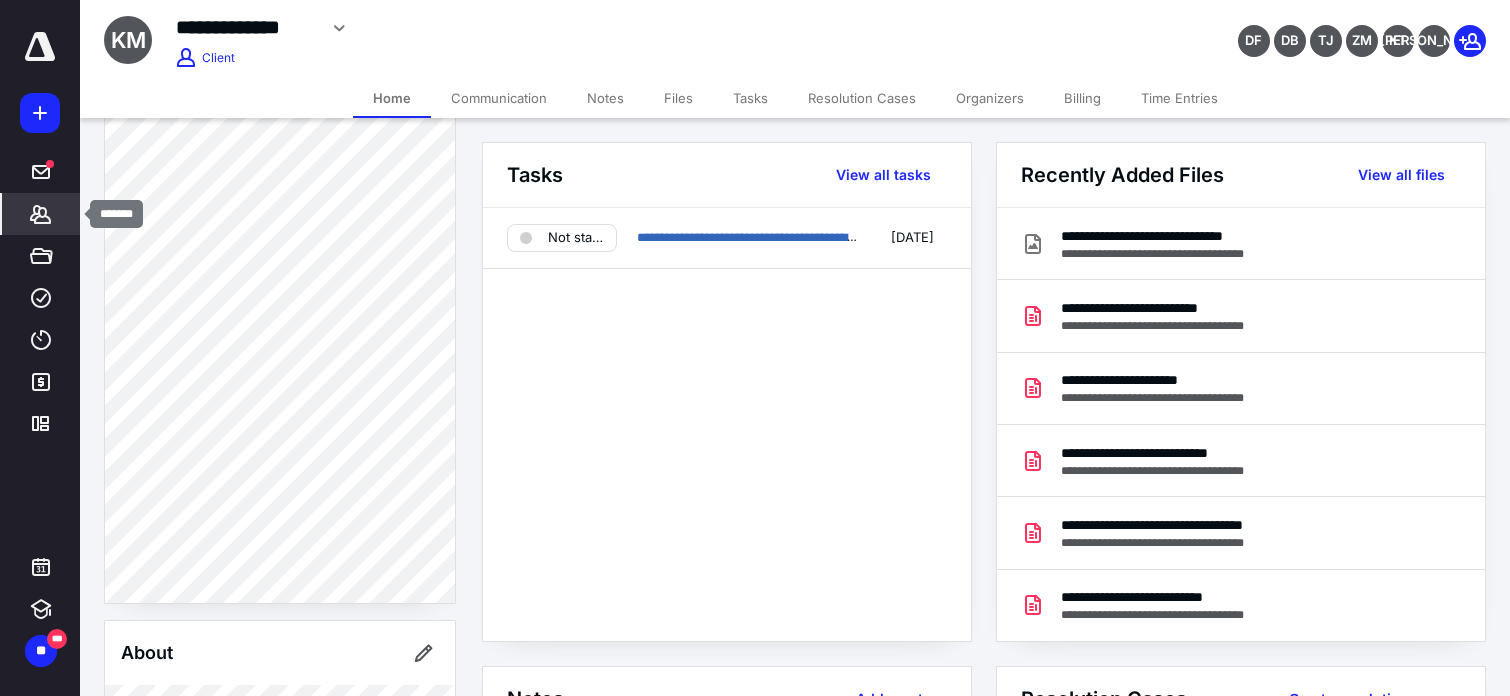 click 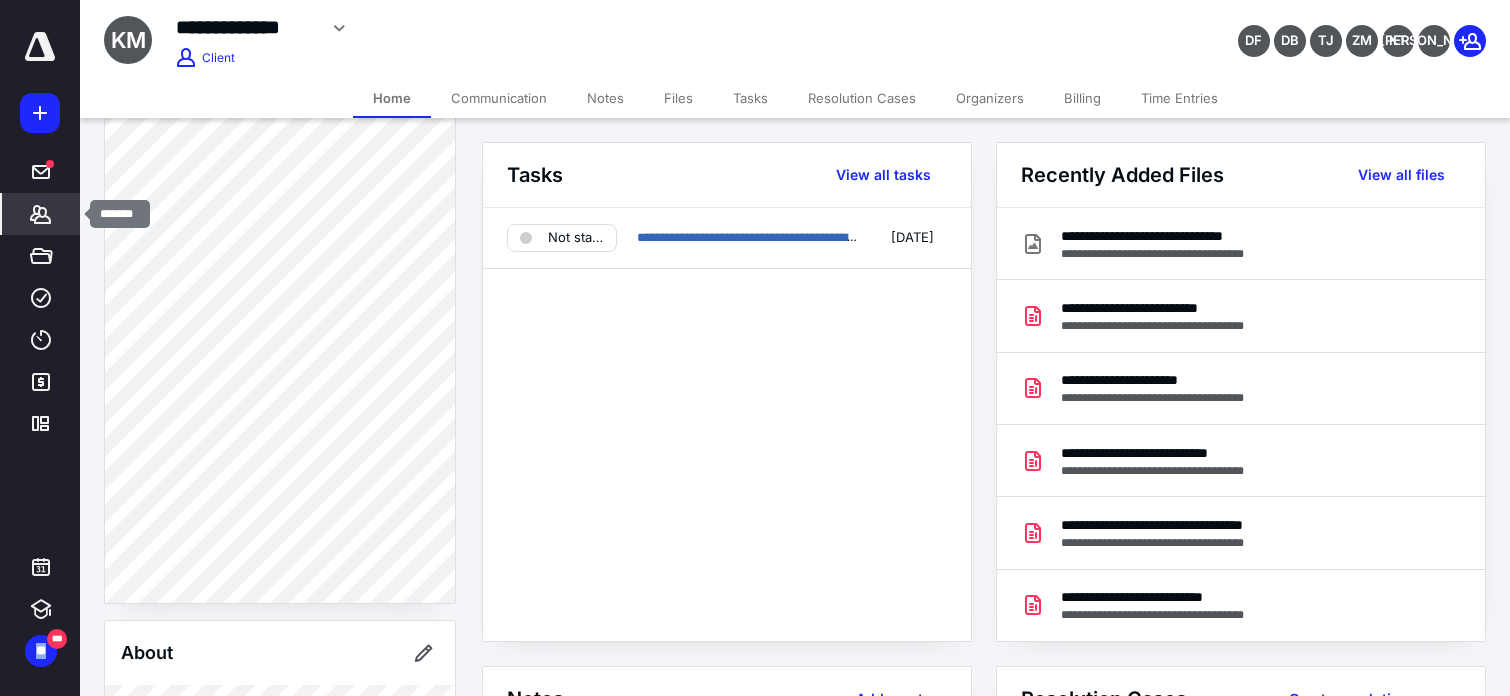 click 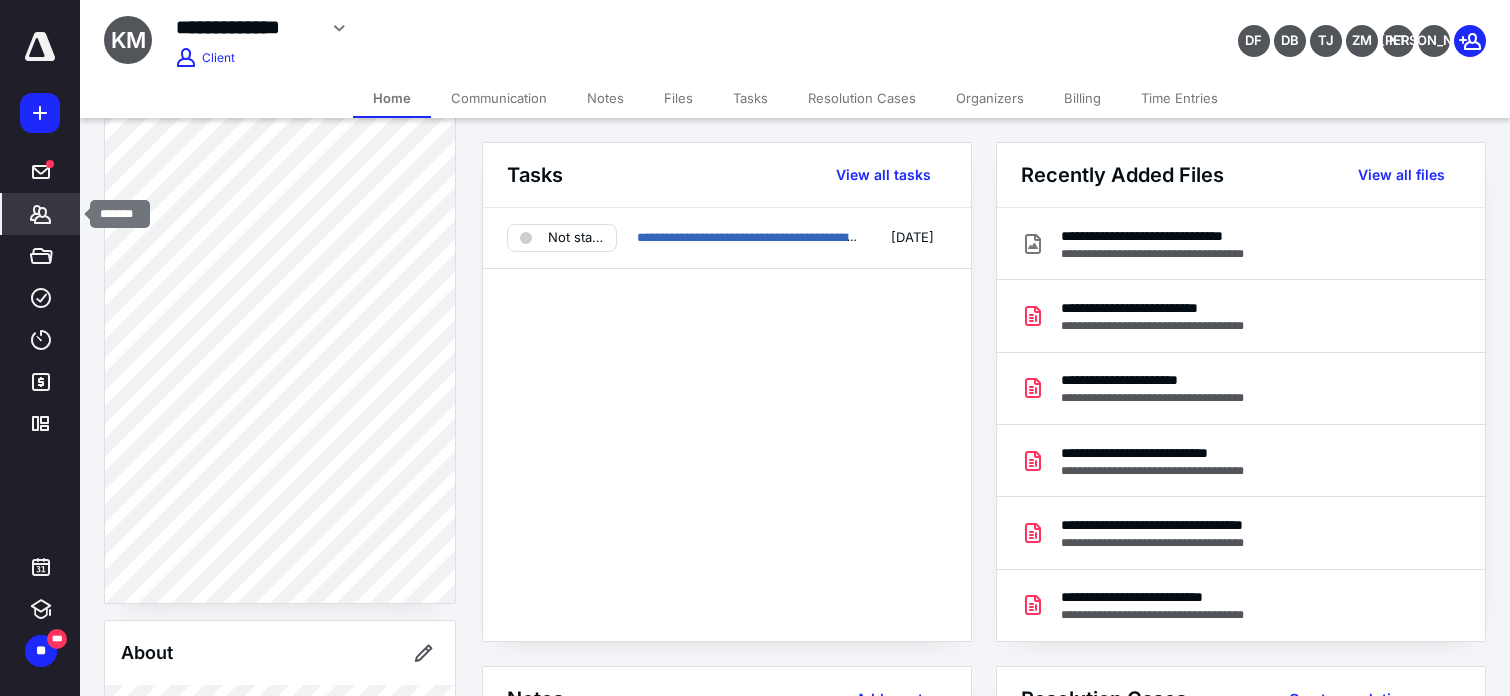 click 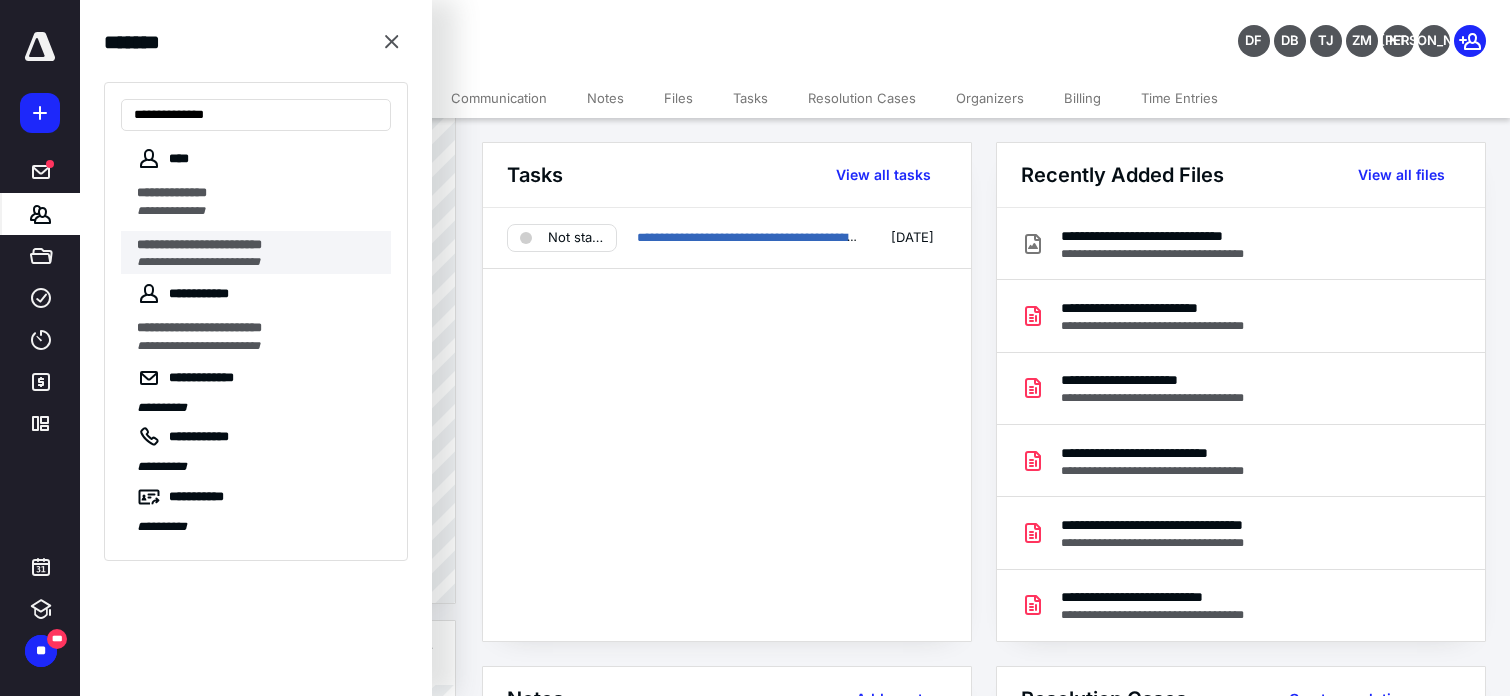 type on "**********" 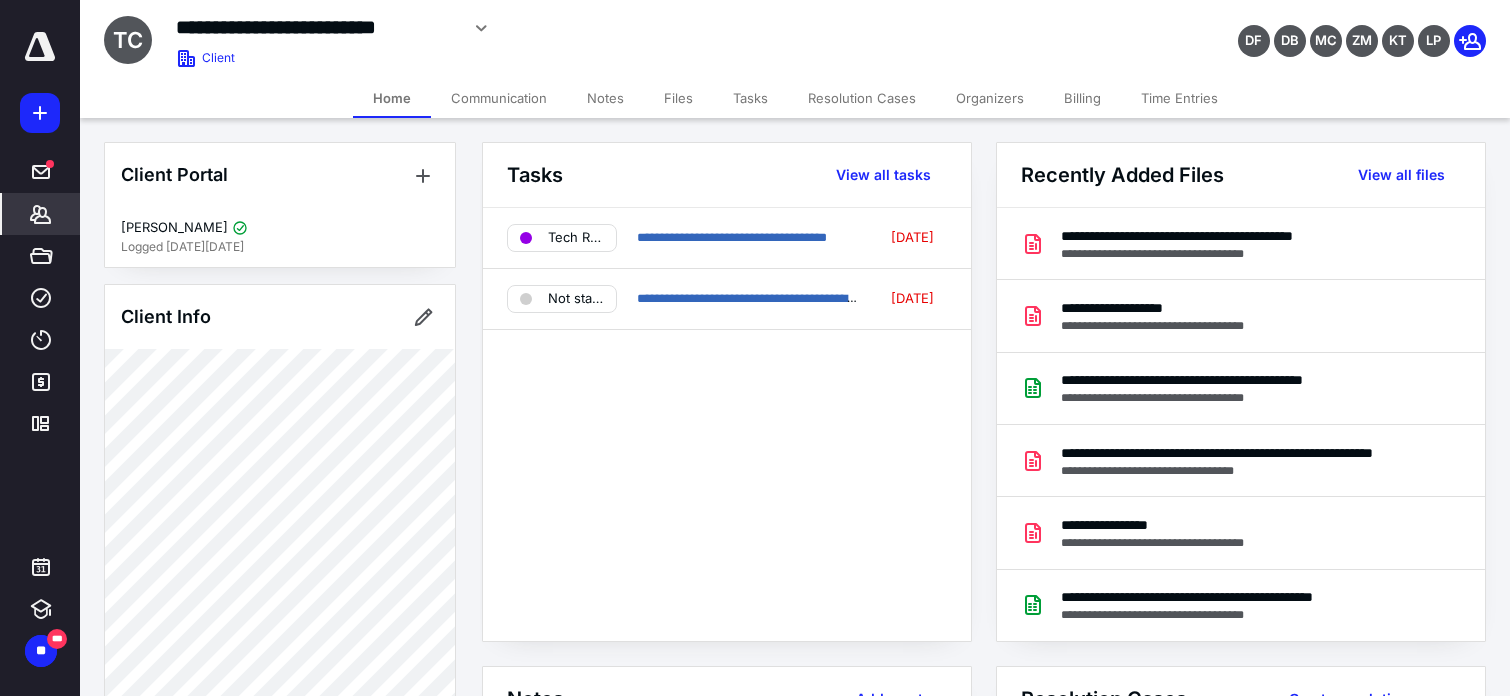 scroll, scrollTop: 1, scrollLeft: 0, axis: vertical 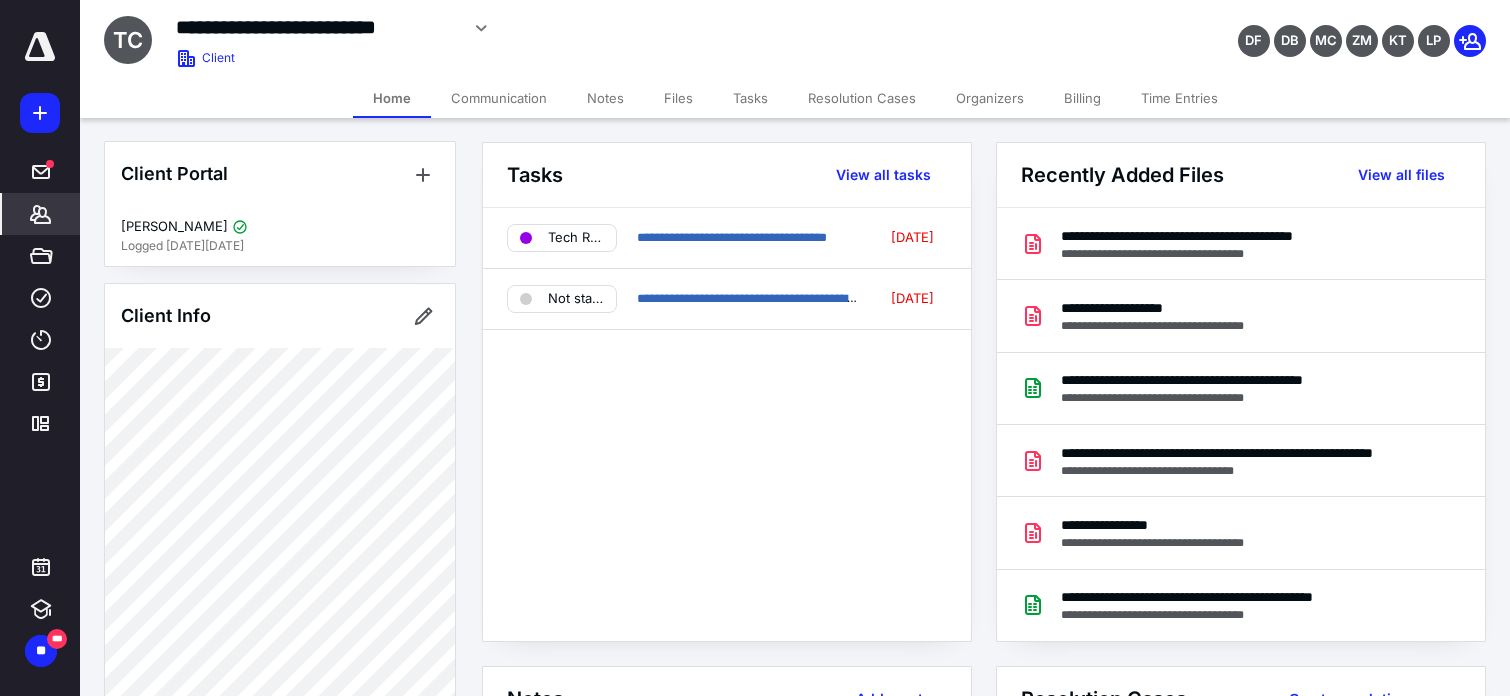 click 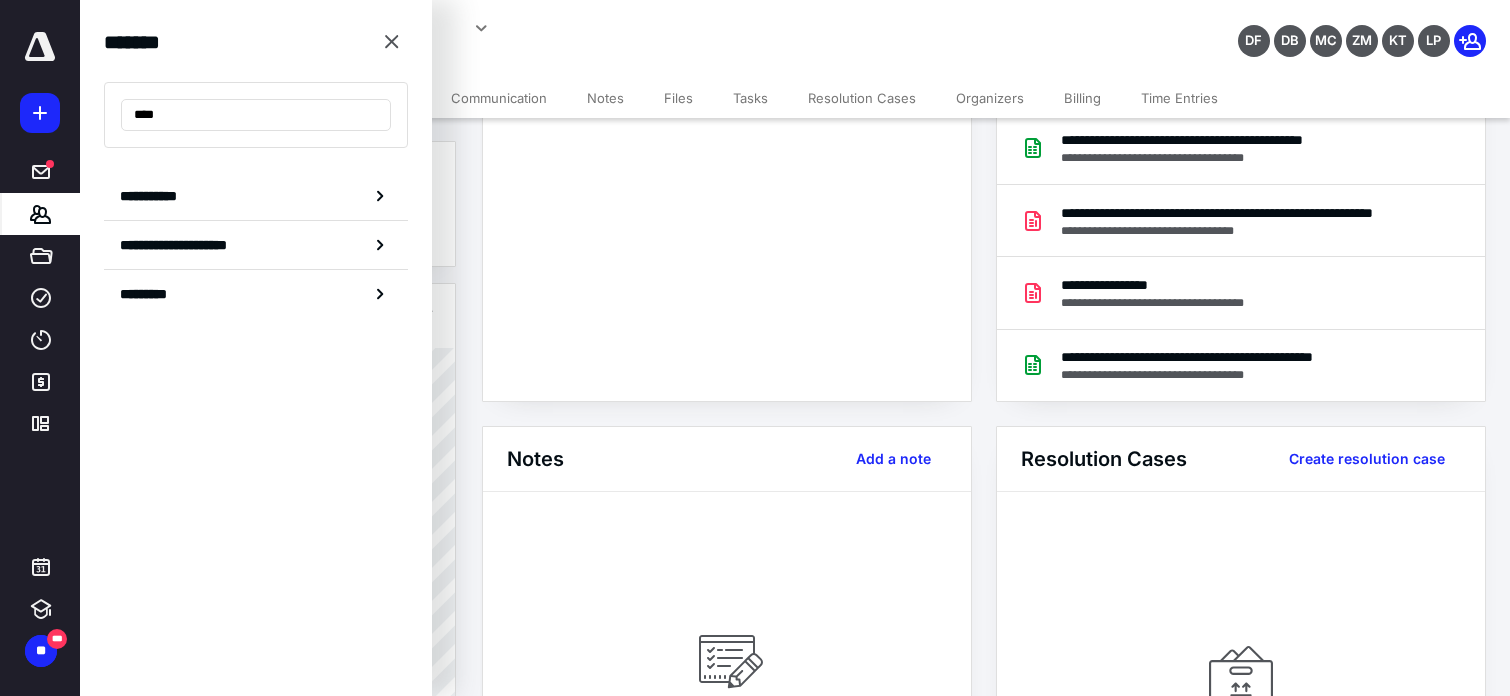scroll, scrollTop: 208, scrollLeft: 0, axis: vertical 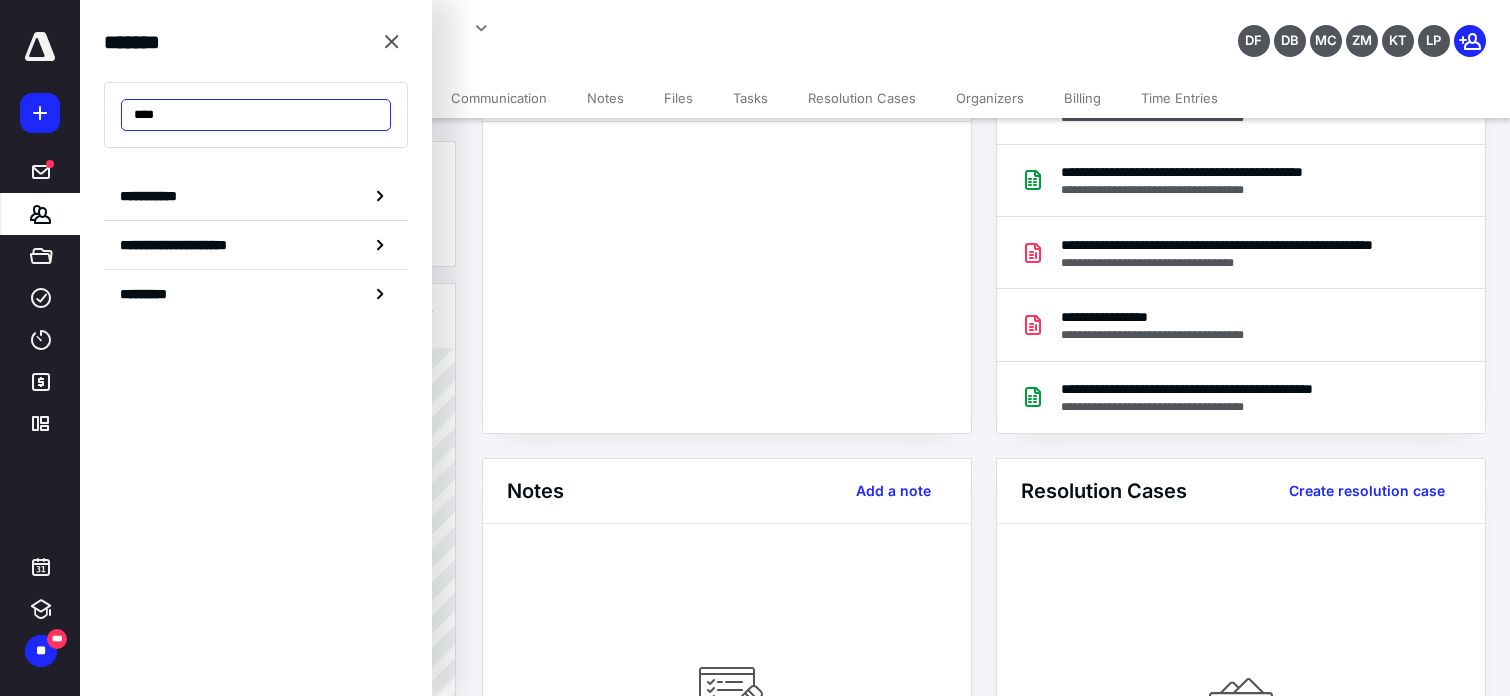 click on "****" at bounding box center [256, 115] 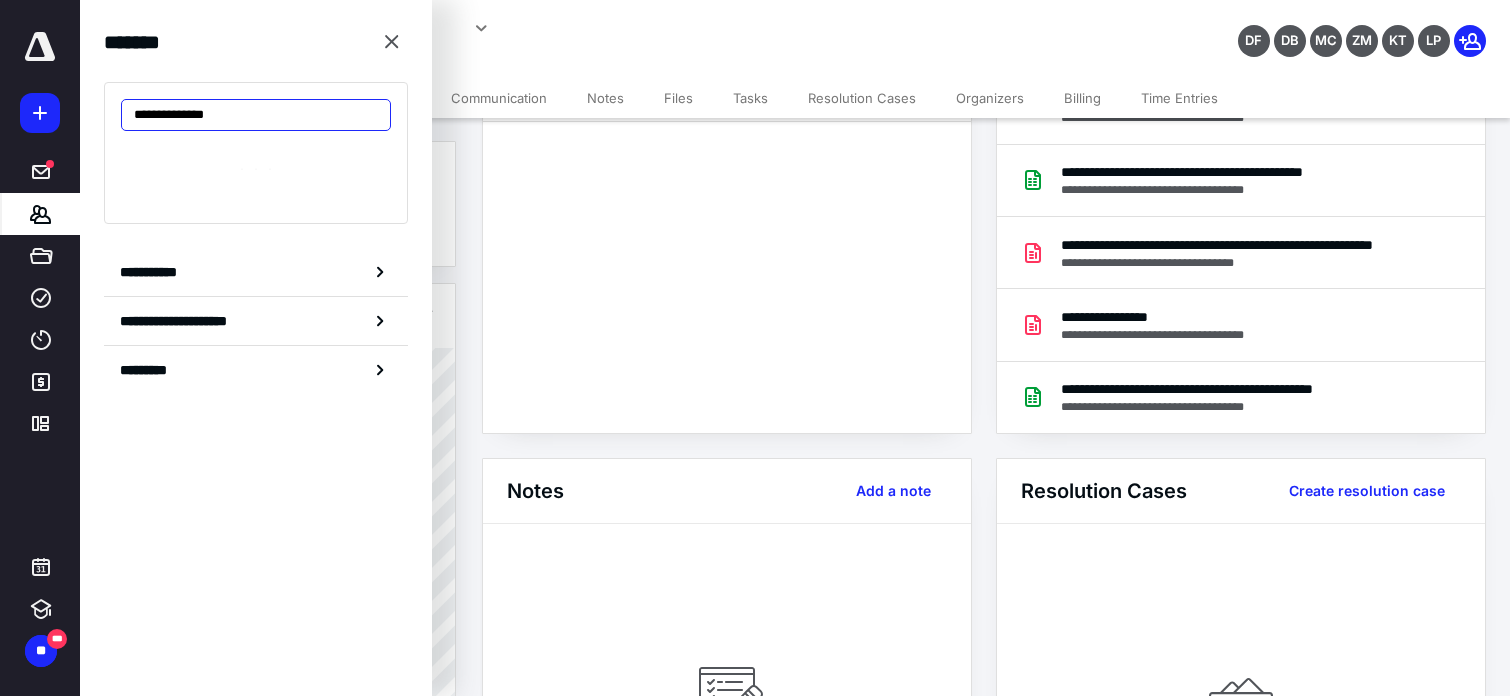 type on "**********" 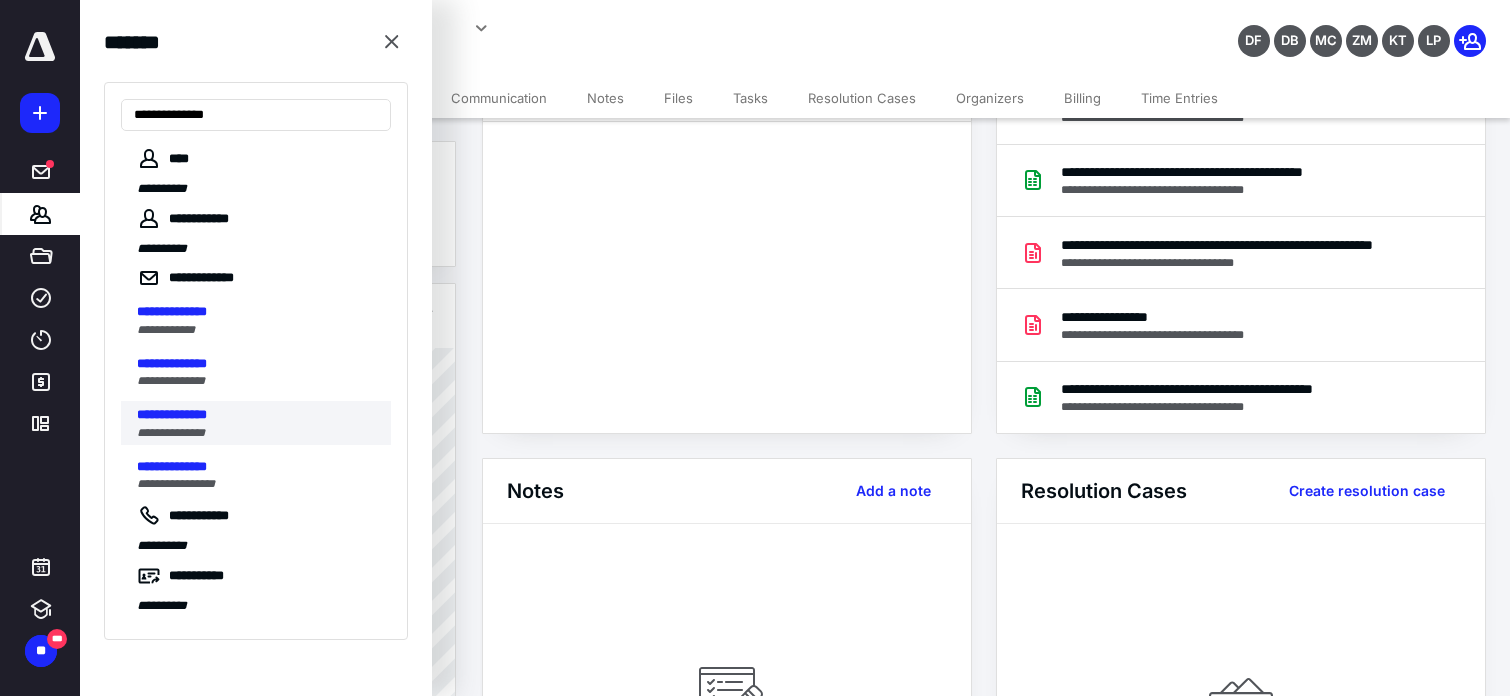 click on "**********" at bounding box center [258, 415] 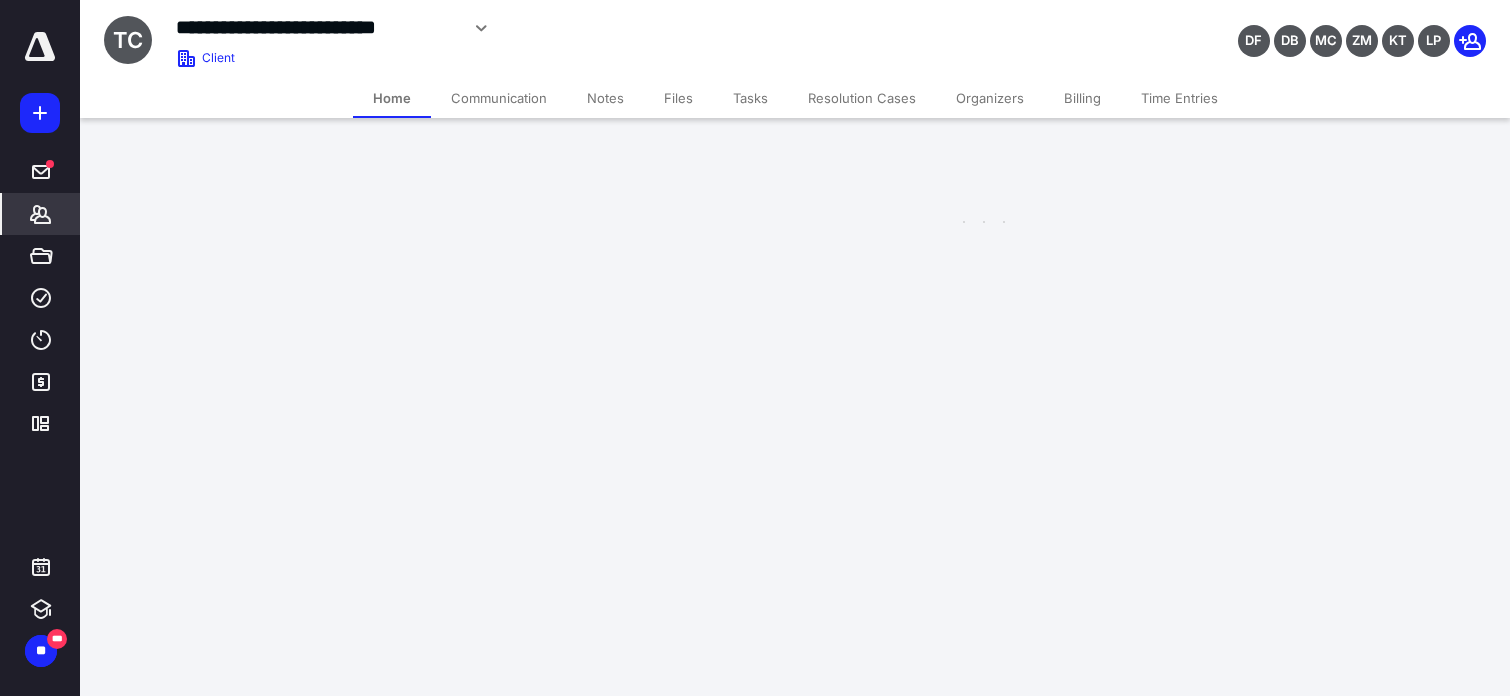 scroll, scrollTop: 0, scrollLeft: 0, axis: both 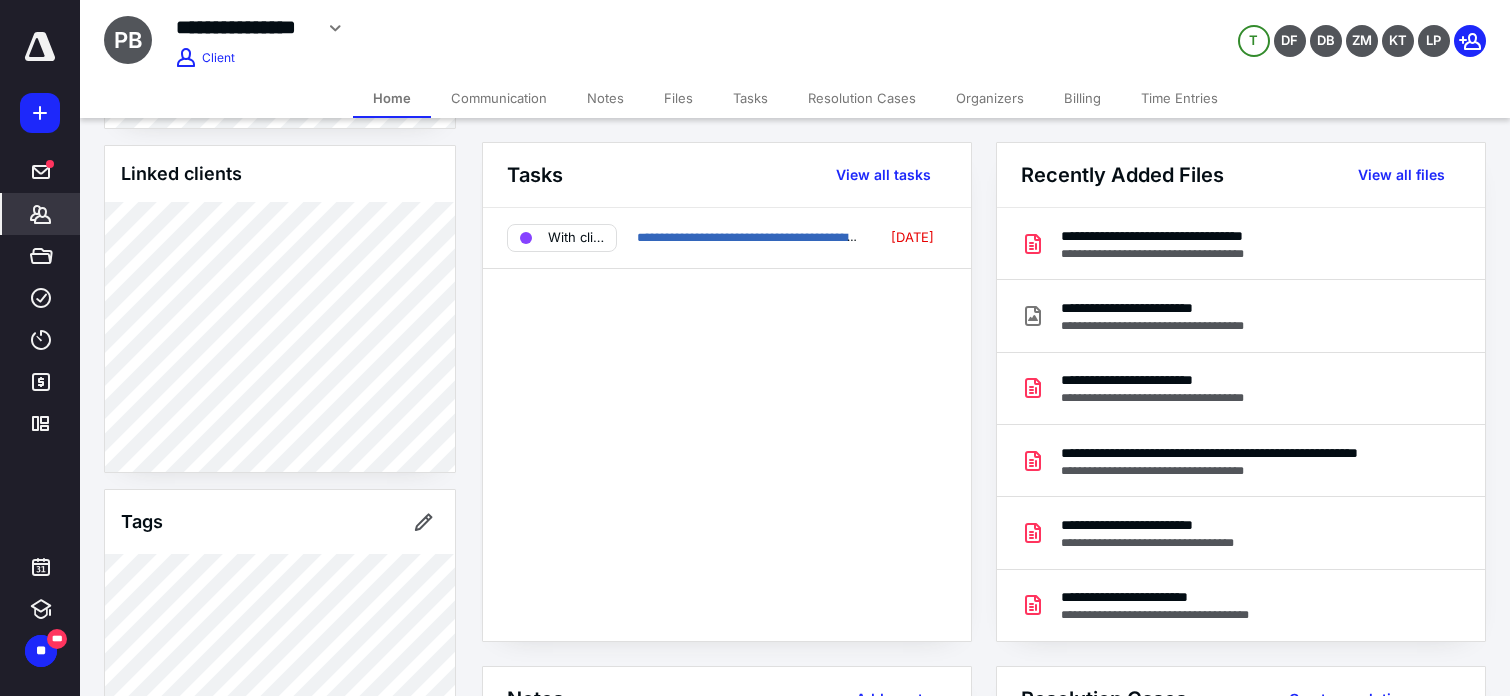 click on "Files" at bounding box center [678, 98] 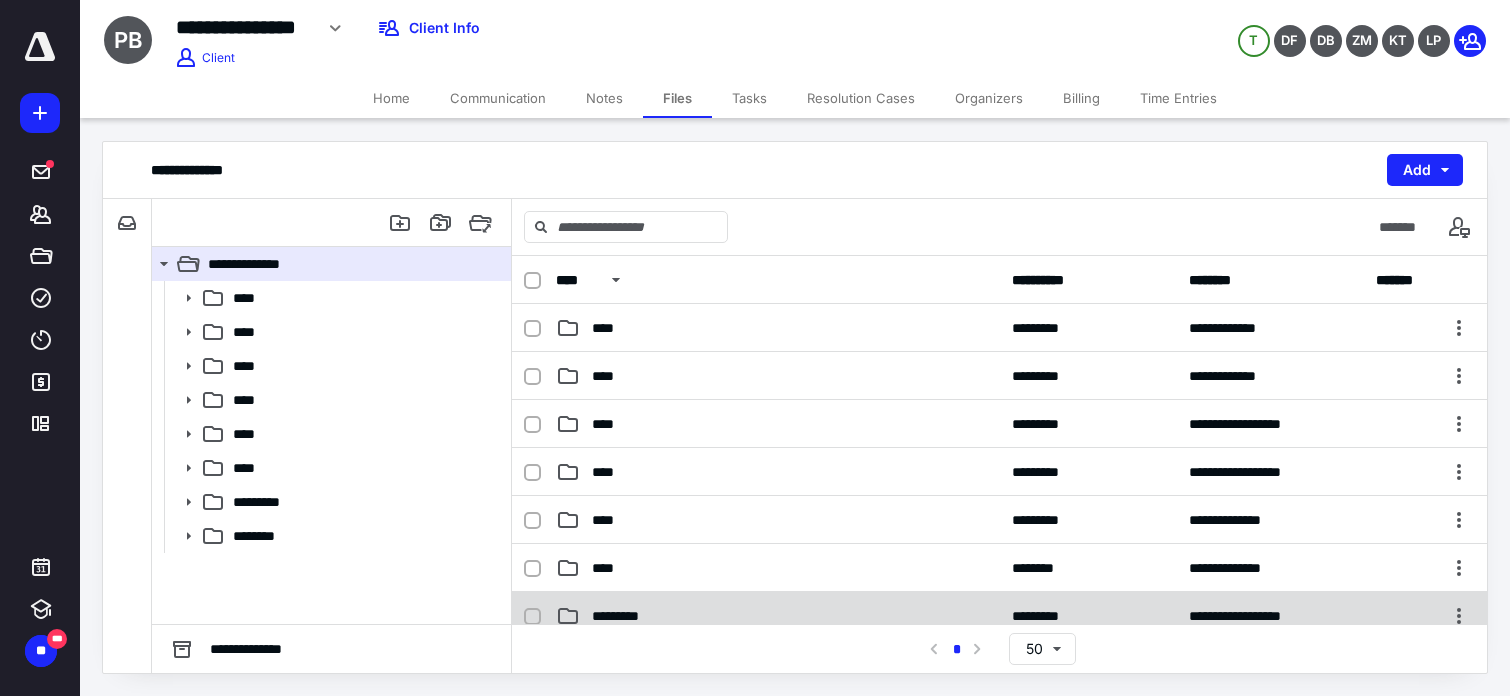 click on "*********" at bounding box center (778, 616) 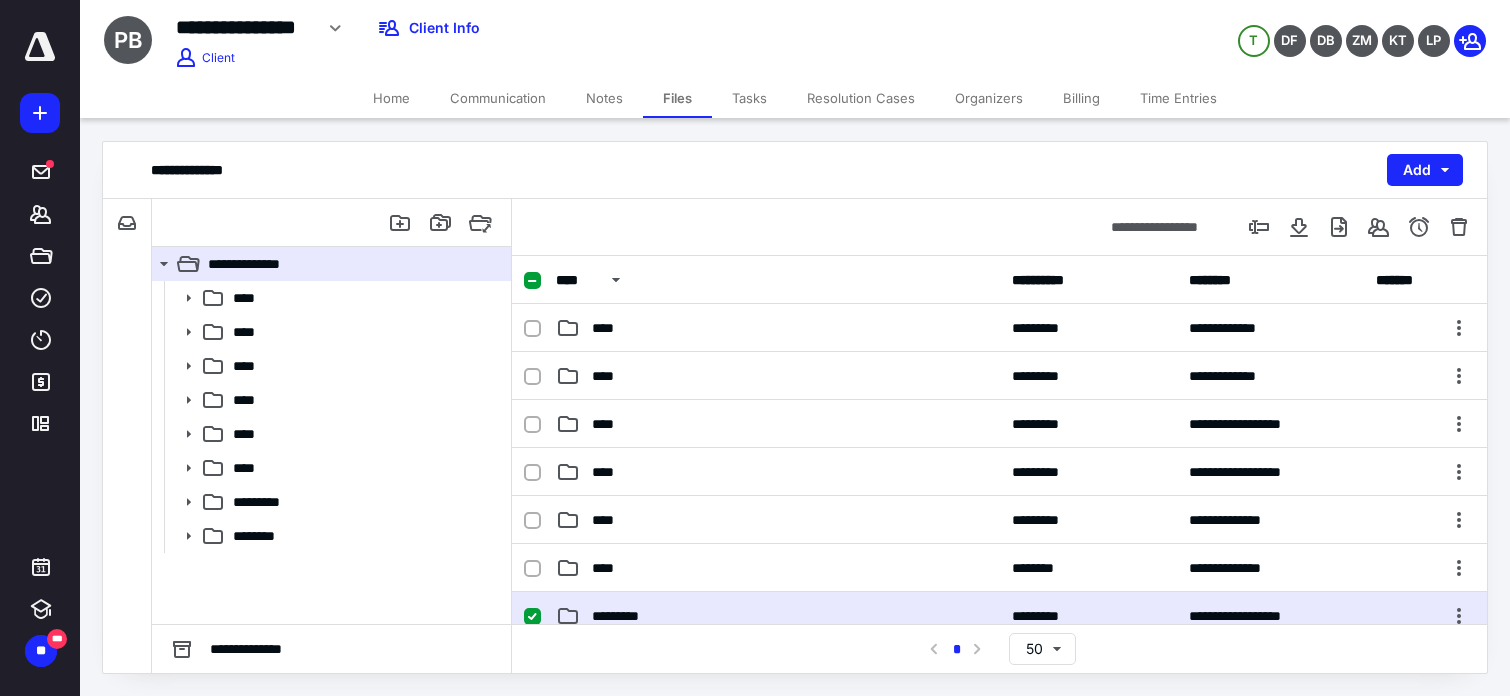 click on "*********" at bounding box center (778, 616) 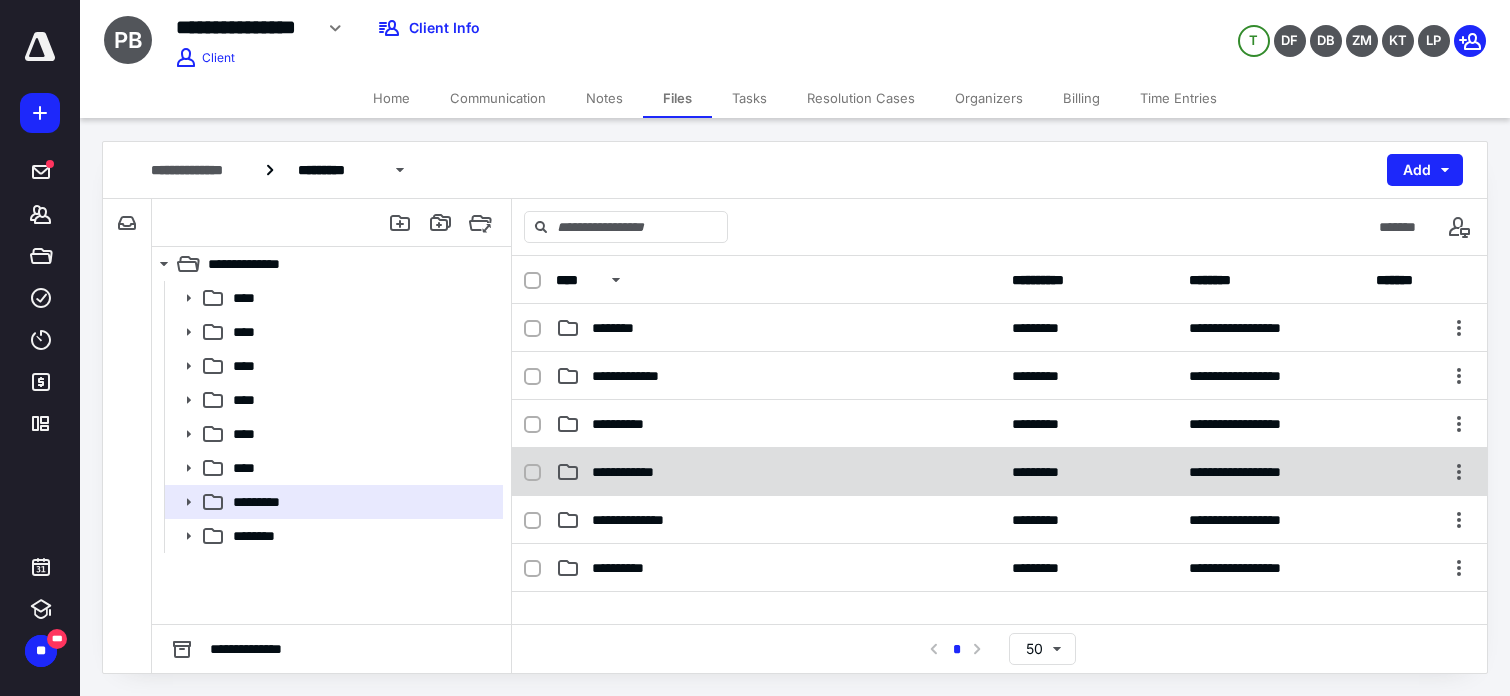 click on "**********" at bounding box center [778, 472] 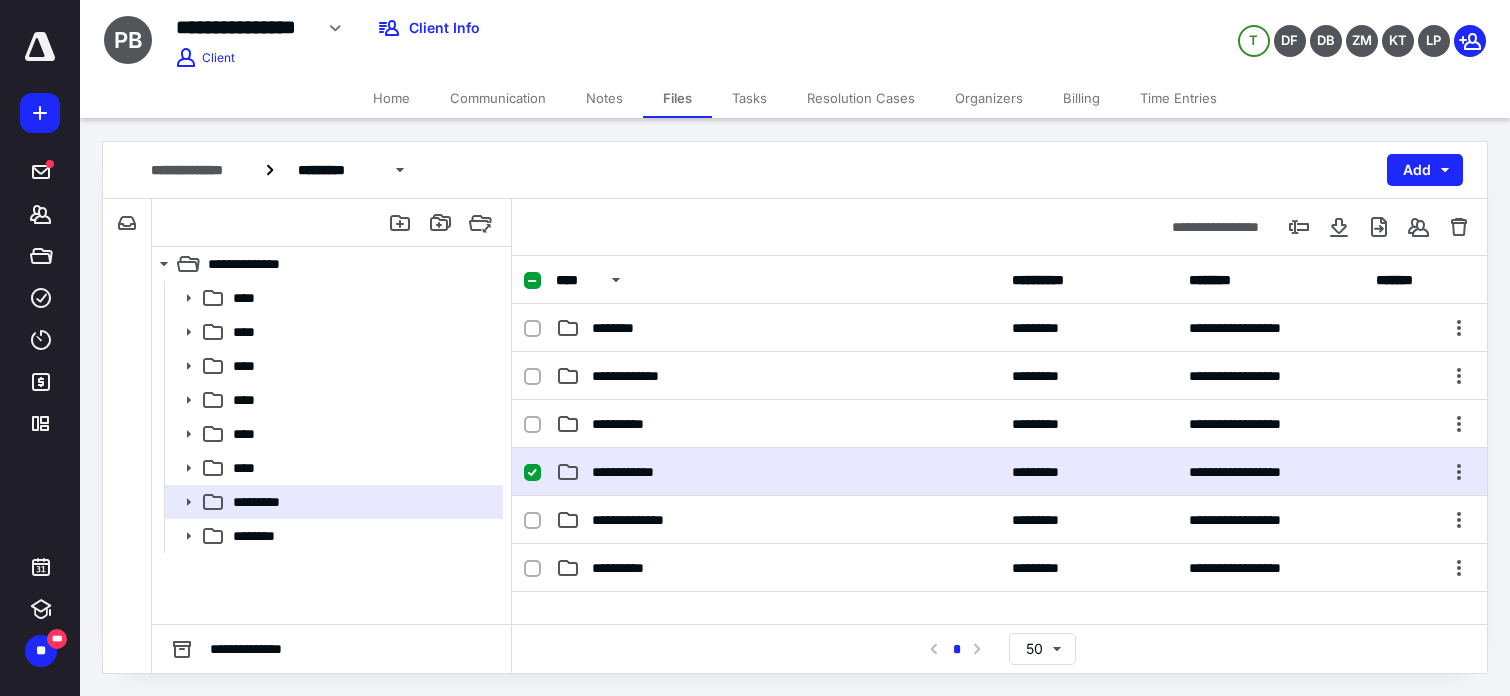 click on "**********" at bounding box center [778, 472] 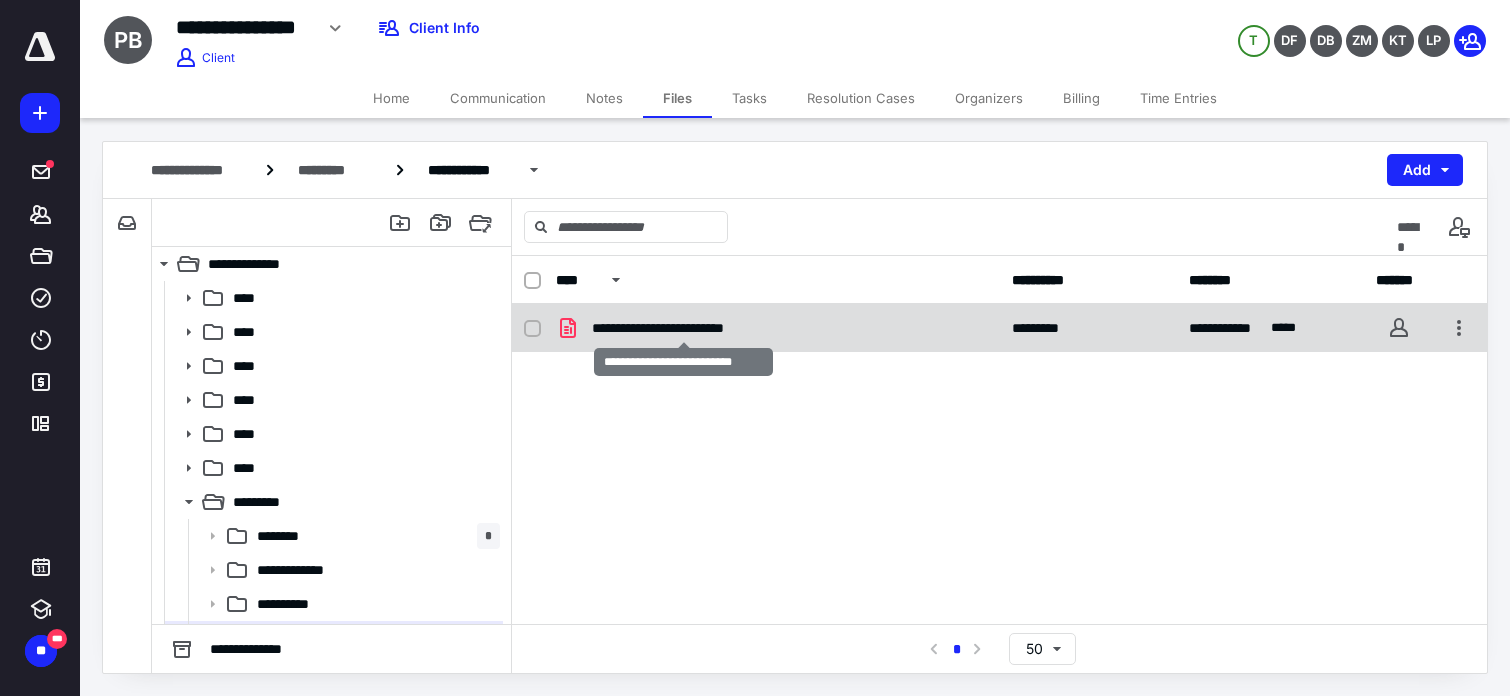 click on "**********" at bounding box center (683, 328) 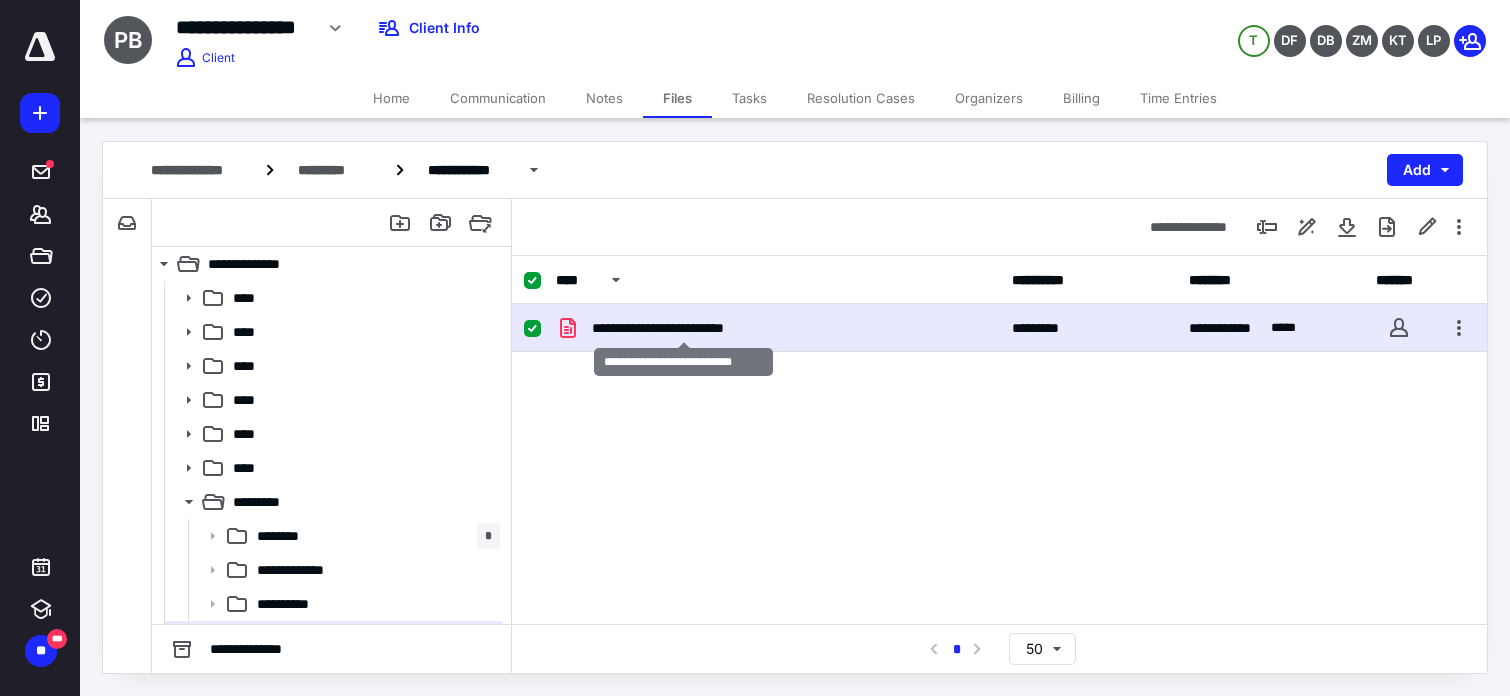 click on "**********" at bounding box center (683, 328) 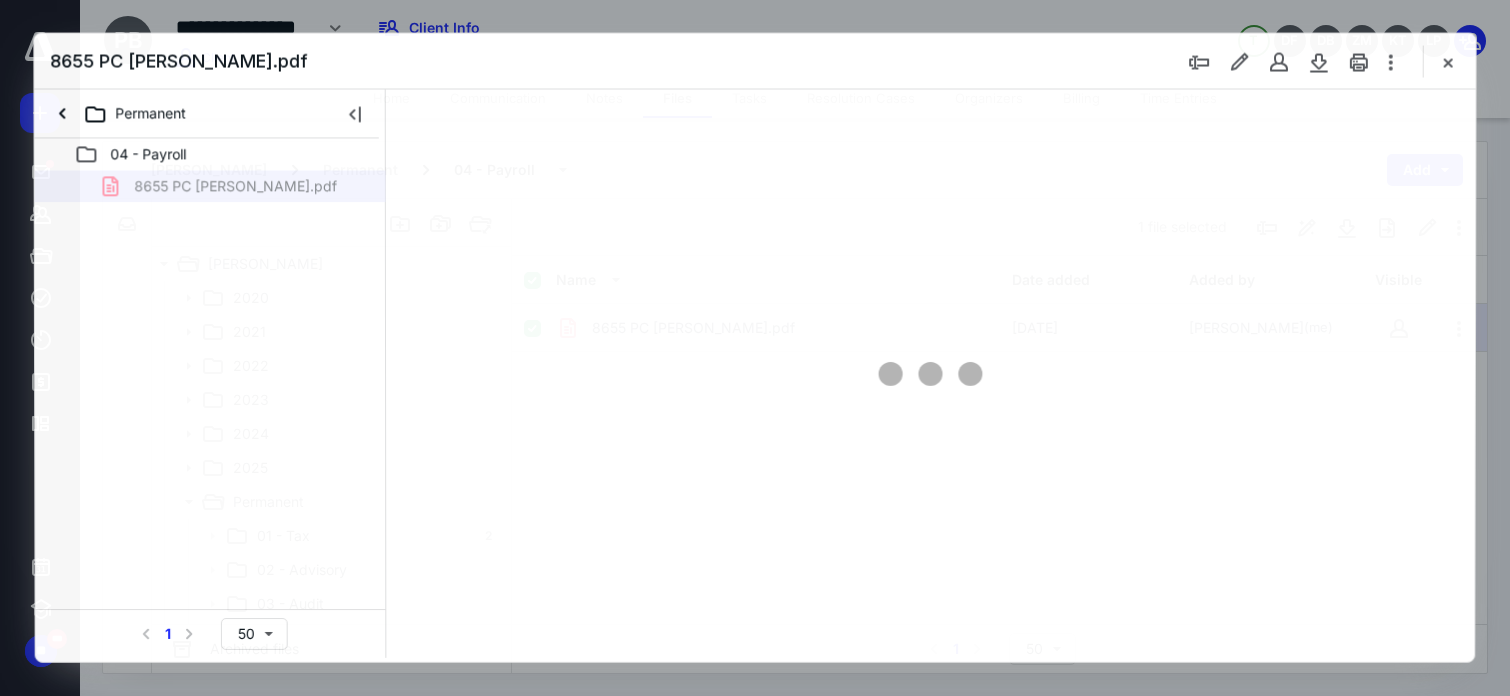 scroll, scrollTop: 0, scrollLeft: 0, axis: both 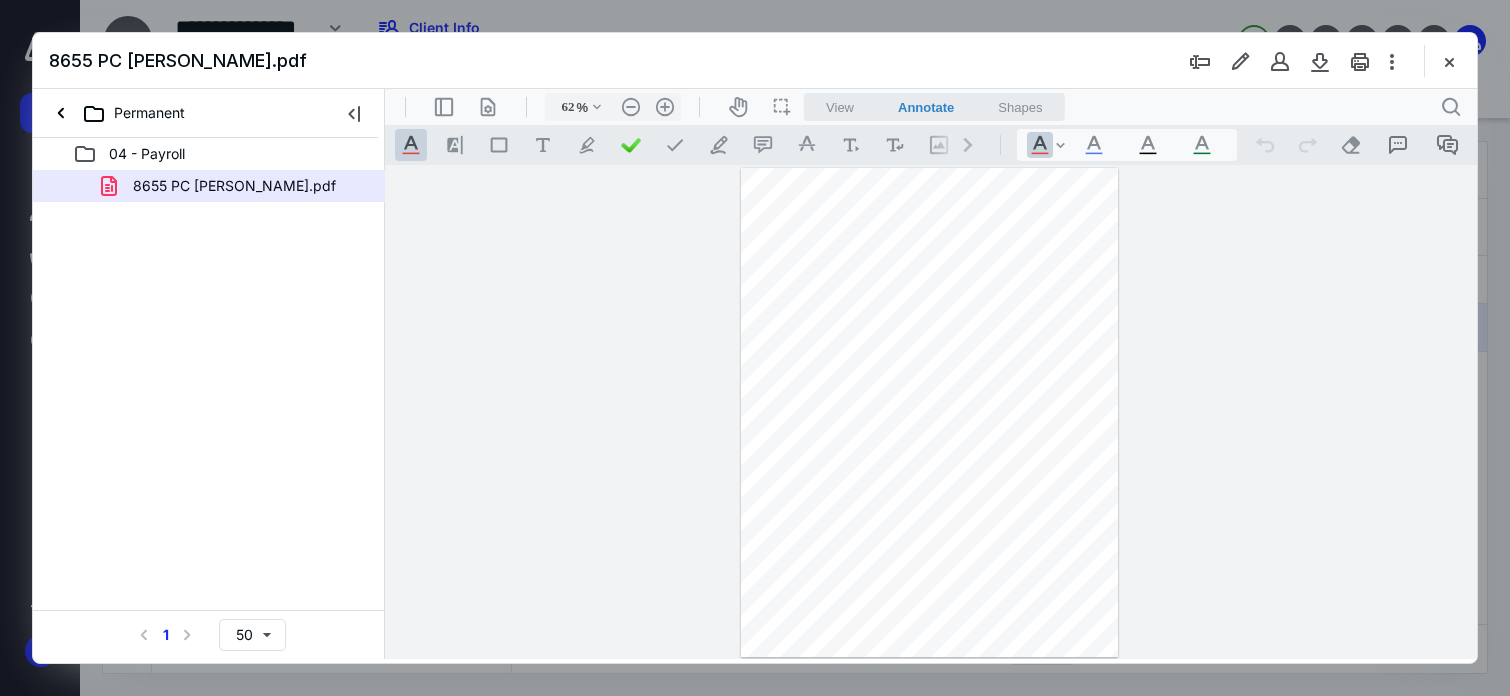 type on "175" 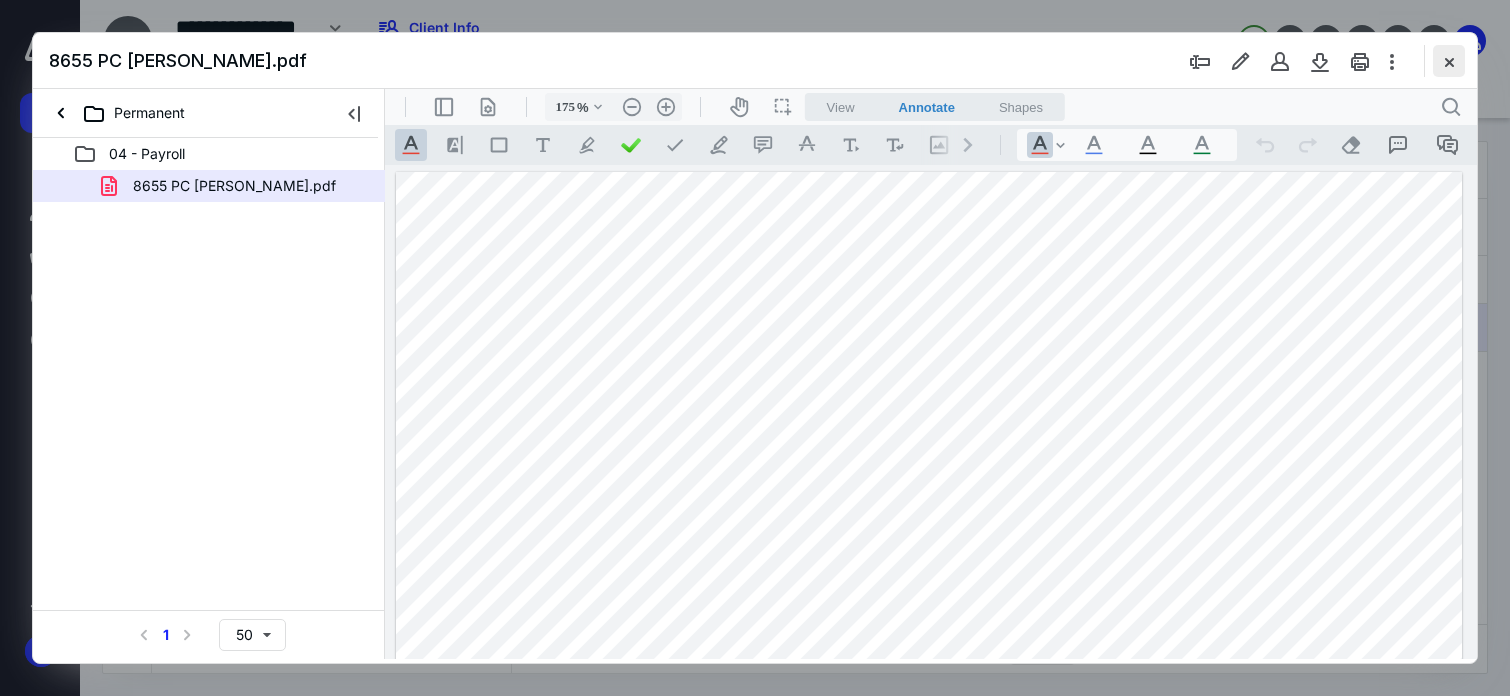 click at bounding box center [1449, 61] 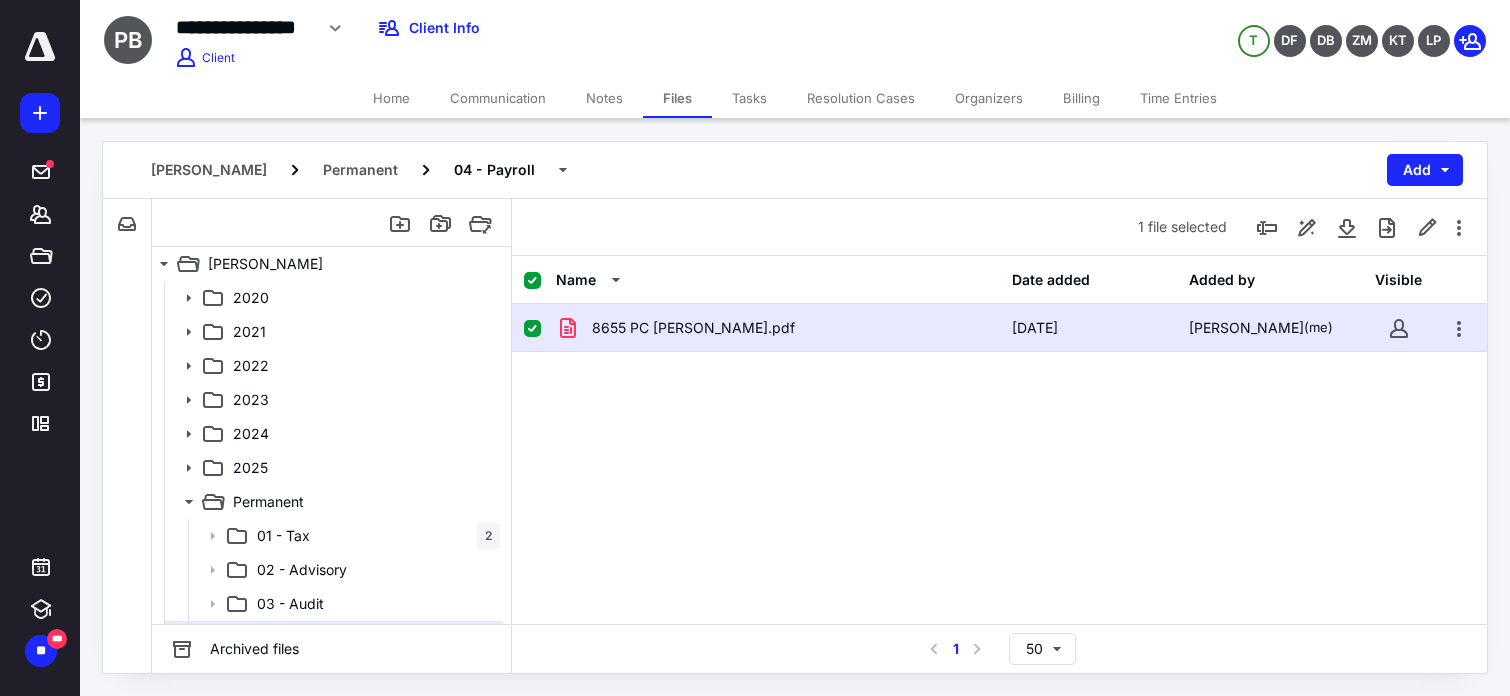 click on "Home" at bounding box center [391, 98] 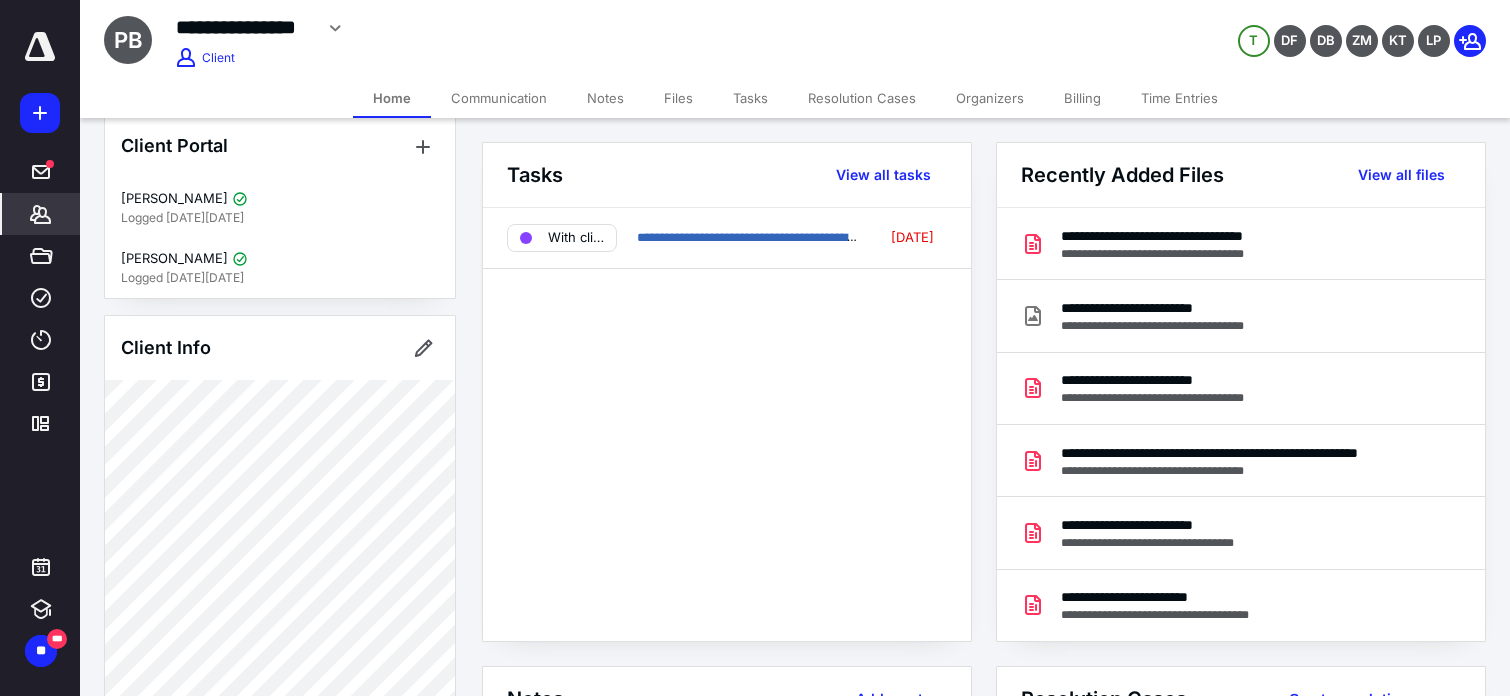 scroll, scrollTop: 23, scrollLeft: 0, axis: vertical 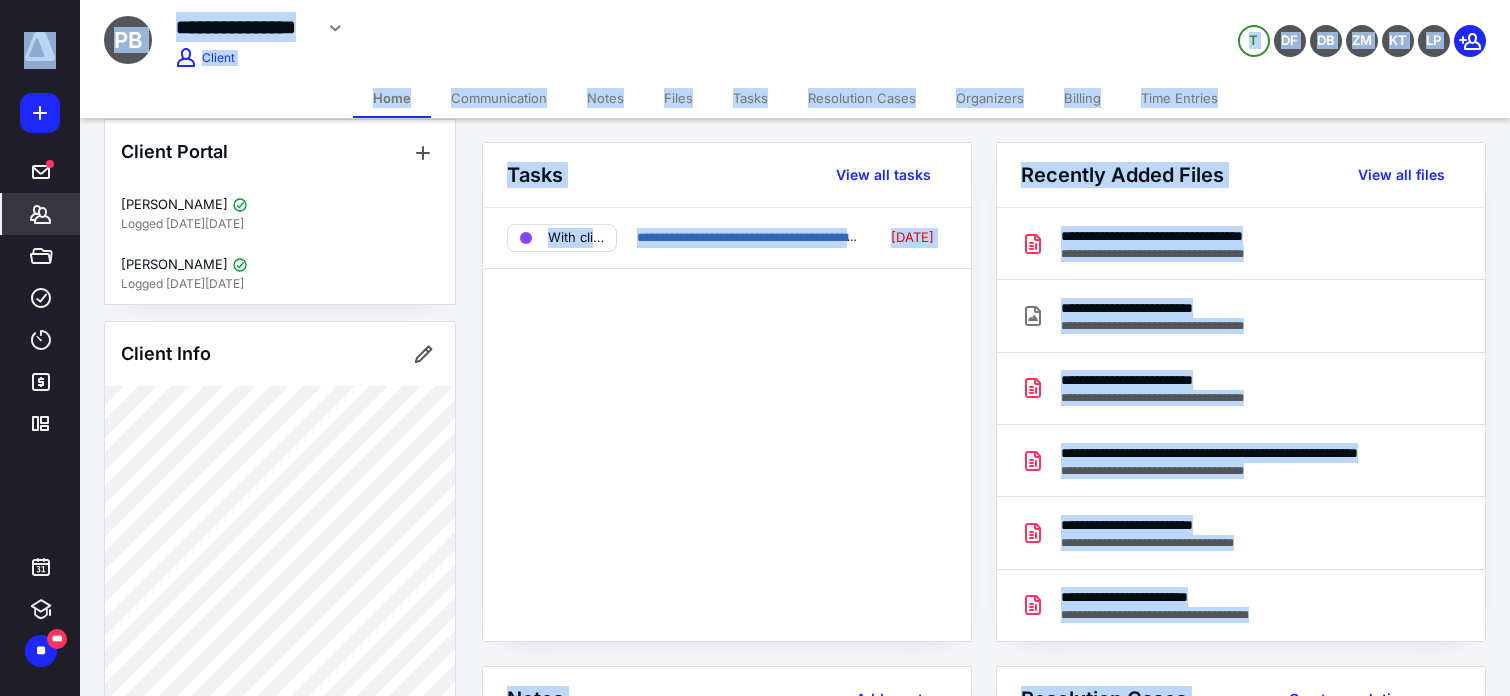 click on "**********" at bounding box center (755, 825) 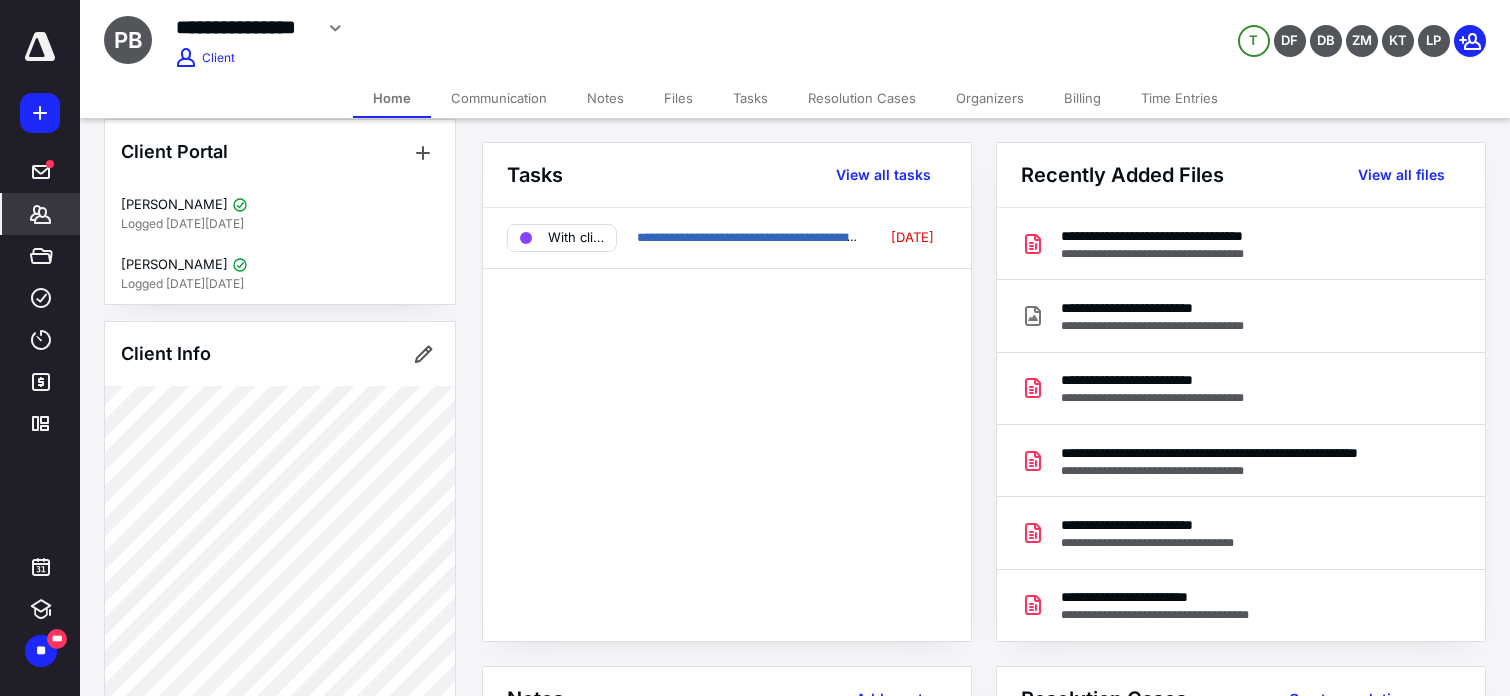 click 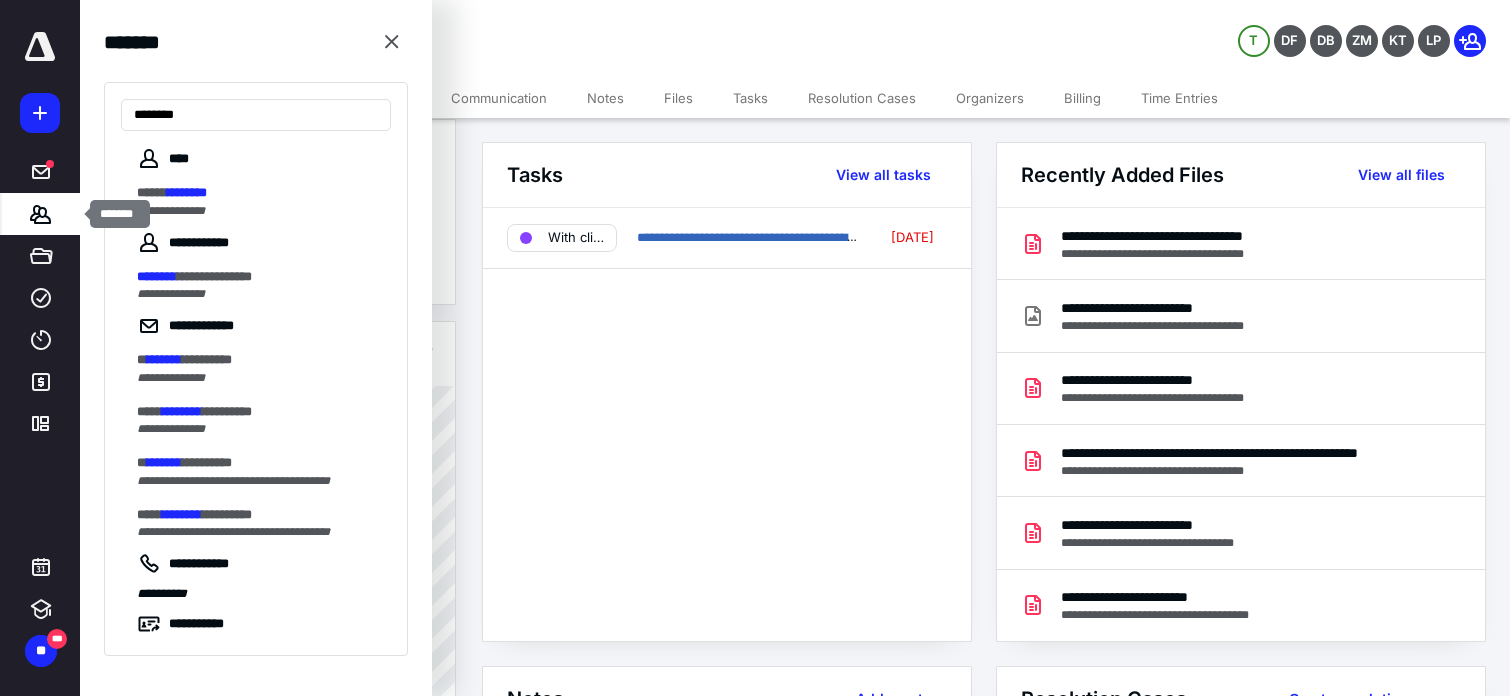 scroll, scrollTop: 15, scrollLeft: 0, axis: vertical 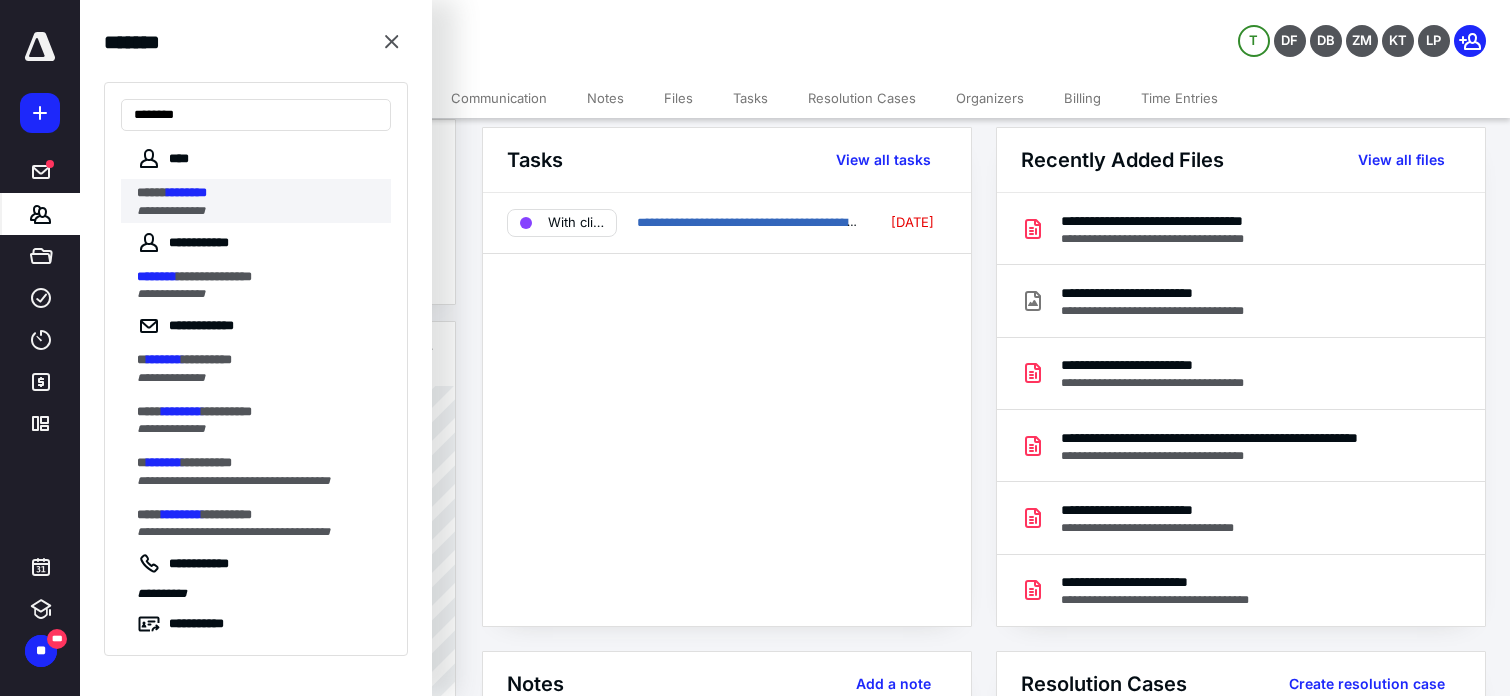 type on "********" 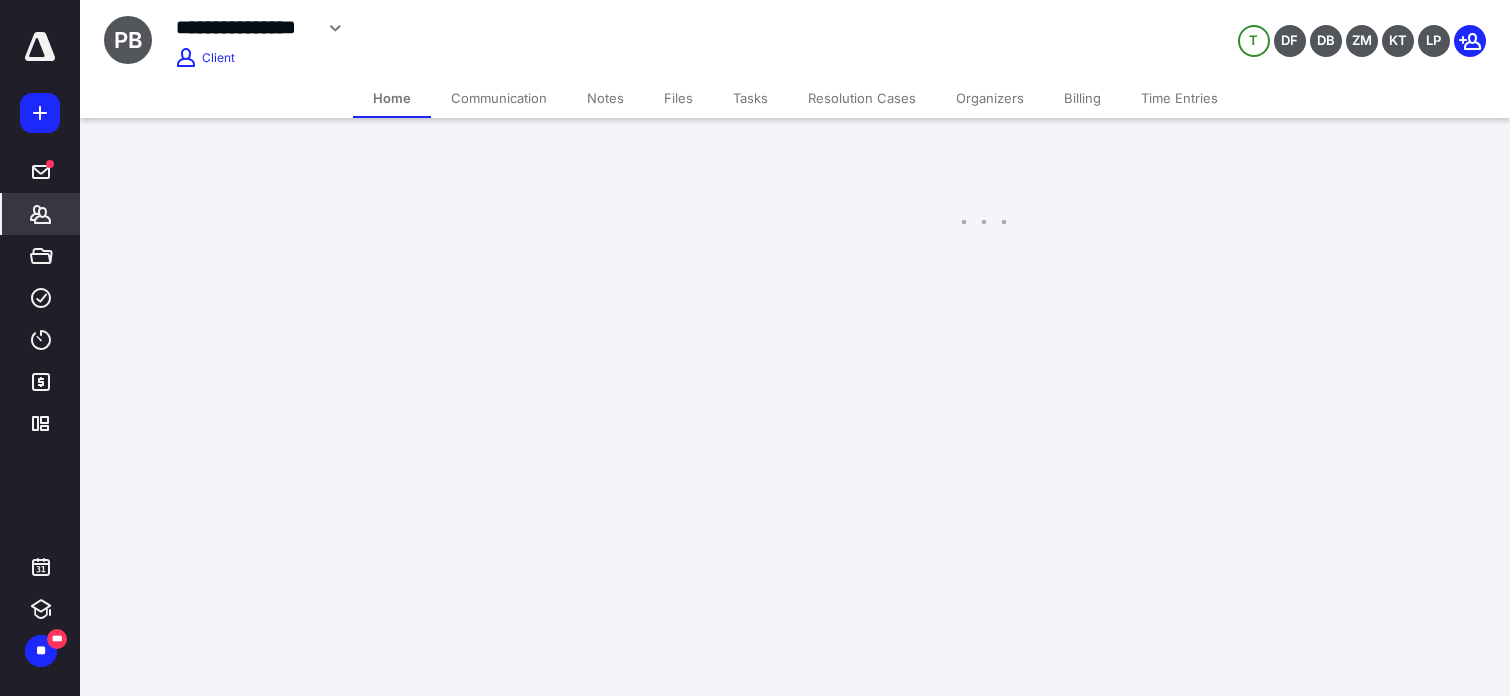 scroll, scrollTop: 0, scrollLeft: 0, axis: both 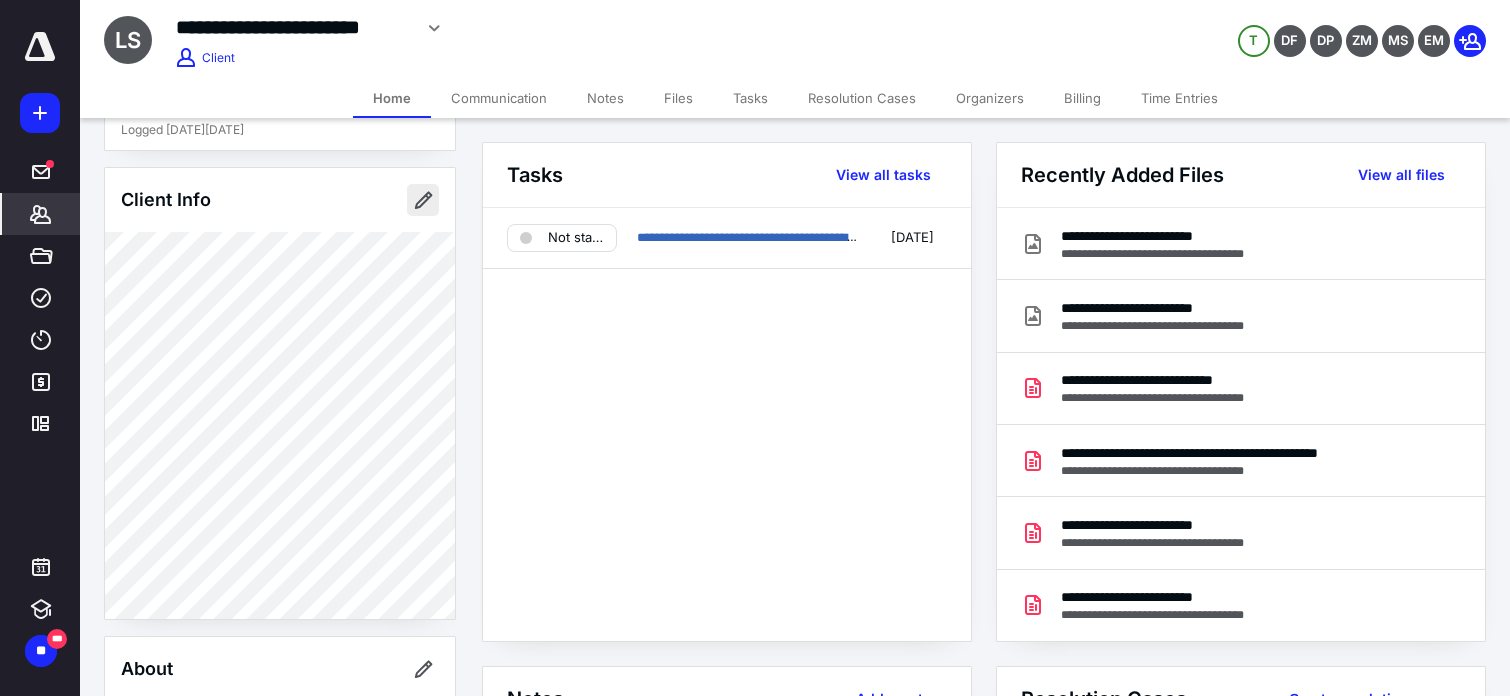click at bounding box center [423, 200] 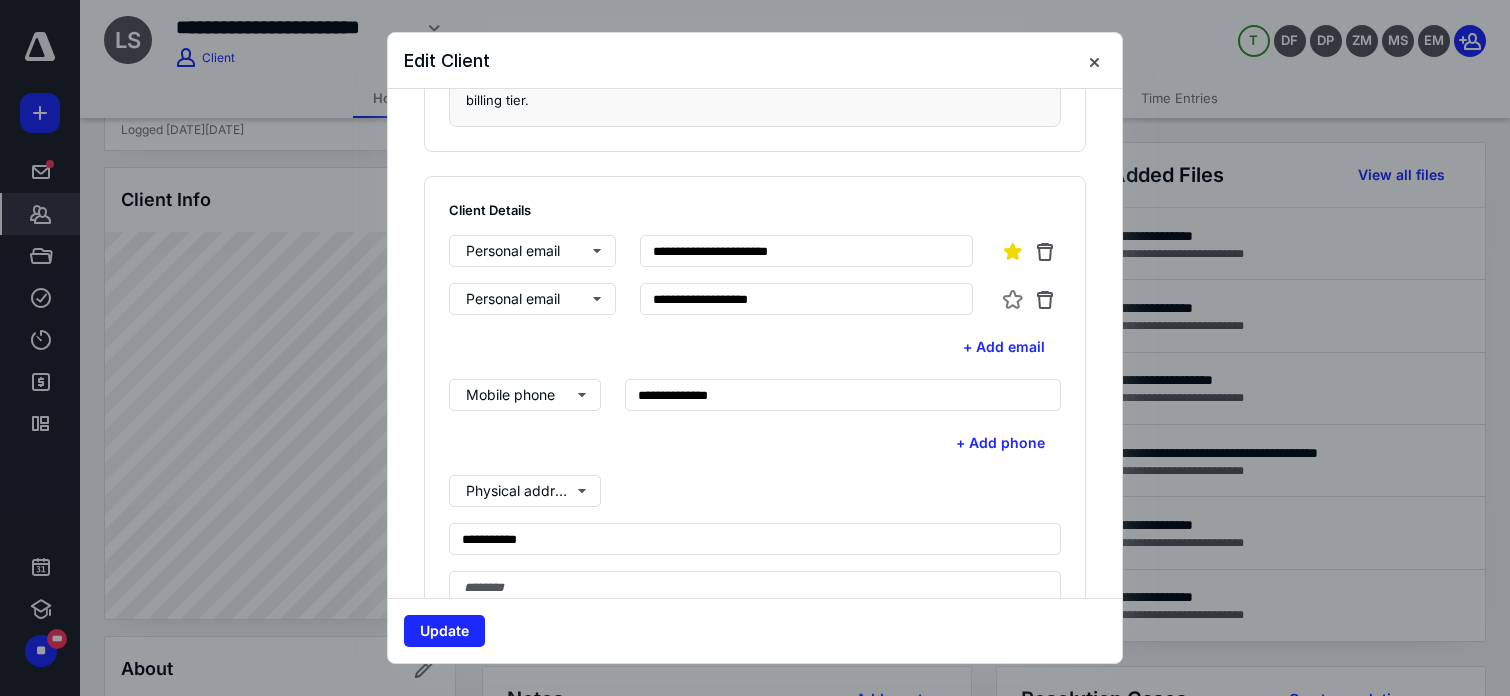 scroll, scrollTop: 462, scrollLeft: 0, axis: vertical 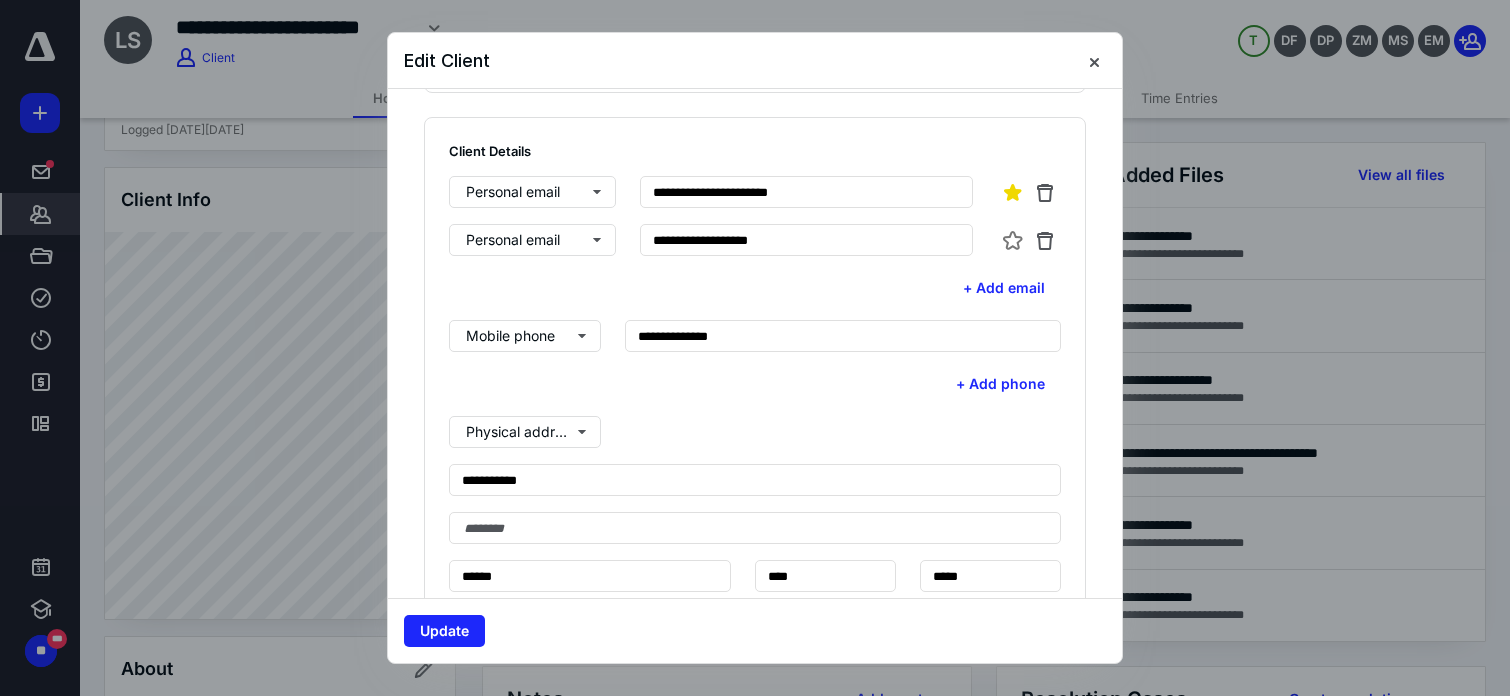 drag, startPoint x: 1089, startPoint y: 64, endPoint x: 1059, endPoint y: 80, distance: 34 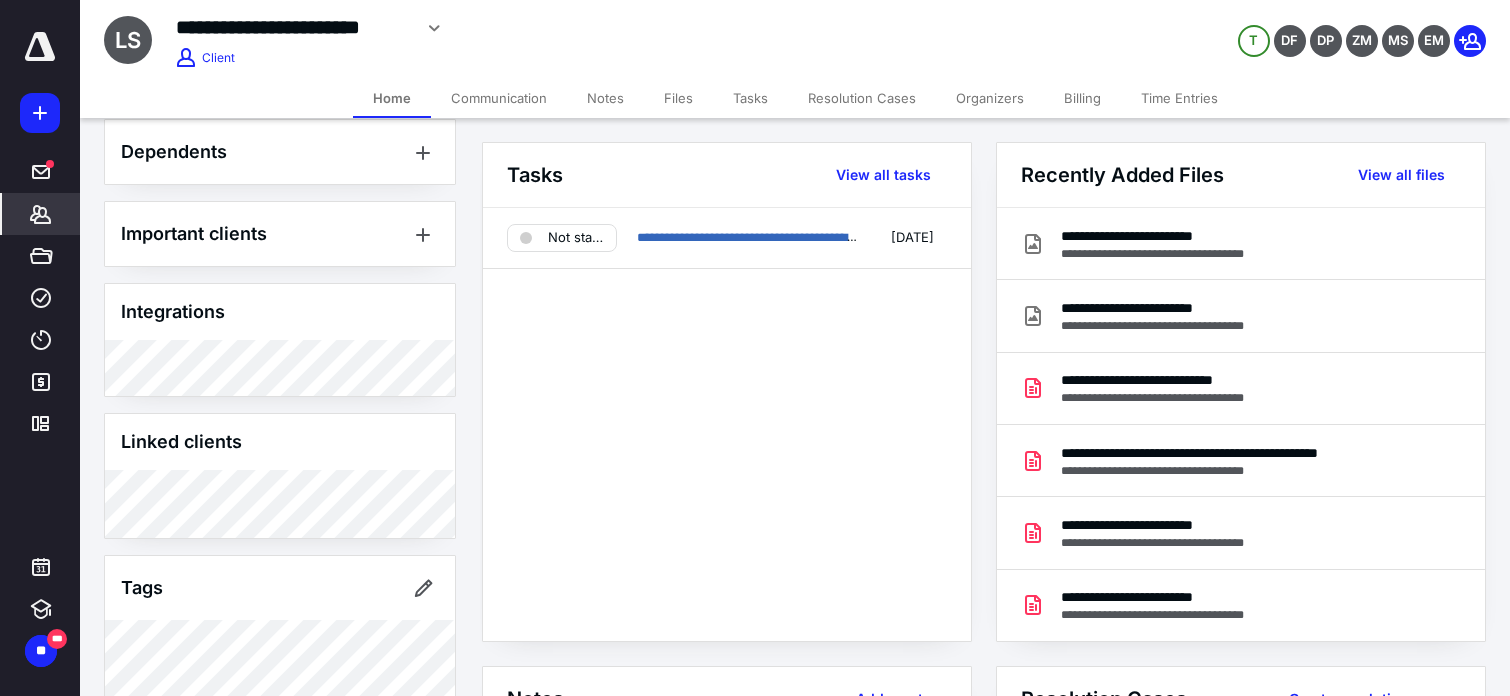scroll, scrollTop: 1190, scrollLeft: 0, axis: vertical 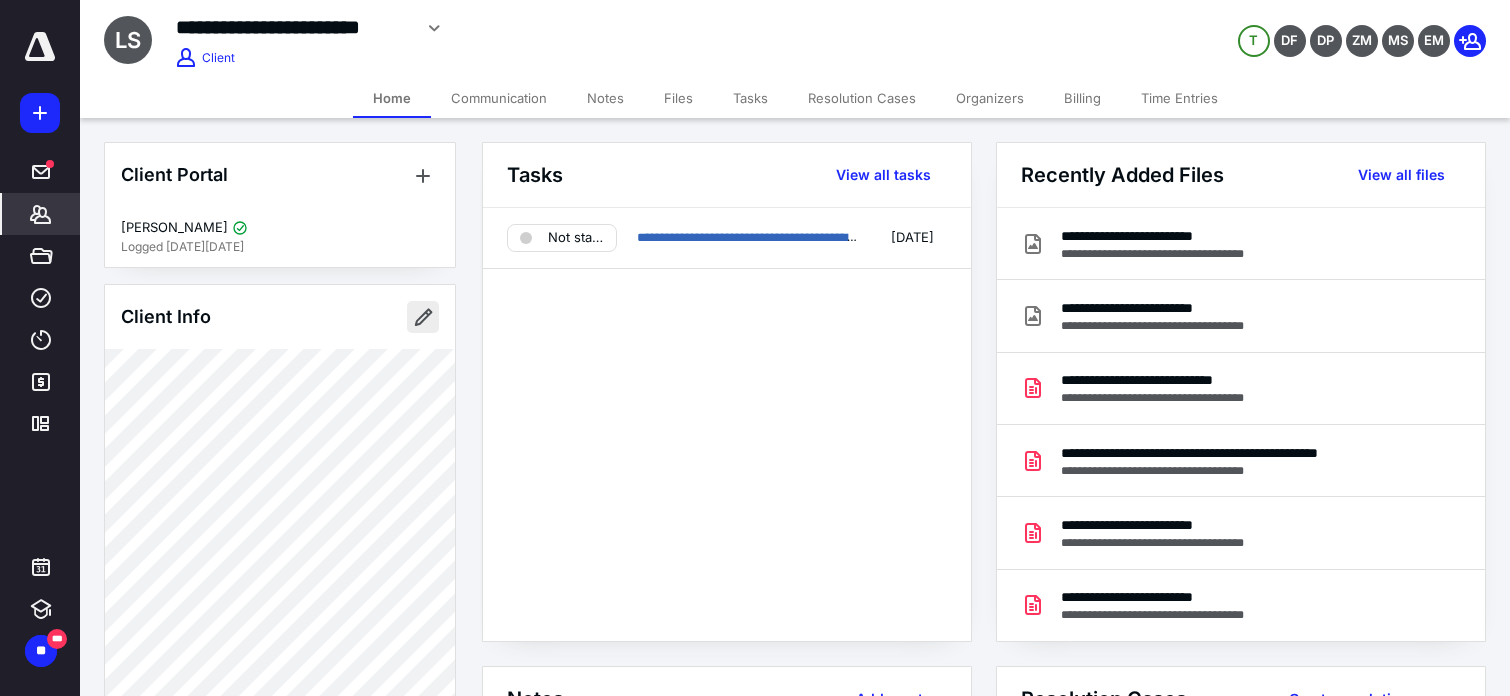 click at bounding box center [423, 317] 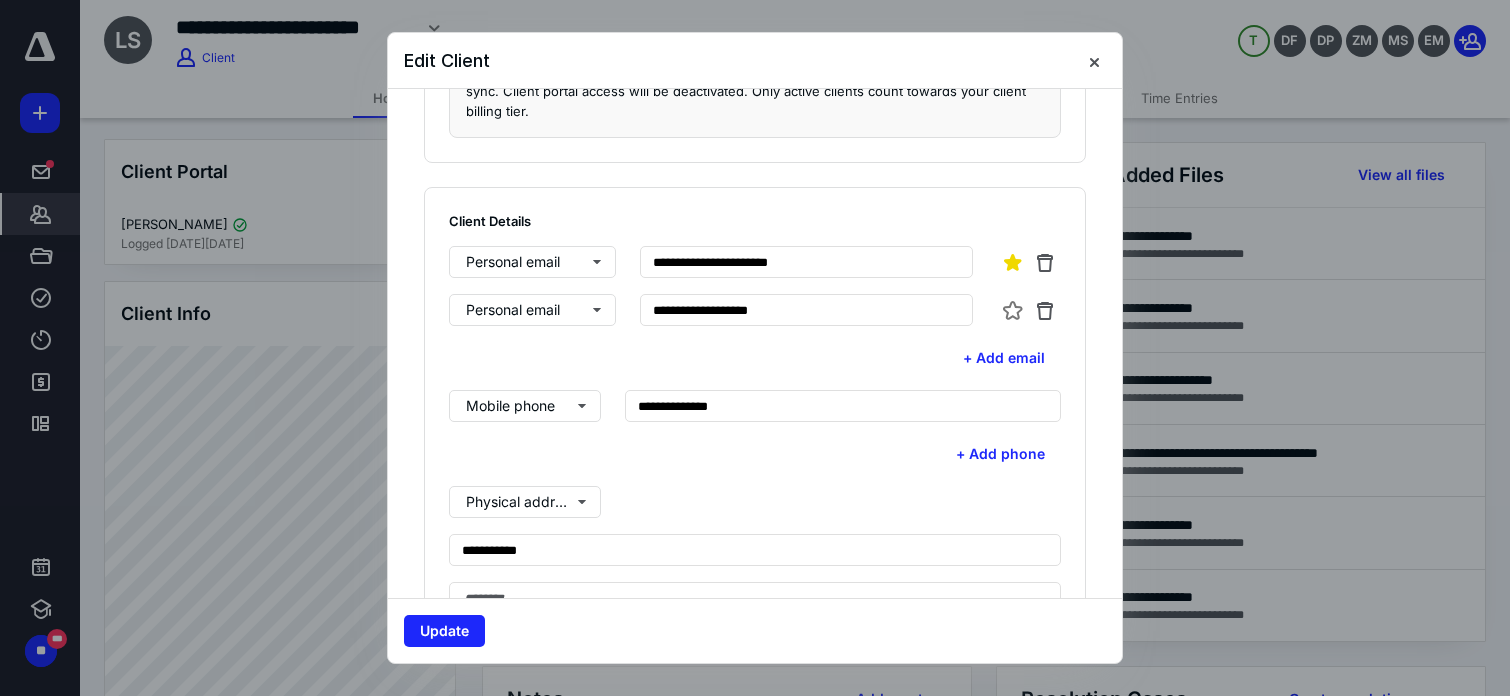 scroll, scrollTop: 399, scrollLeft: 0, axis: vertical 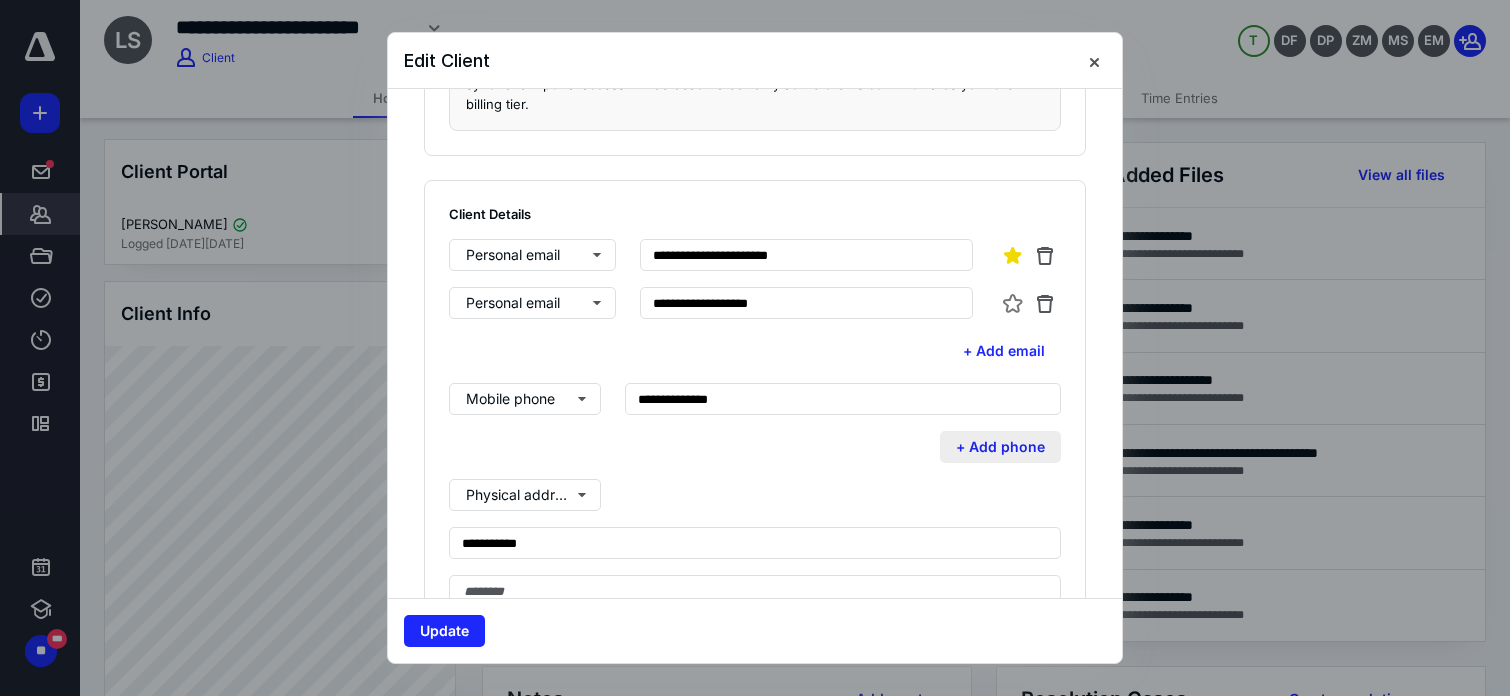 click on "+ Add phone" at bounding box center [1000, 447] 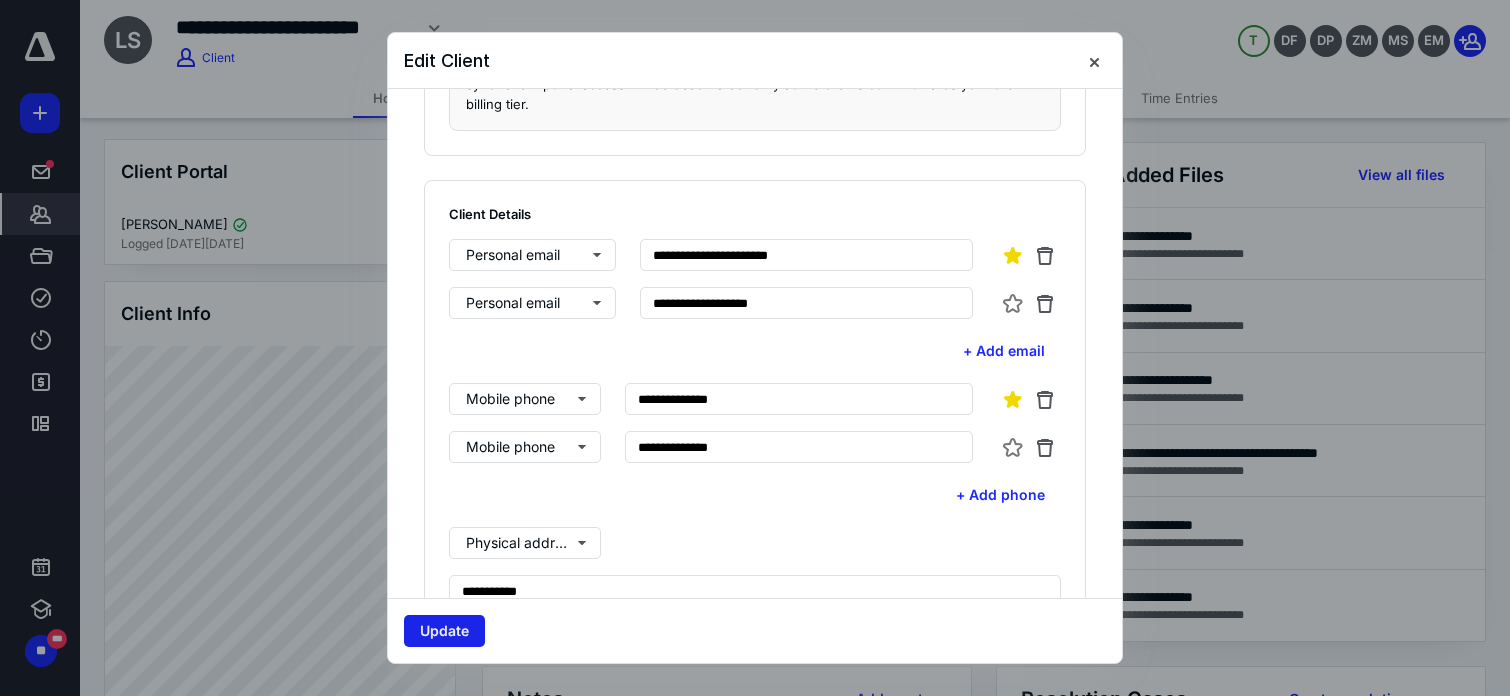 type on "**********" 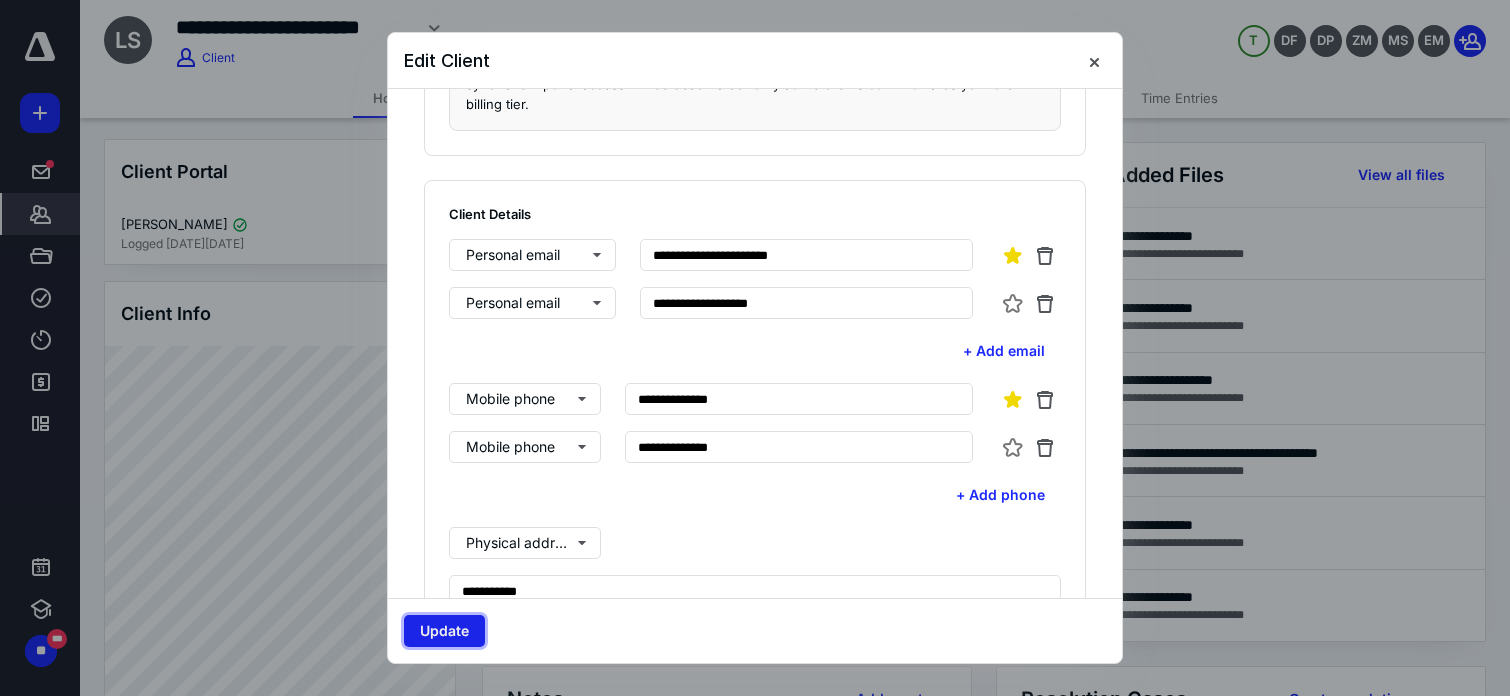 click on "Update" at bounding box center (444, 631) 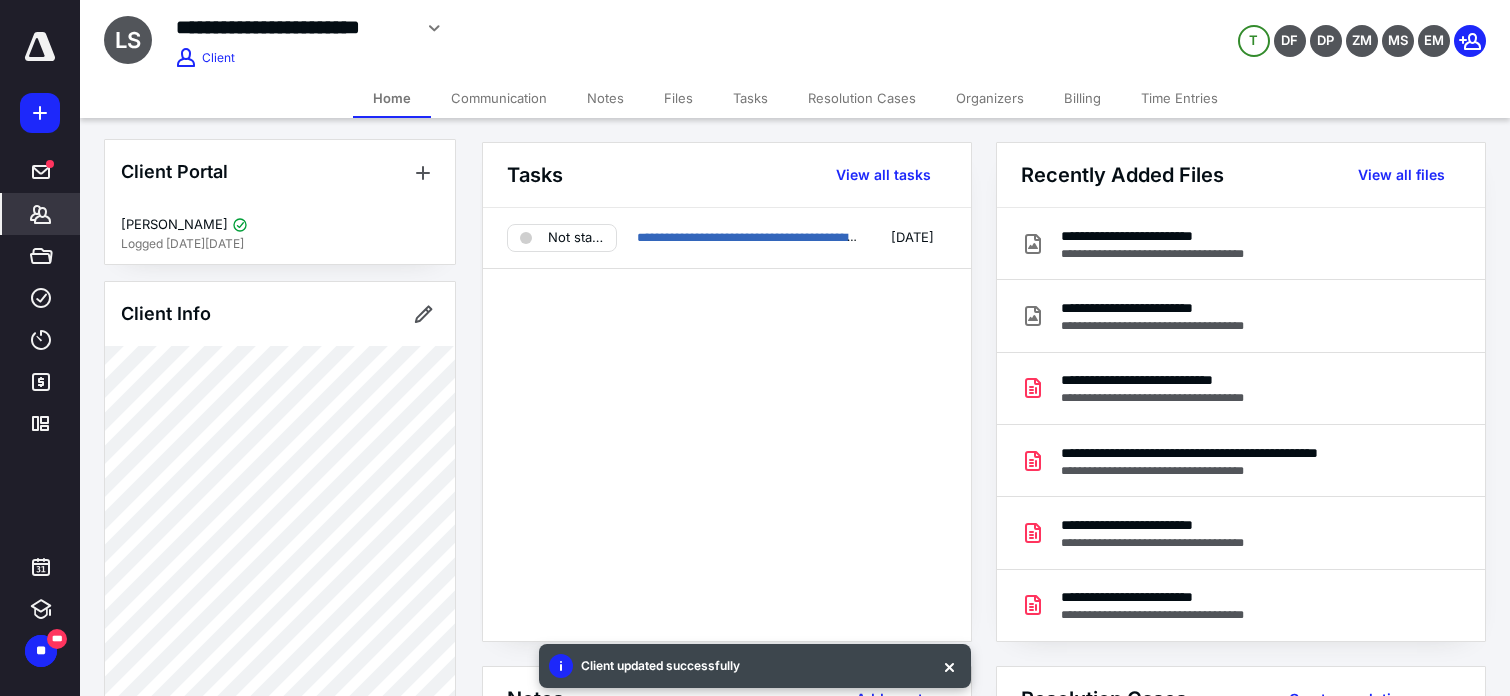 drag, startPoint x: 423, startPoint y: 313, endPoint x: 425, endPoint y: 332, distance: 19.104973 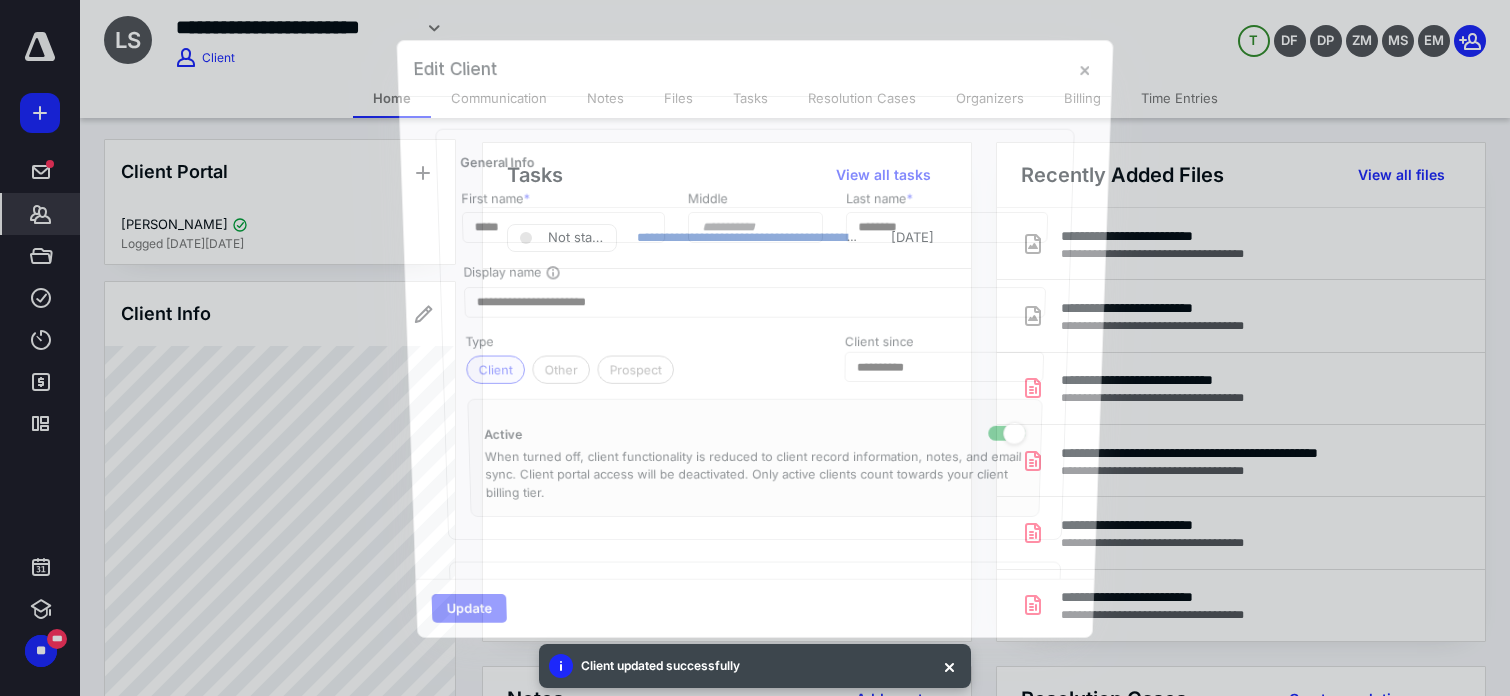 type on "**********" 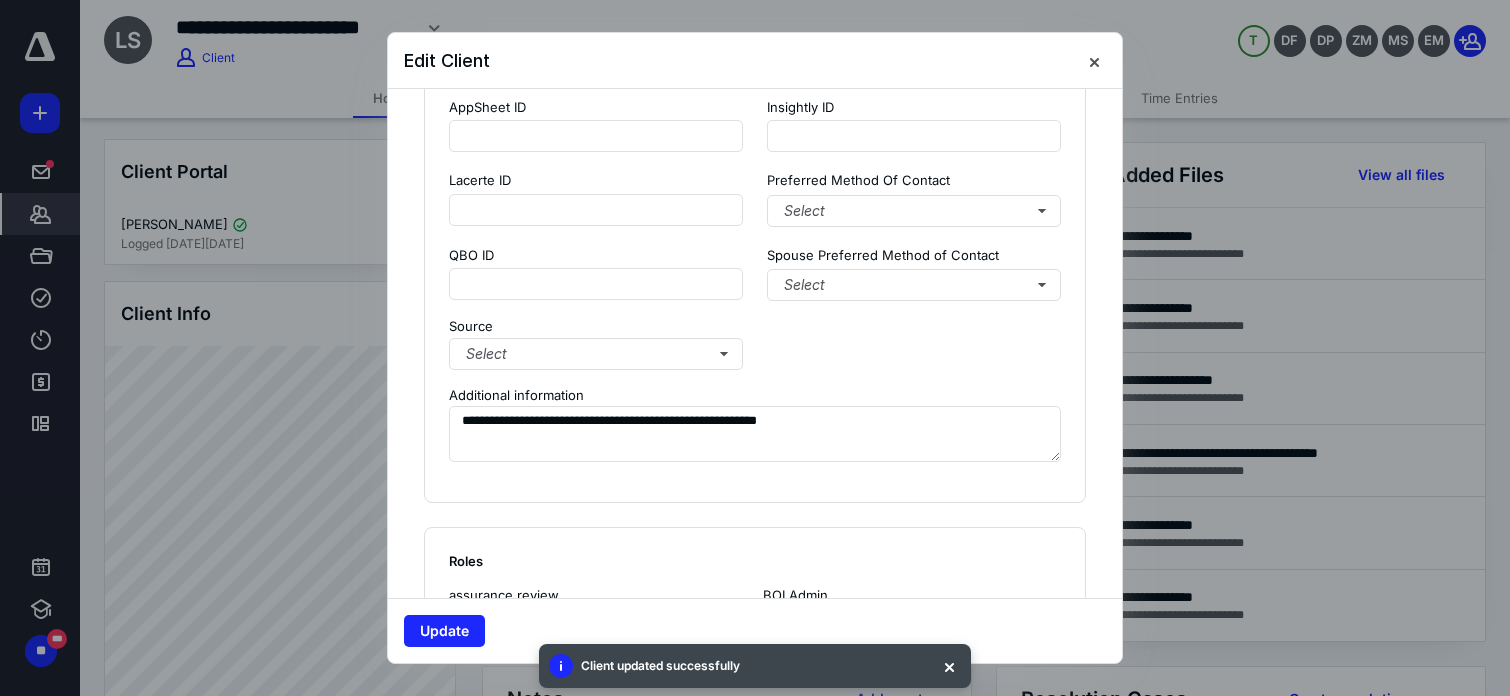 scroll, scrollTop: 1691, scrollLeft: 0, axis: vertical 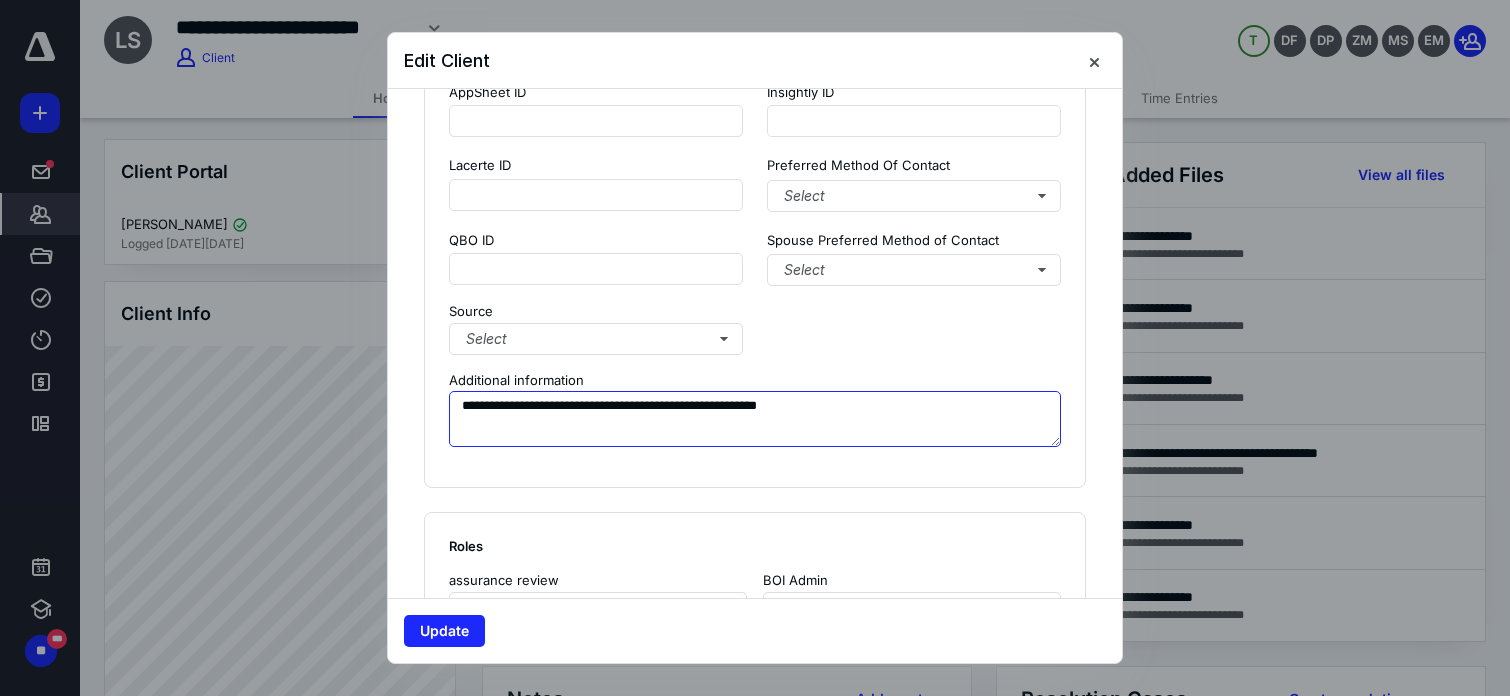 click on "**********" at bounding box center (755, 419) 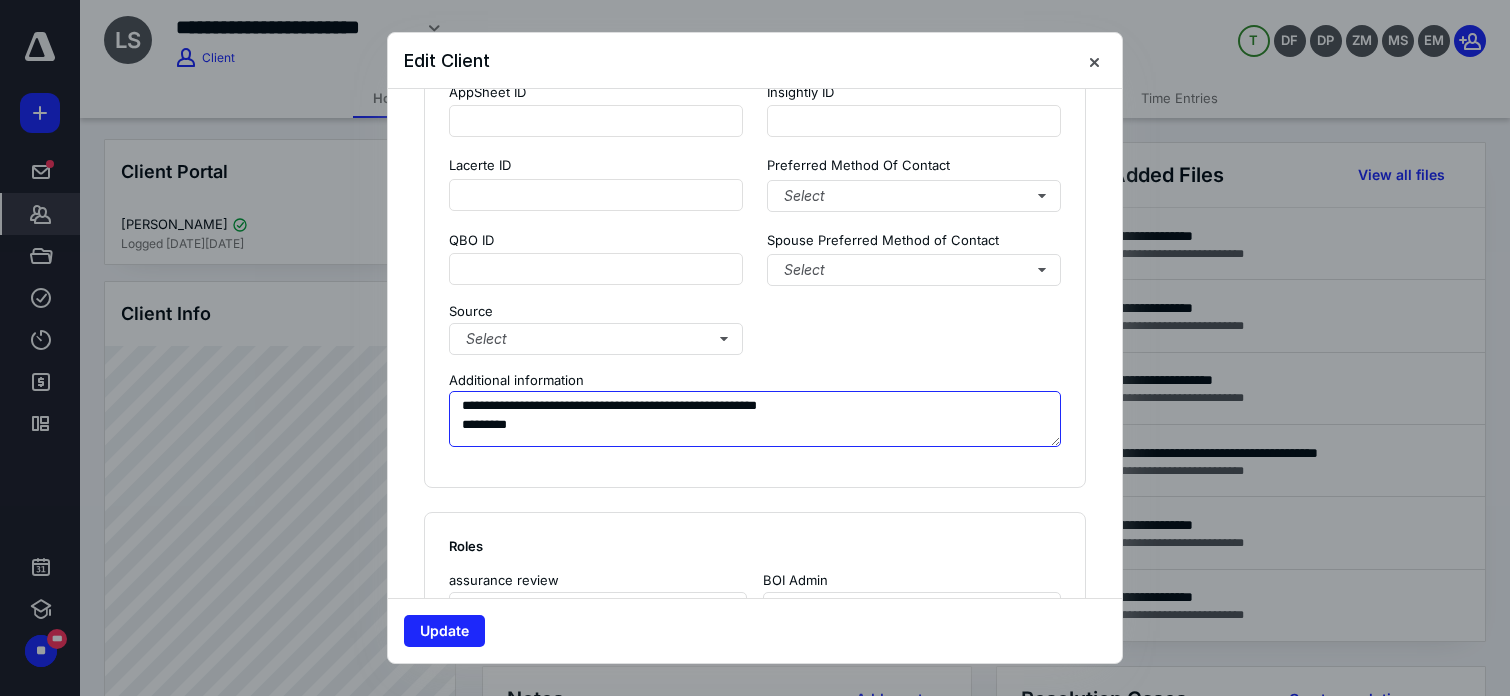 paste on "**********" 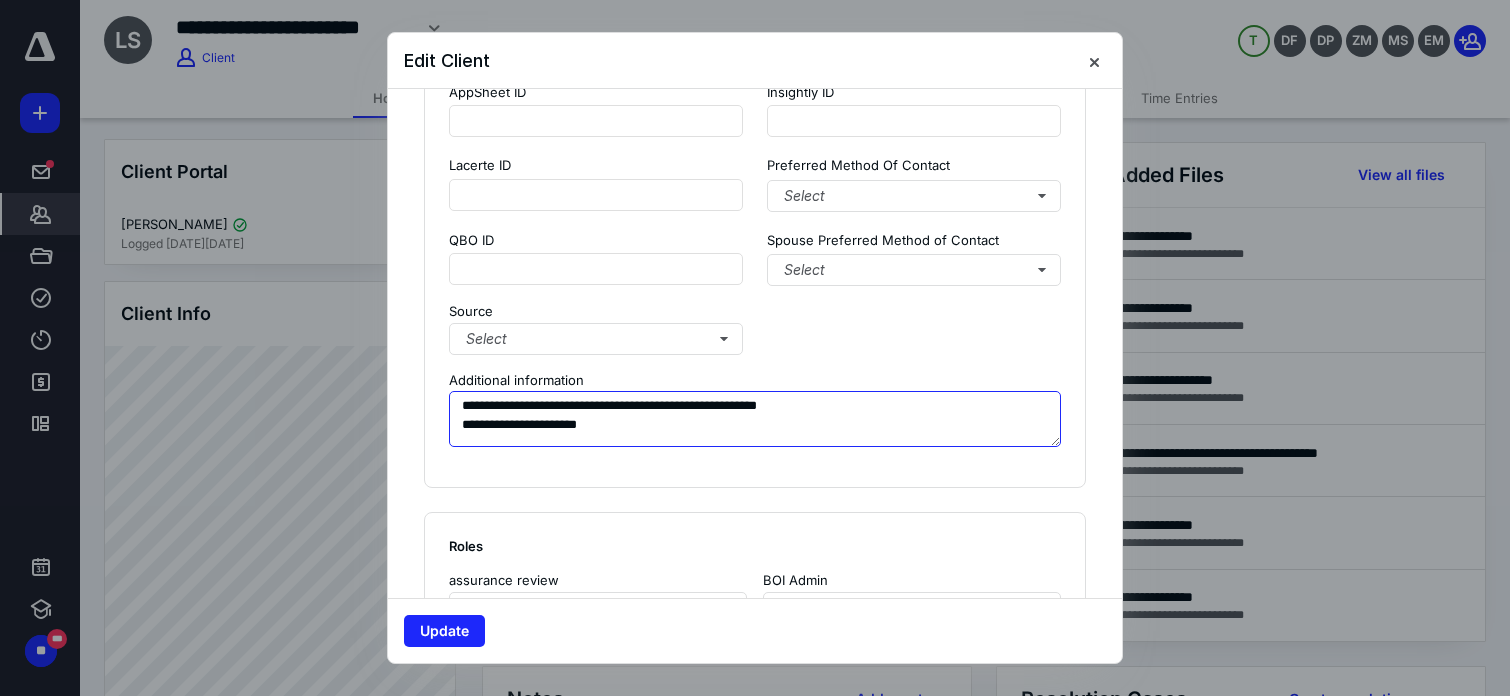 scroll, scrollTop: 1698, scrollLeft: 0, axis: vertical 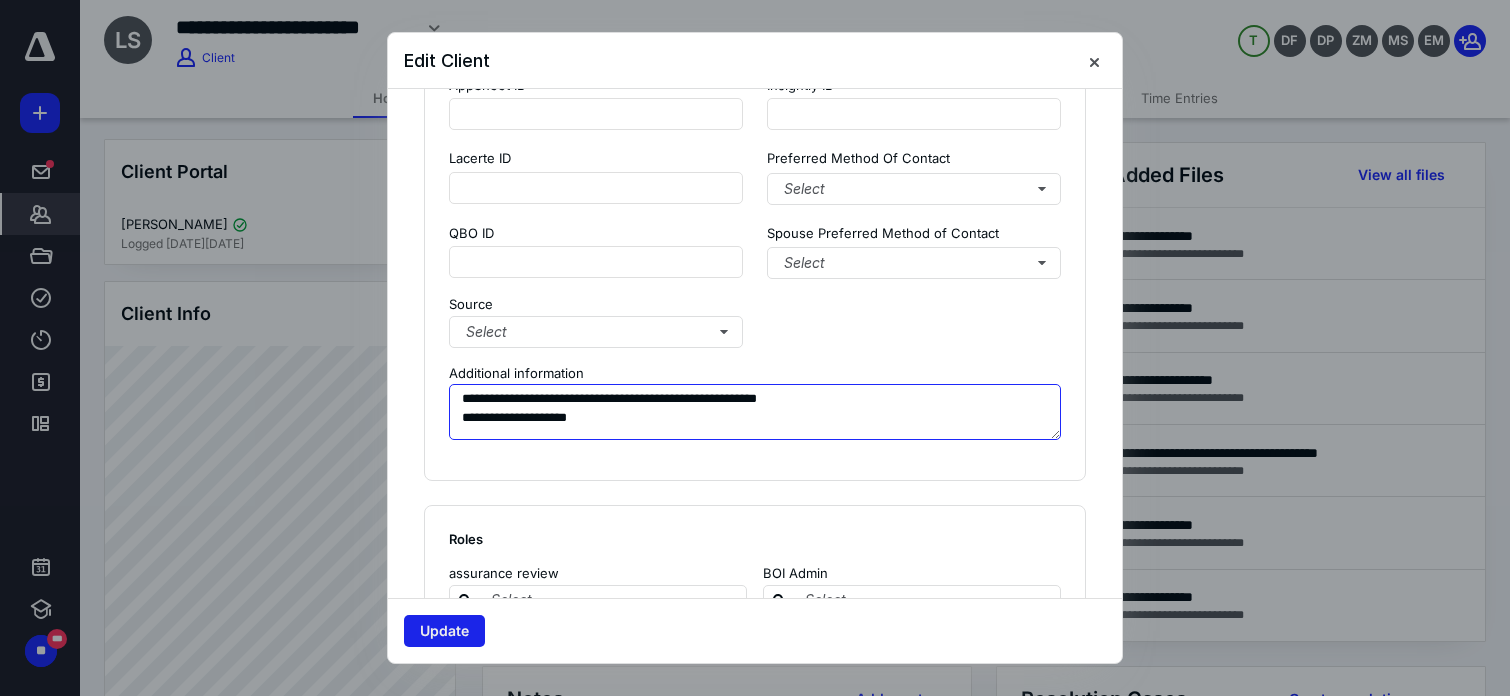 type on "**********" 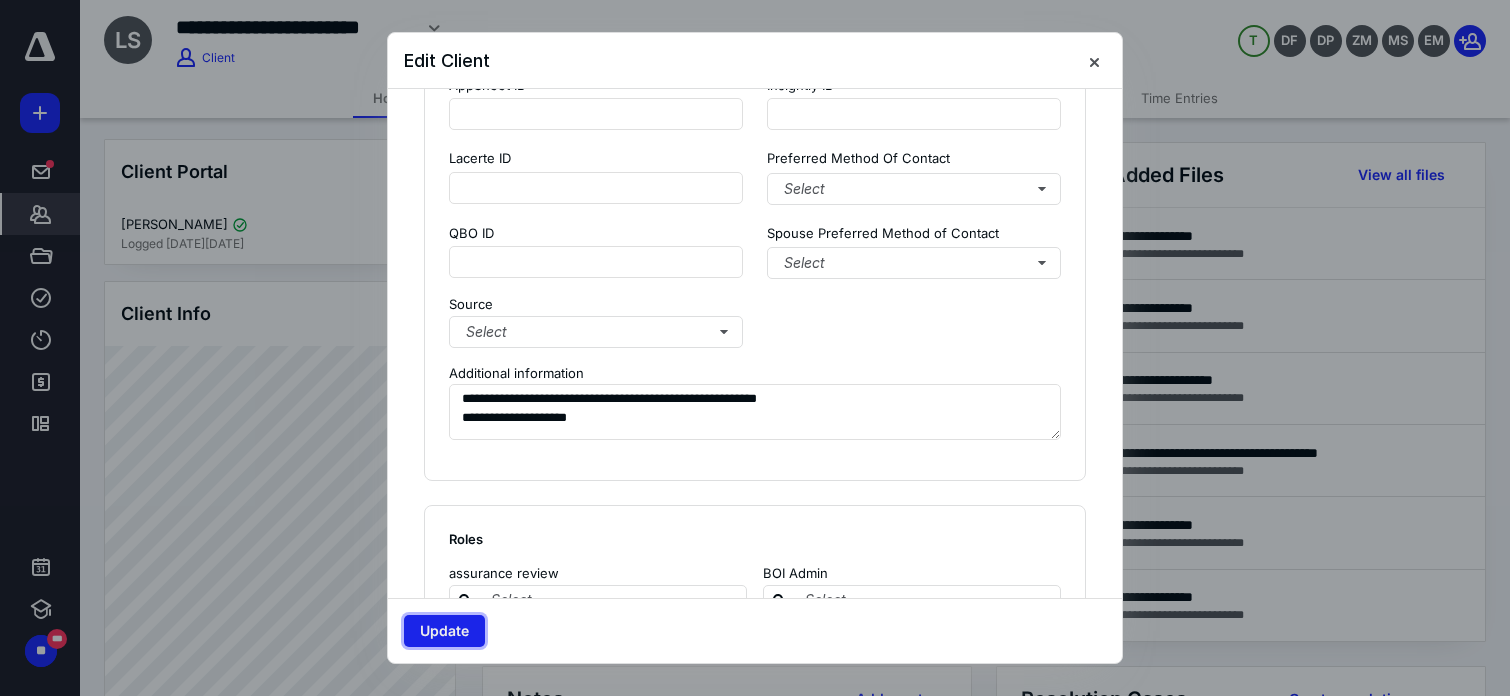 click on "Update" at bounding box center [444, 631] 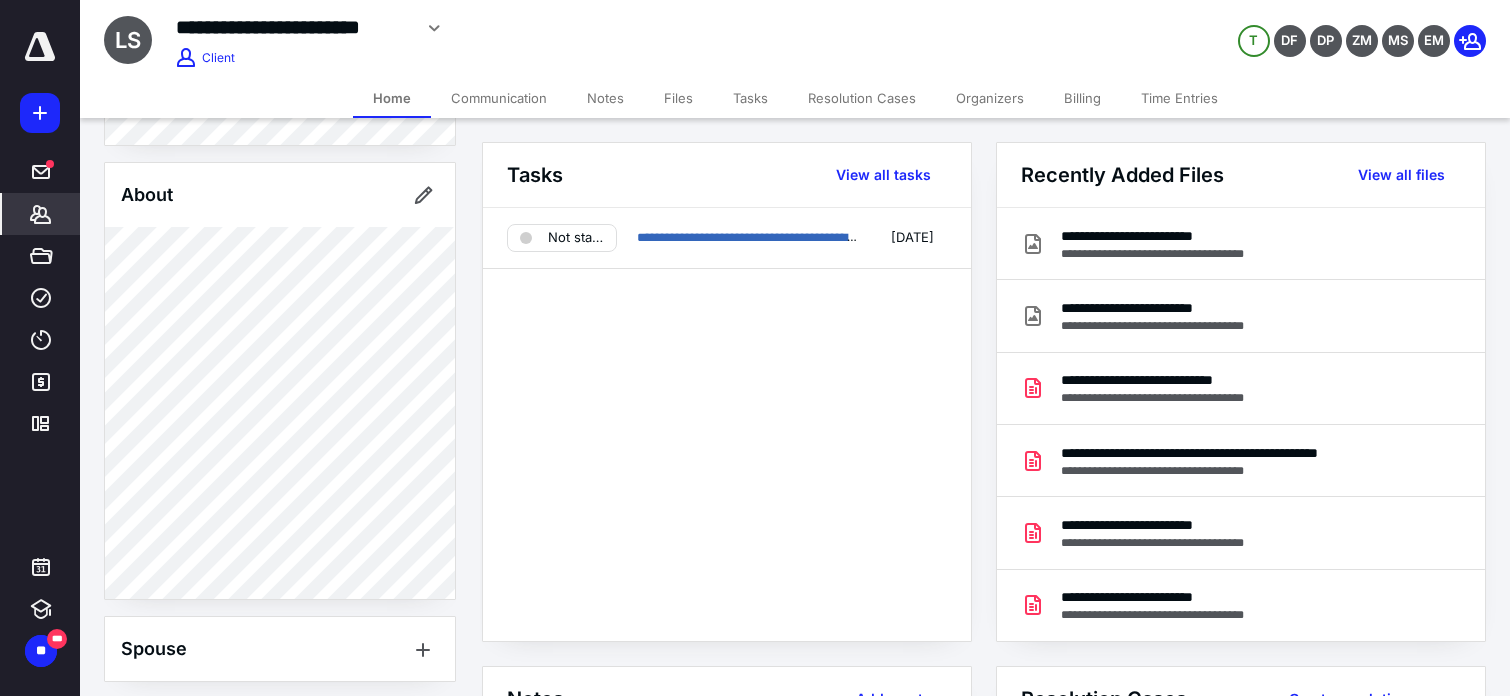 scroll, scrollTop: 657, scrollLeft: 0, axis: vertical 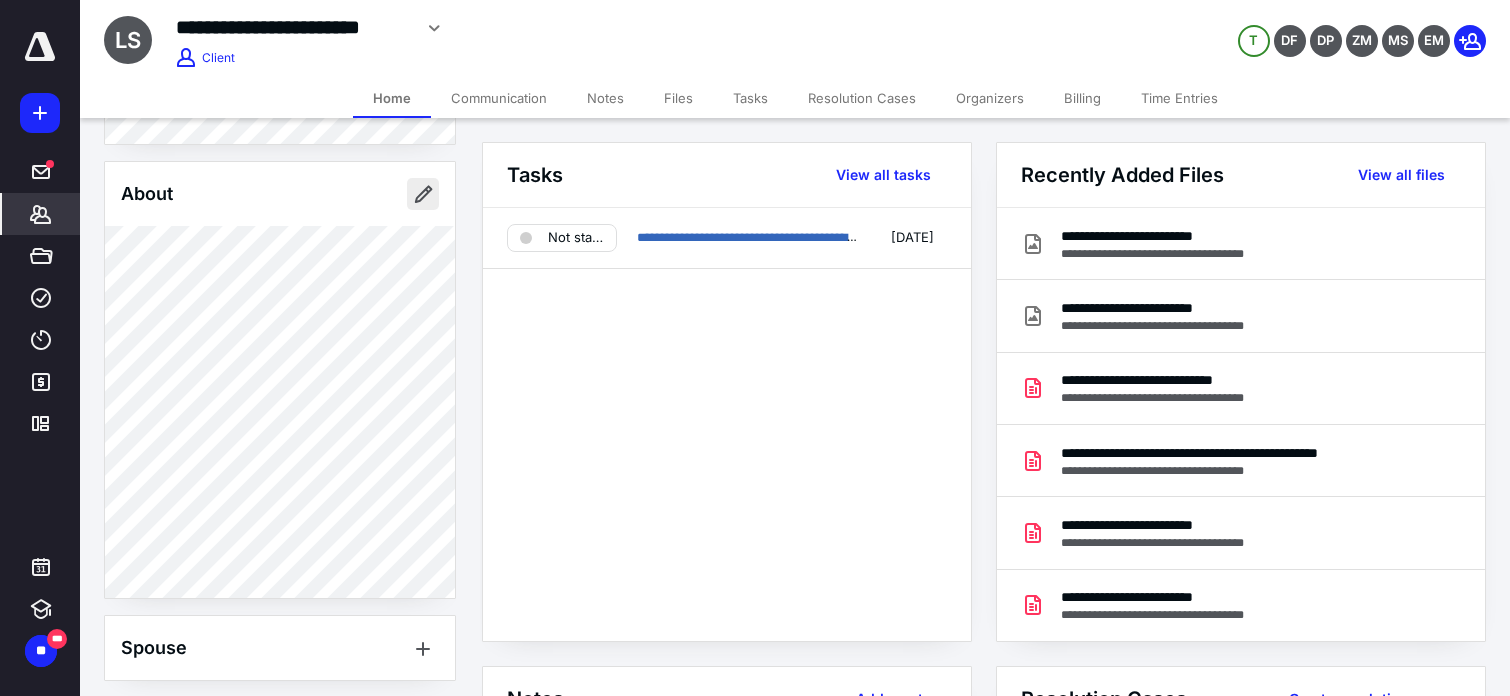 click at bounding box center (423, 194) 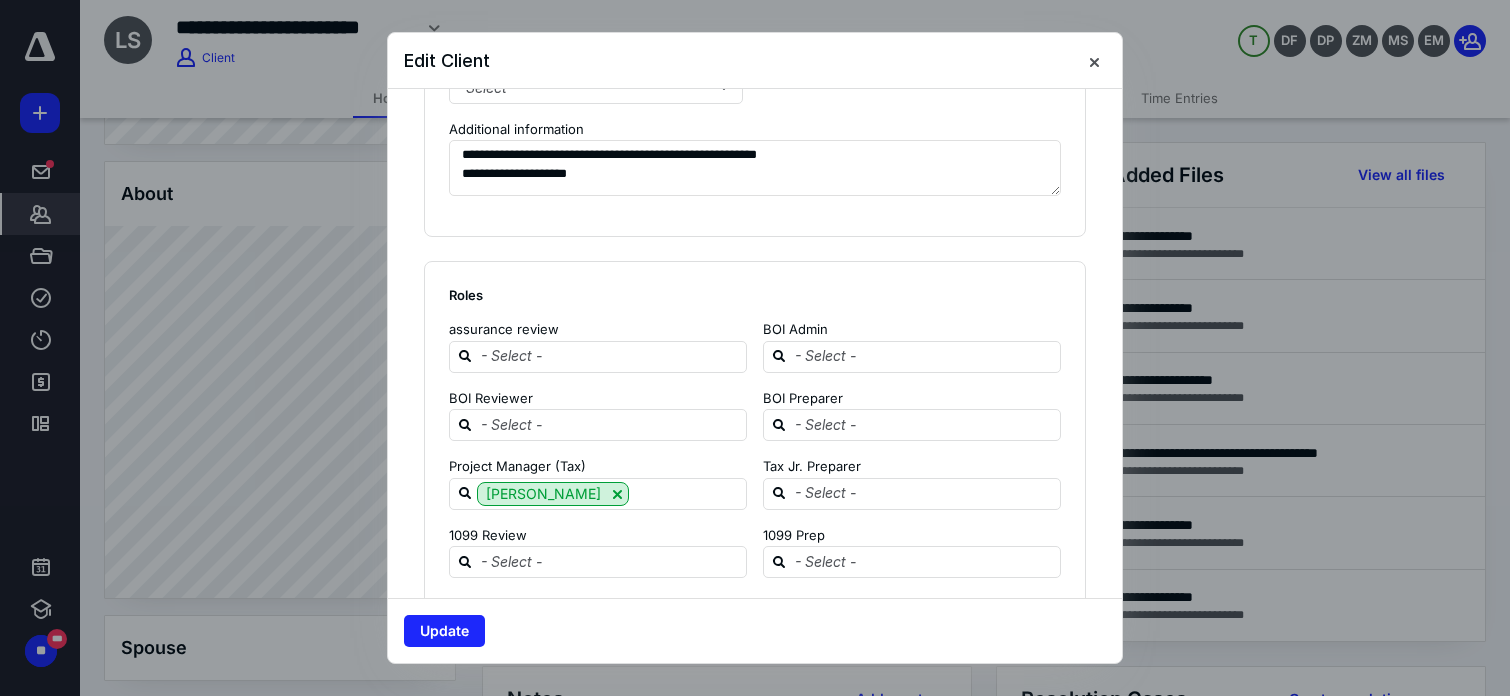scroll, scrollTop: 1939, scrollLeft: 0, axis: vertical 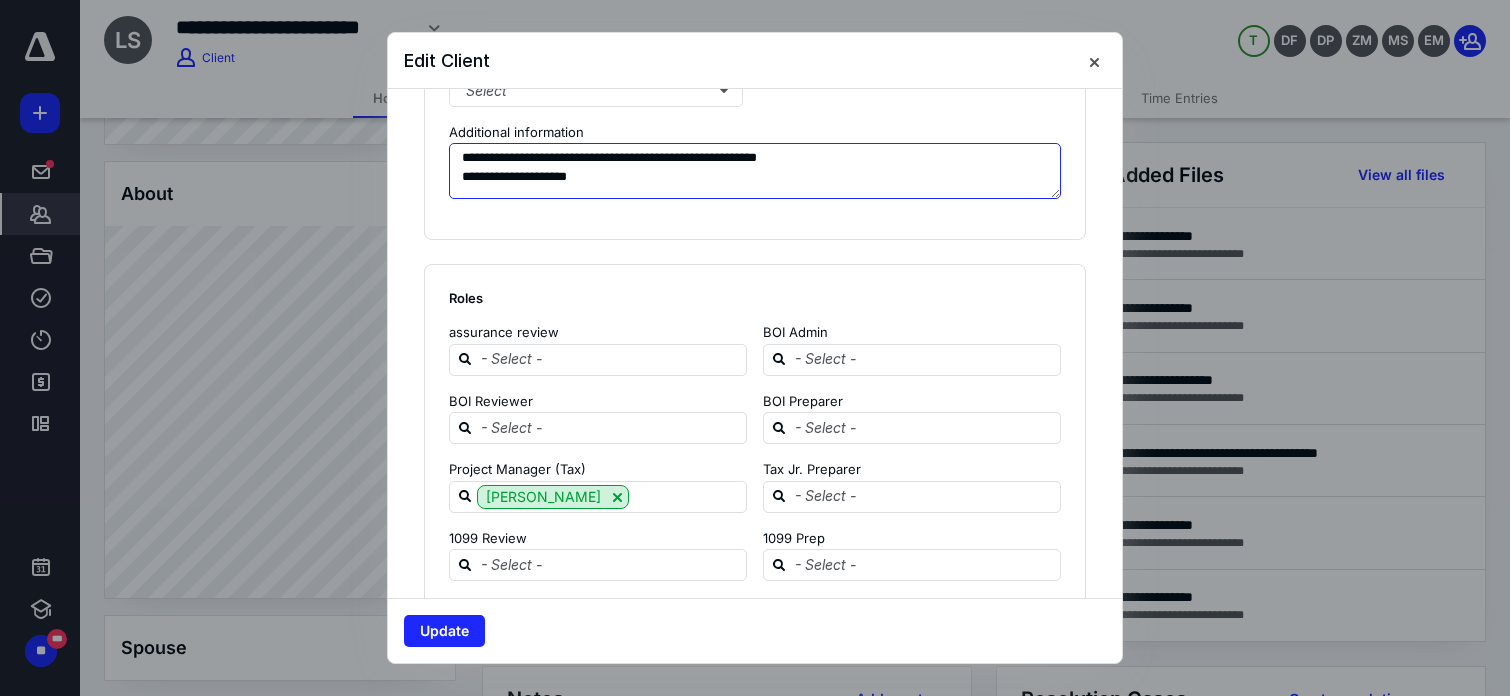 drag, startPoint x: 629, startPoint y: 176, endPoint x: 432, endPoint y: 179, distance: 197.02284 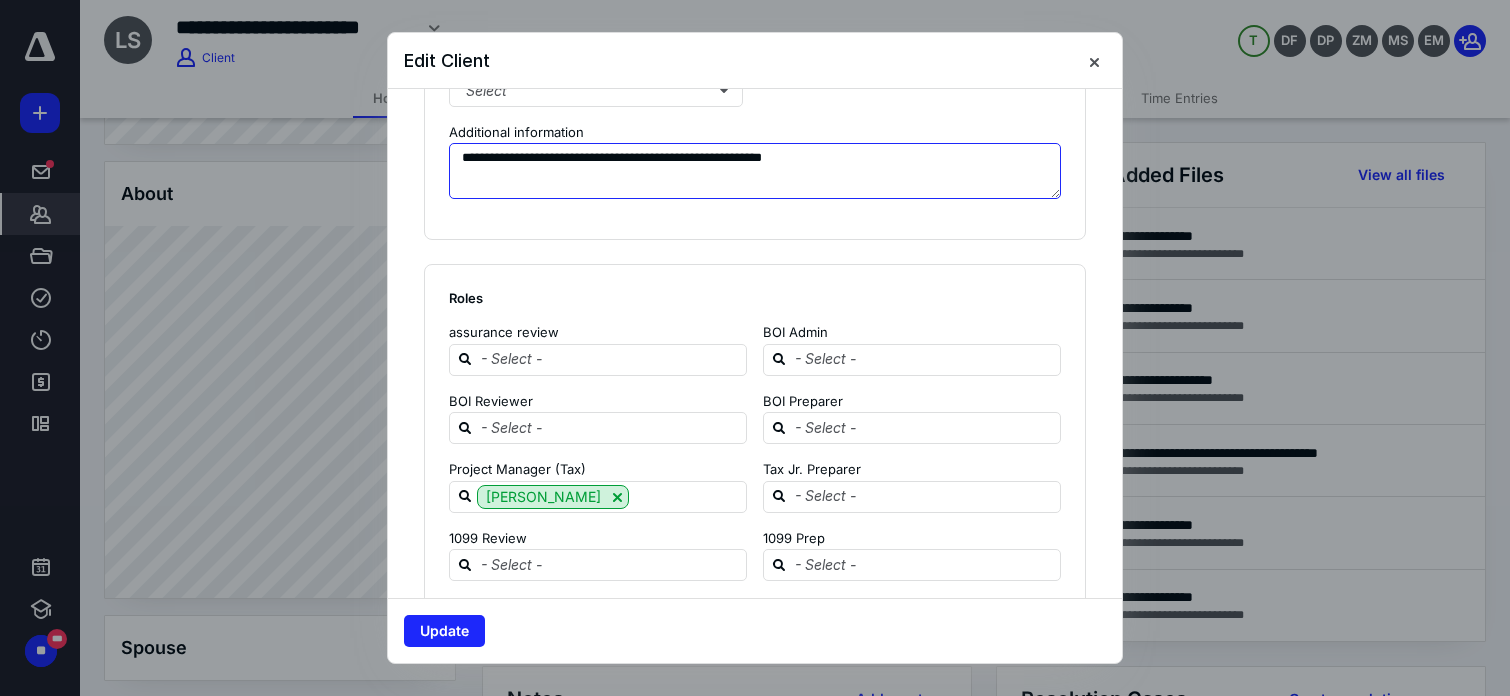 scroll, scrollTop: 1940, scrollLeft: 0, axis: vertical 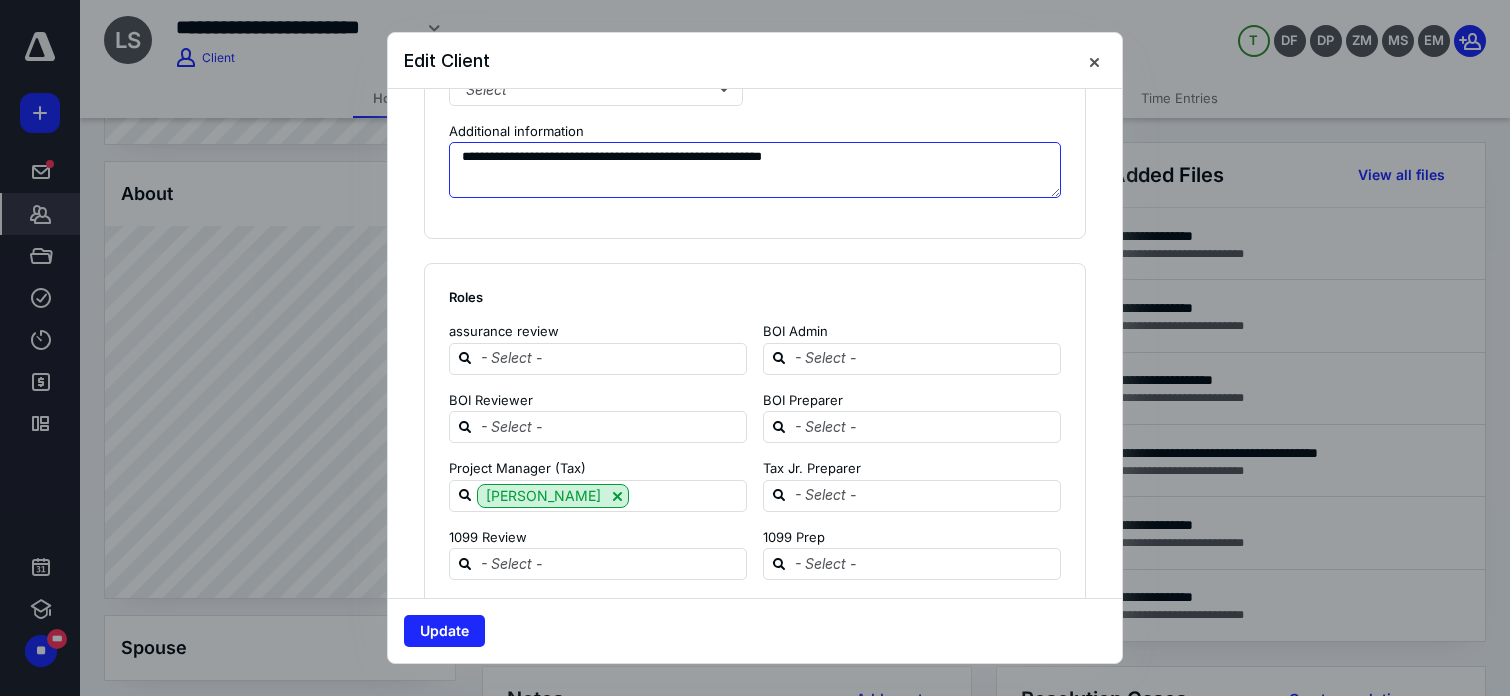 click on "**********" at bounding box center (755, 170) 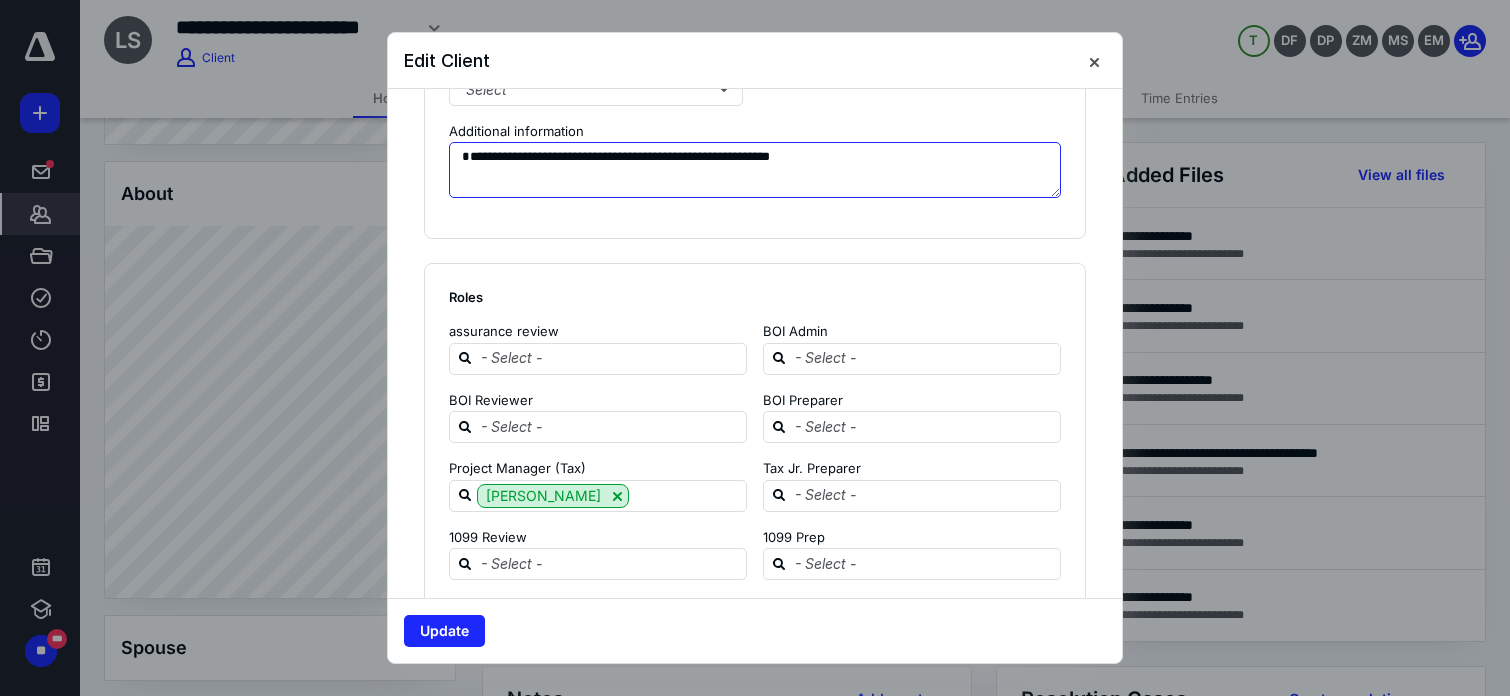 paste on "**********" 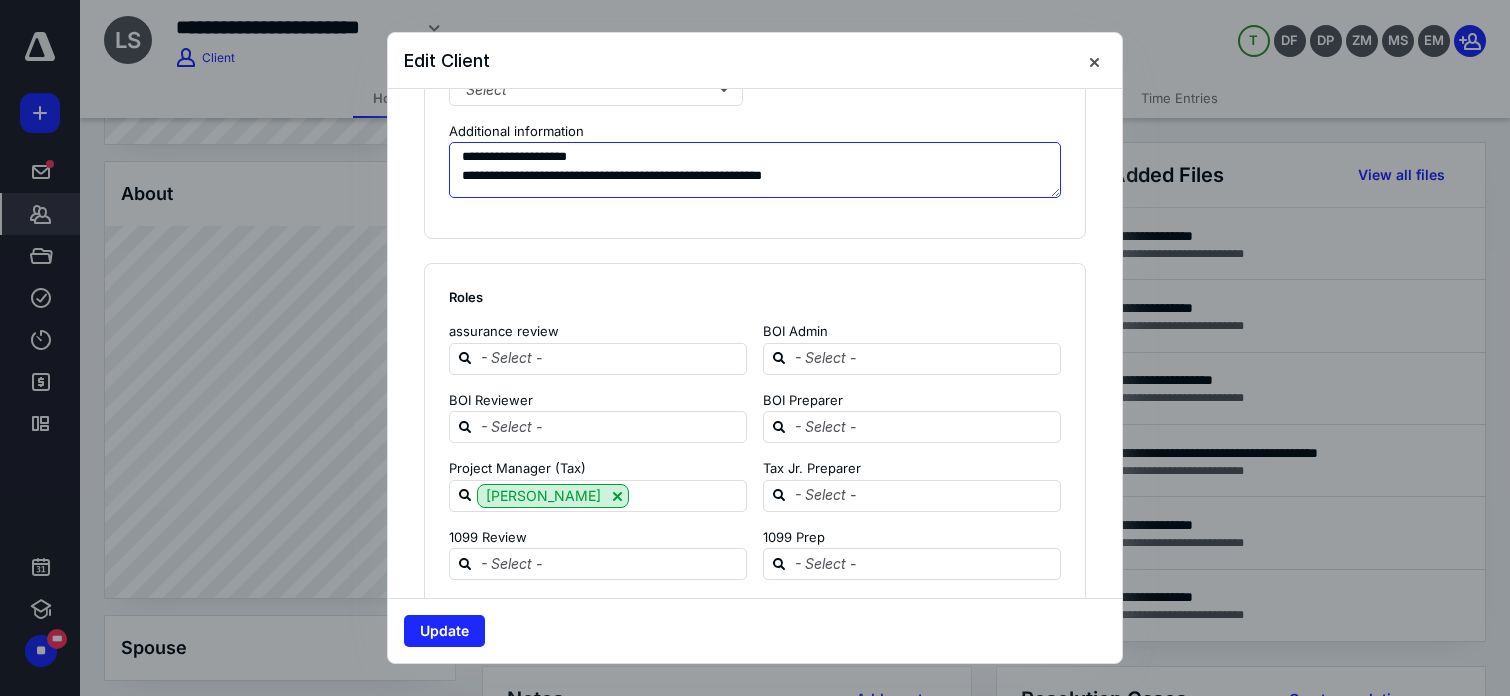 click on "**********" at bounding box center [755, 170] 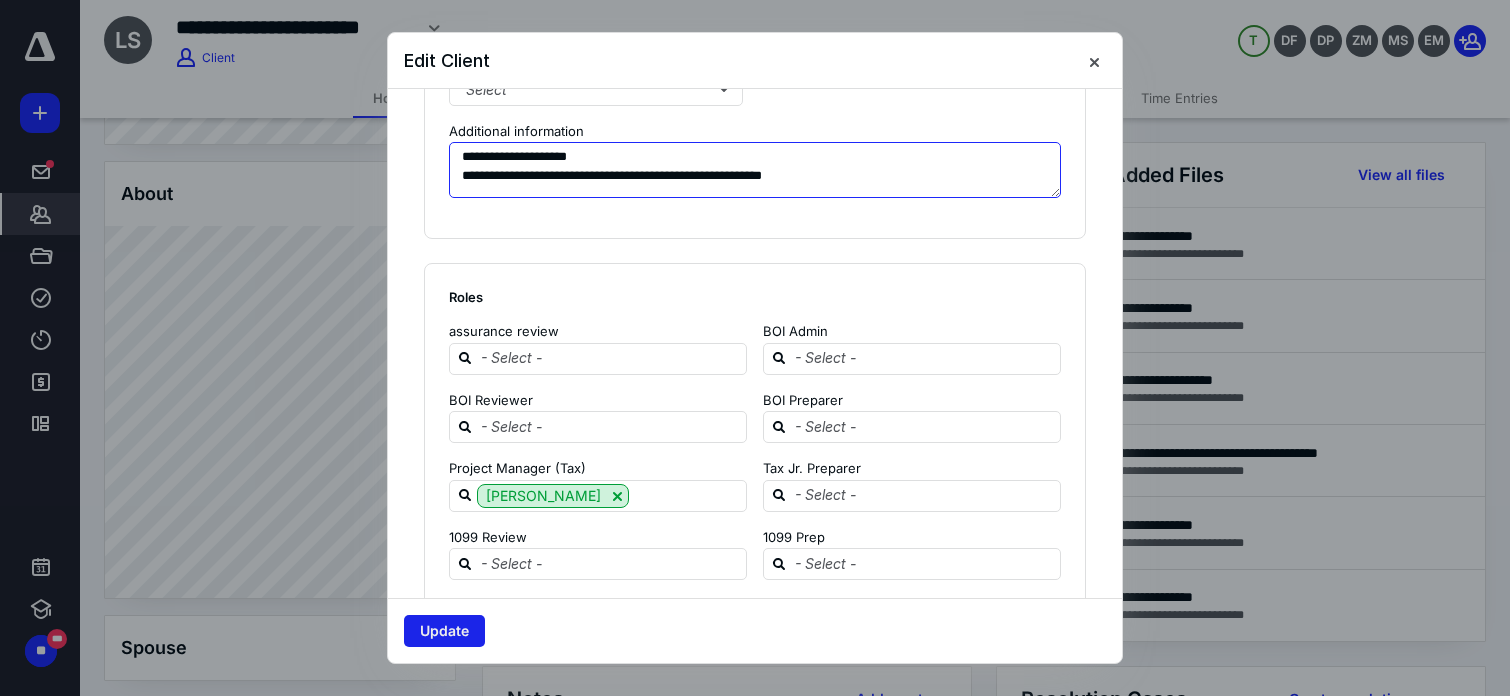 type on "**********" 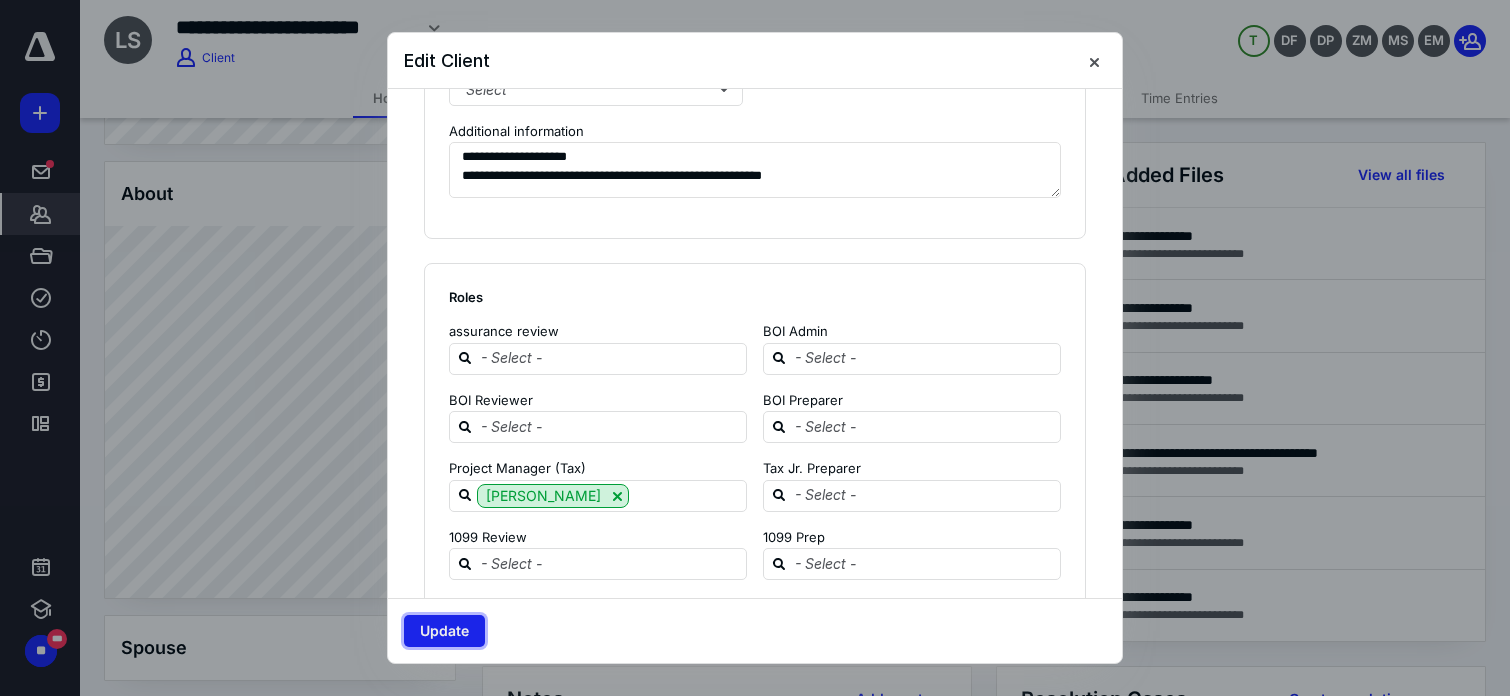 click on "Update" at bounding box center (444, 631) 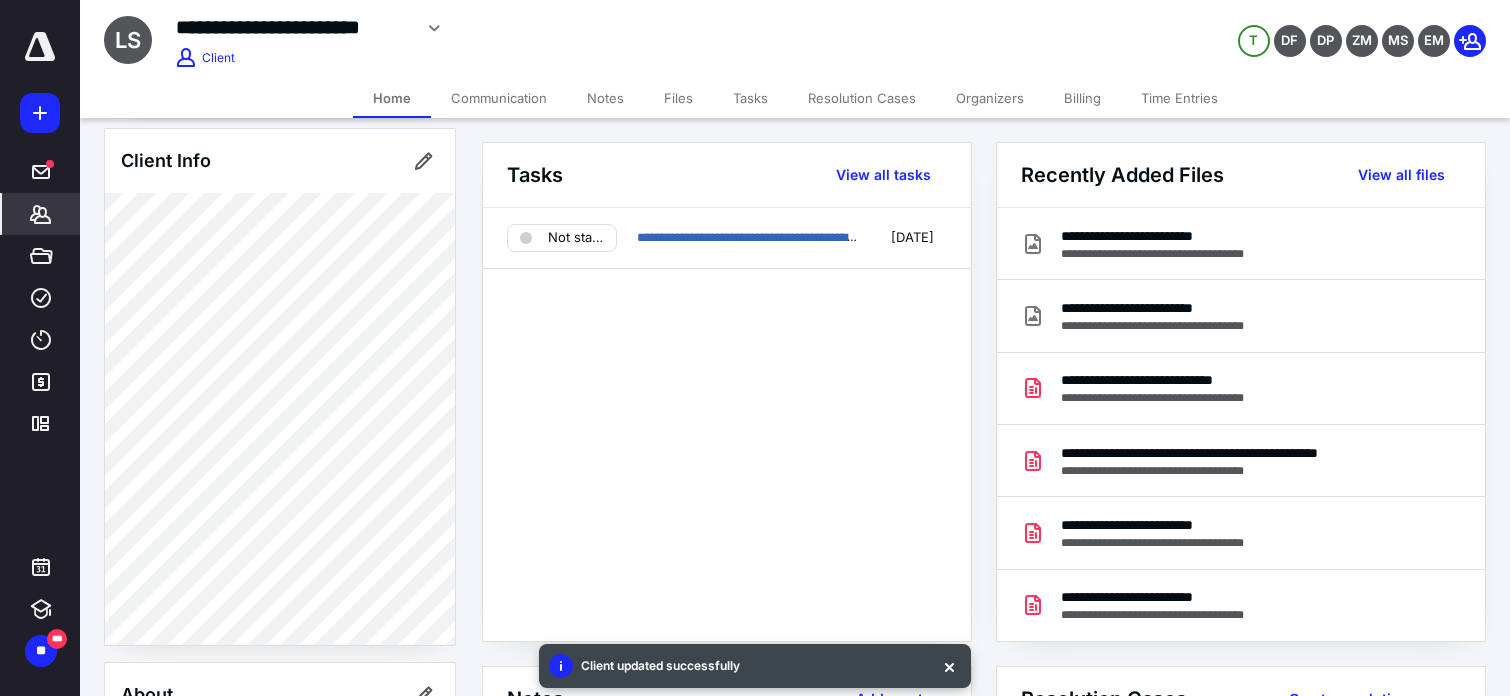 scroll, scrollTop: 143, scrollLeft: 0, axis: vertical 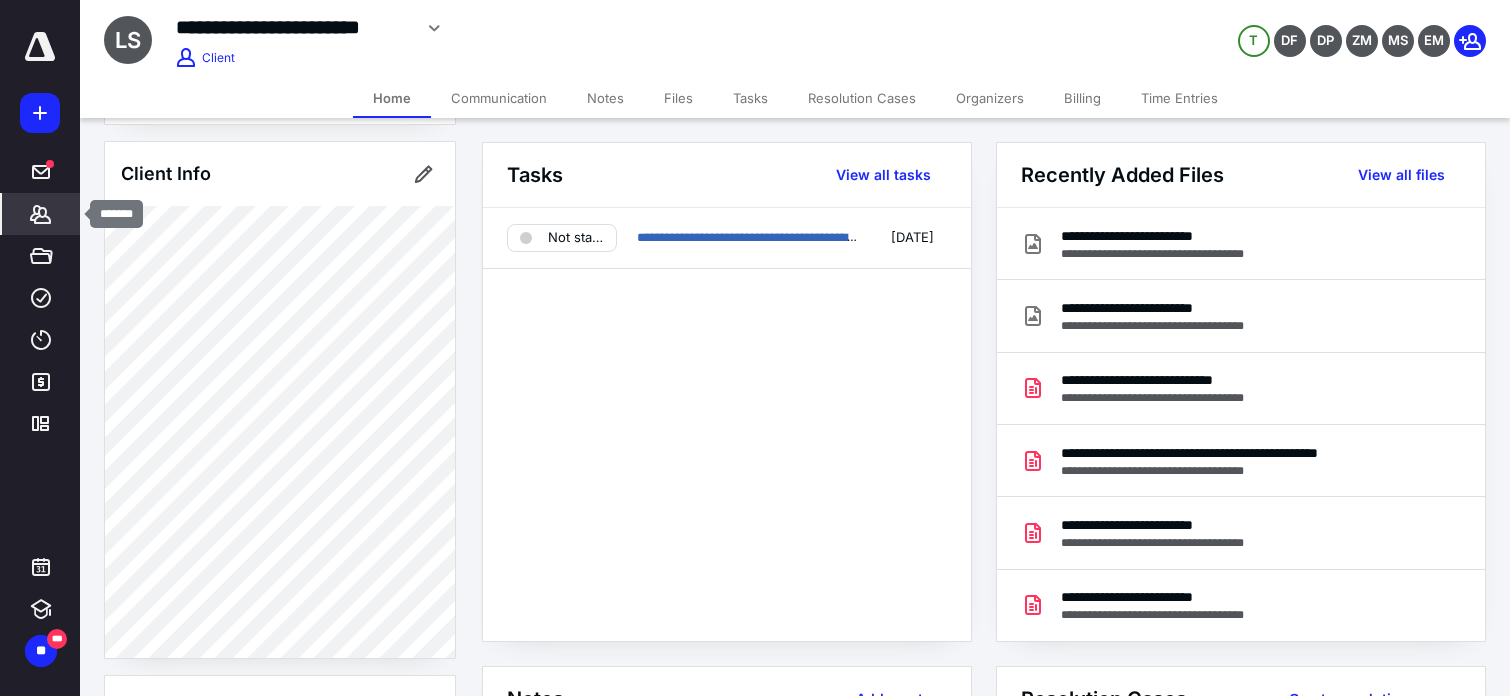 click 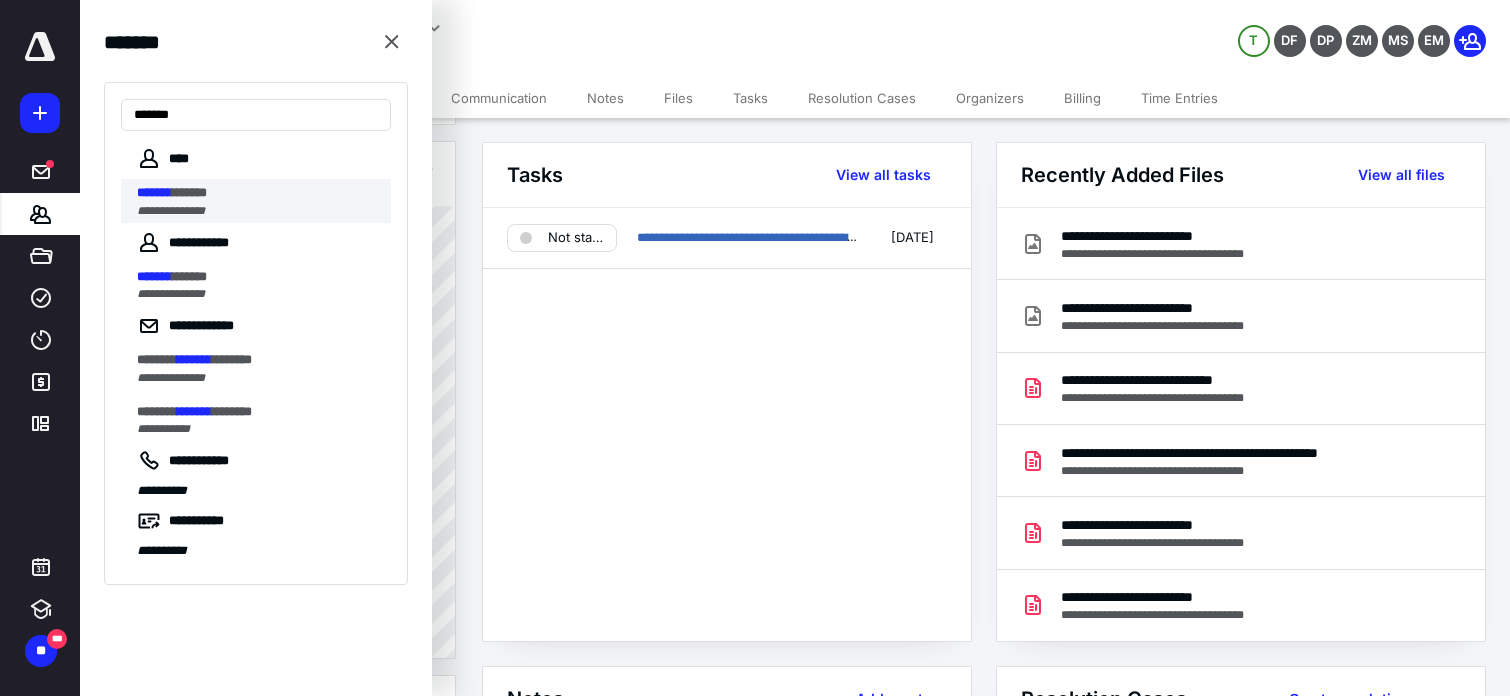 type on "*******" 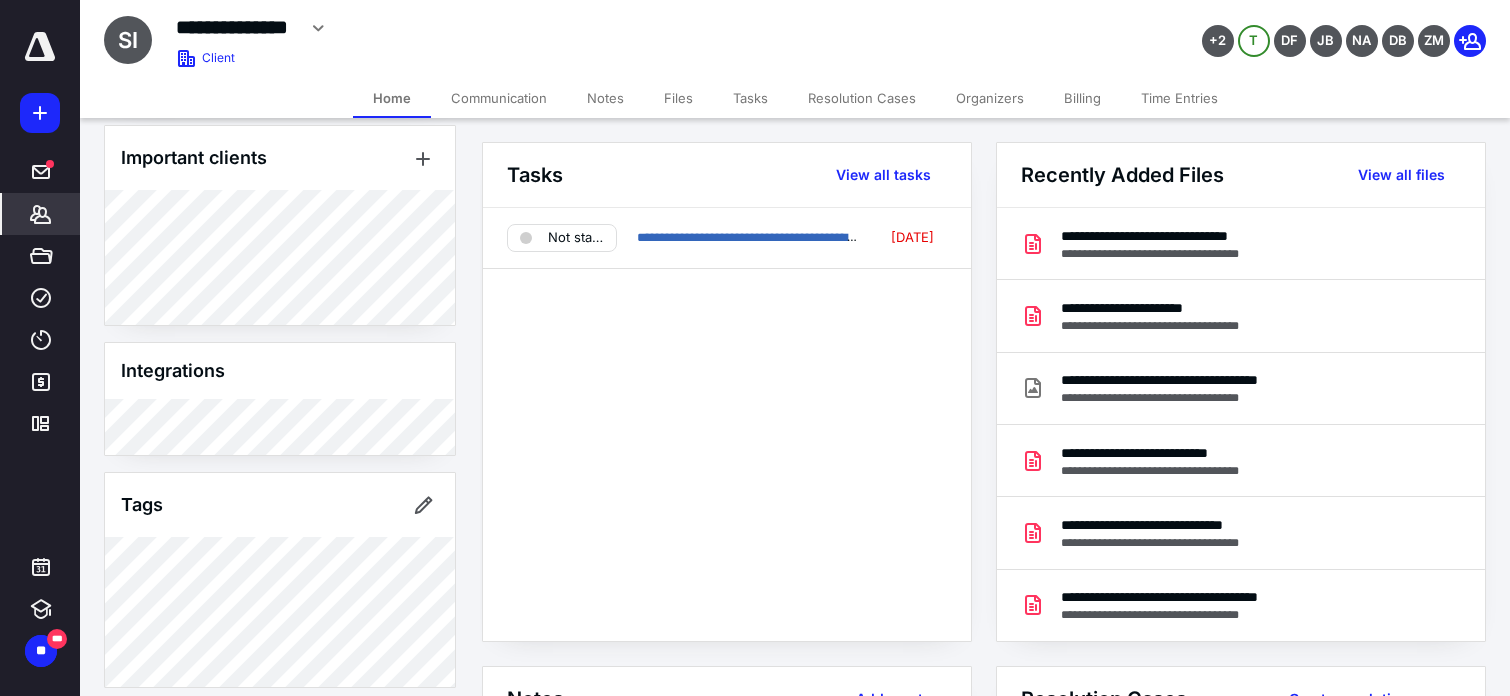 scroll, scrollTop: 1729, scrollLeft: 0, axis: vertical 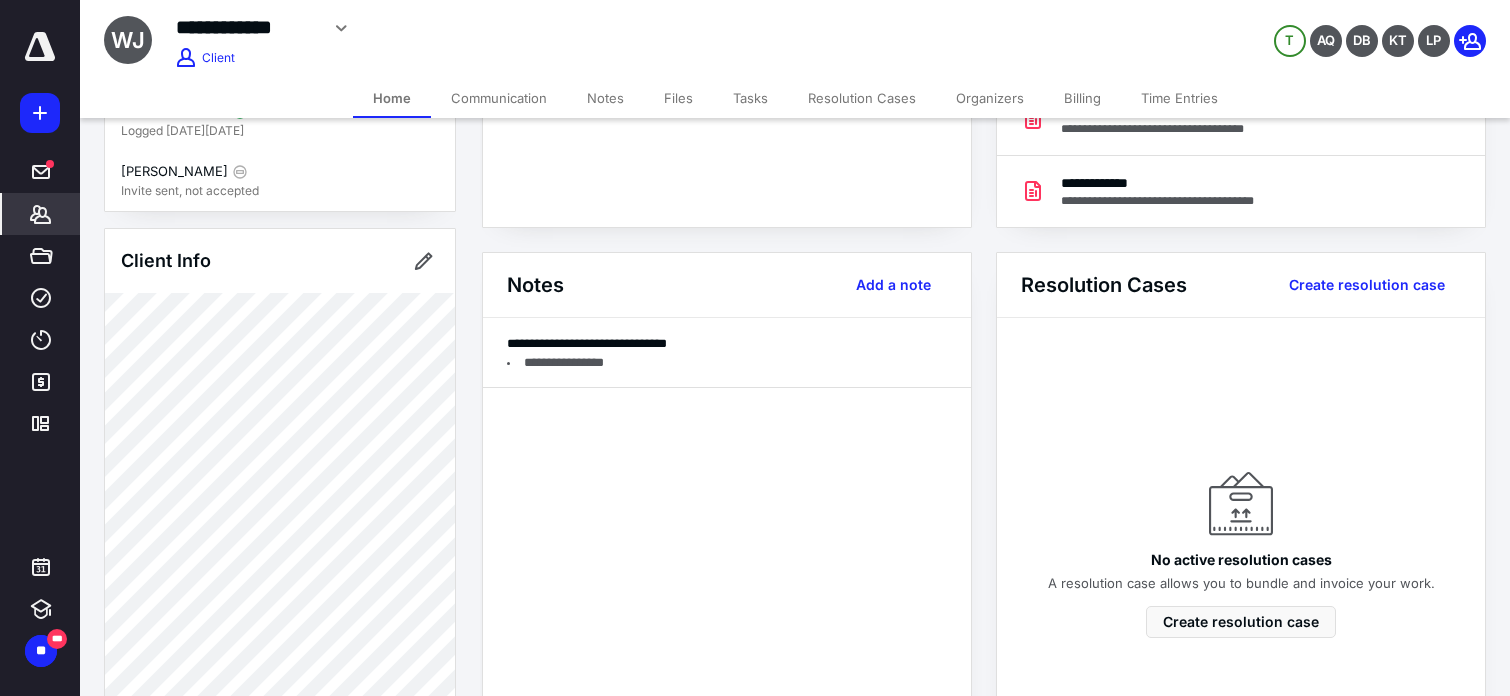 click 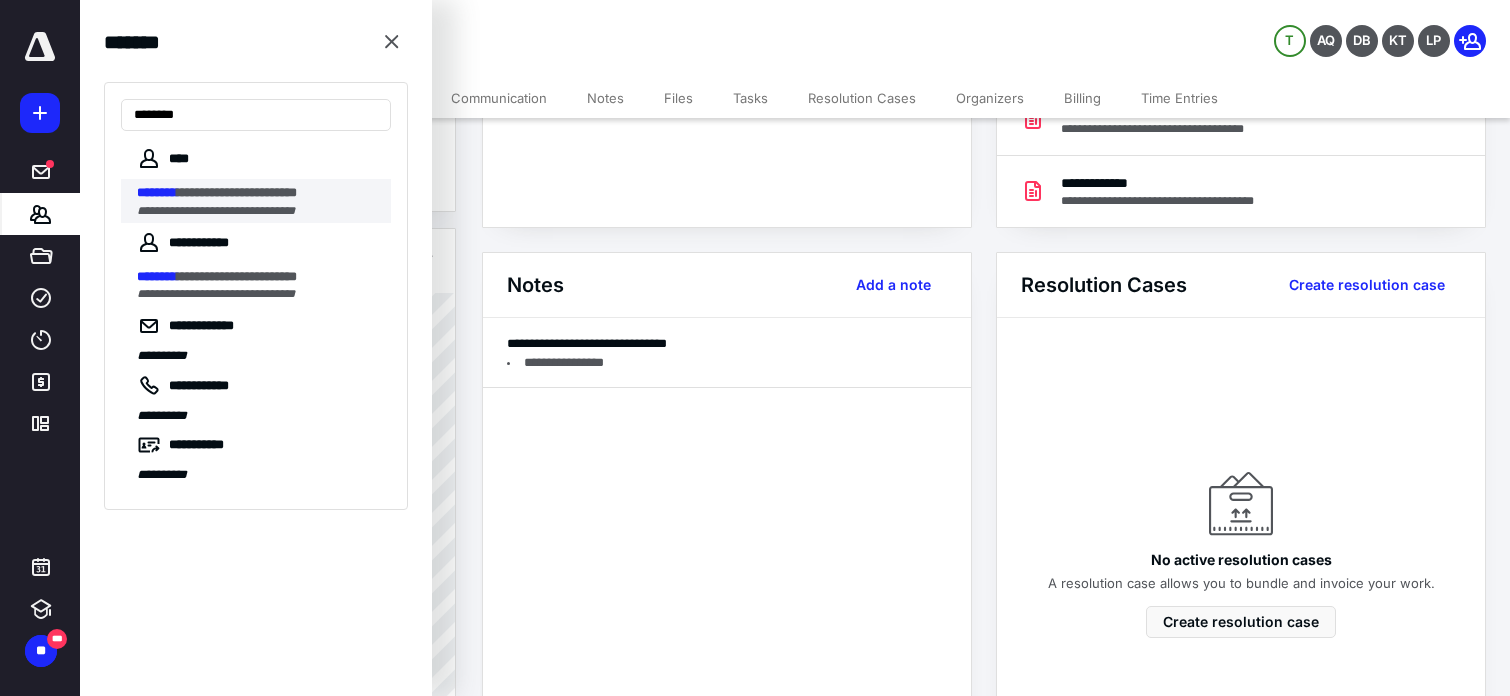 type on "********" 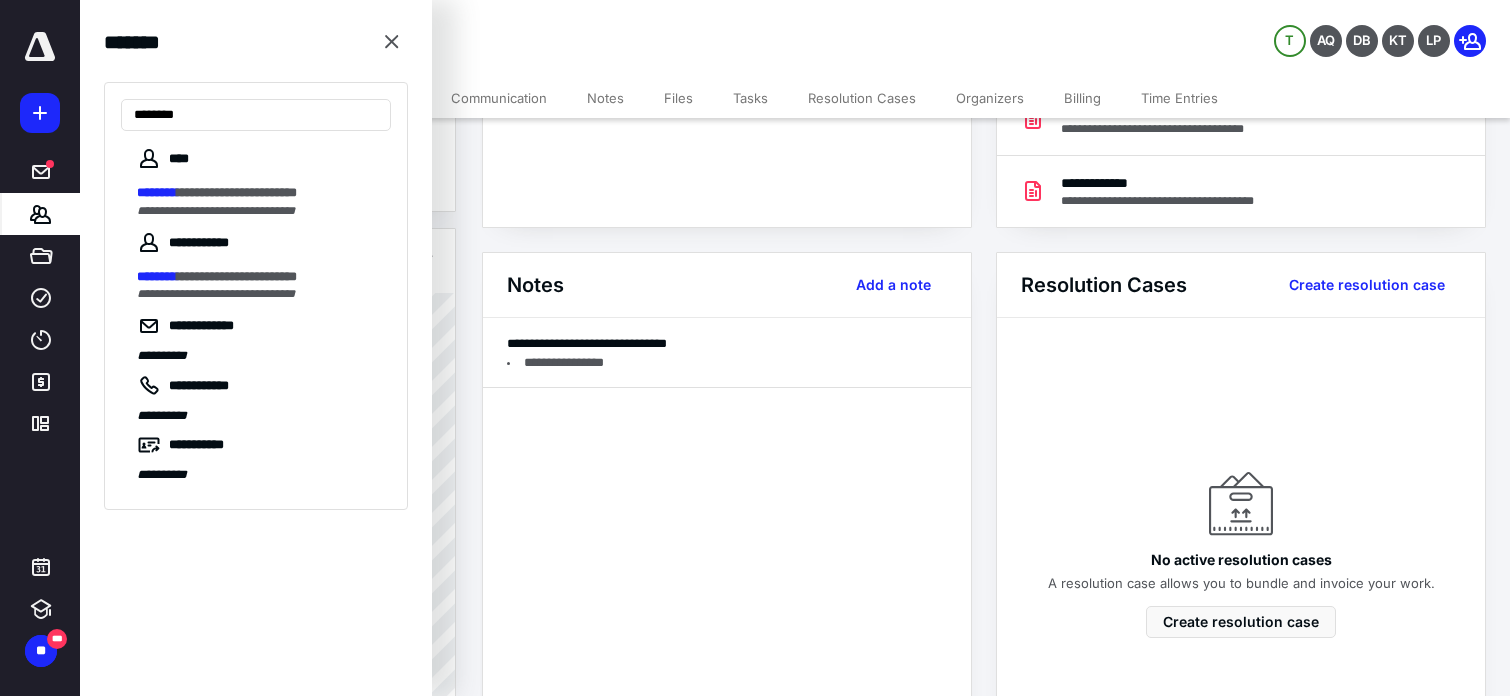 drag, startPoint x: 217, startPoint y: 200, endPoint x: 217, endPoint y: 219, distance: 19 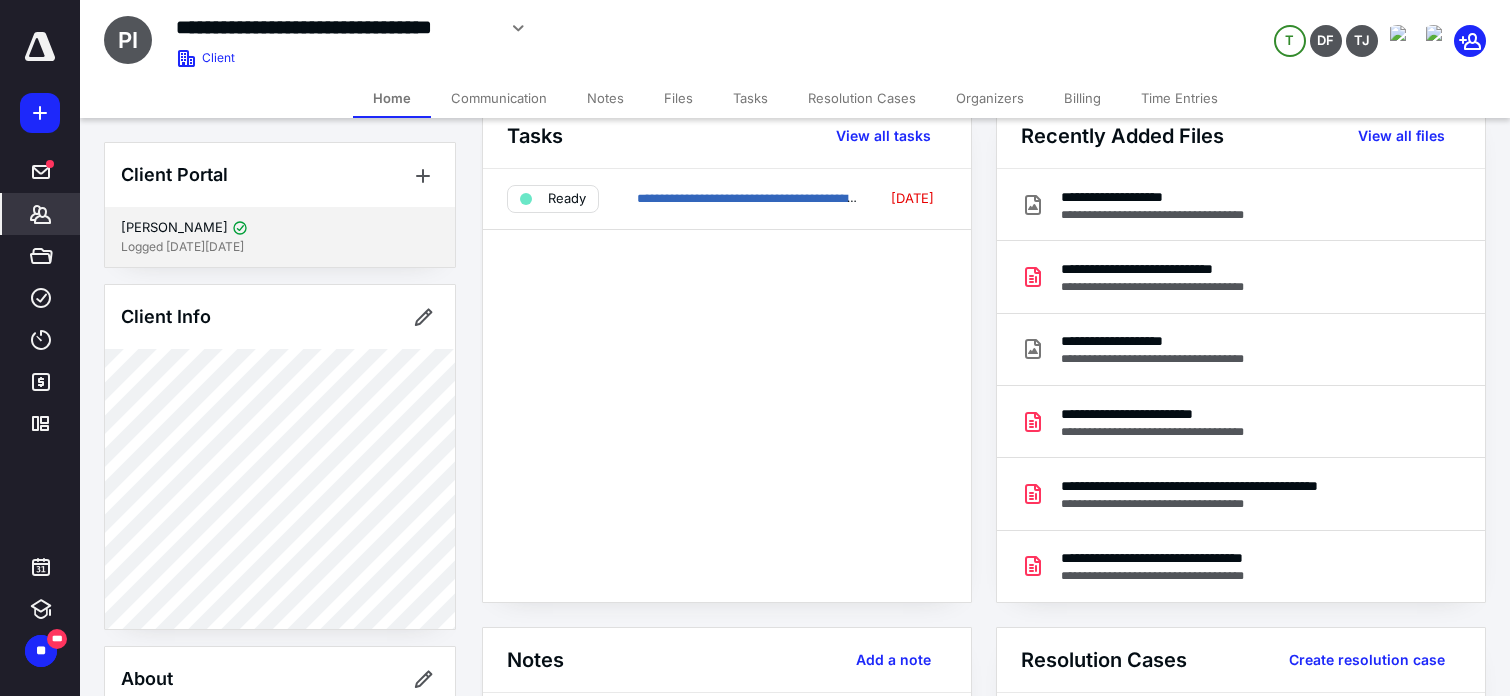 scroll, scrollTop: 43, scrollLeft: 0, axis: vertical 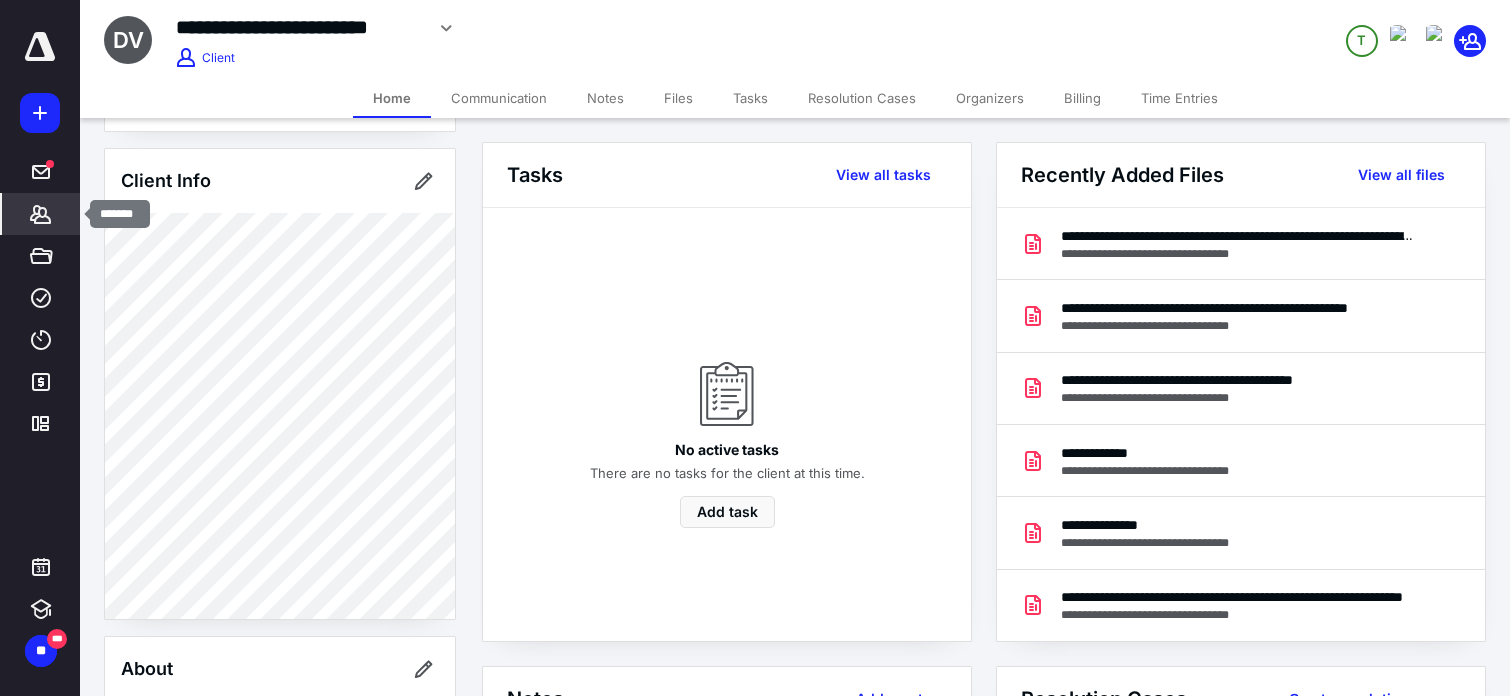click 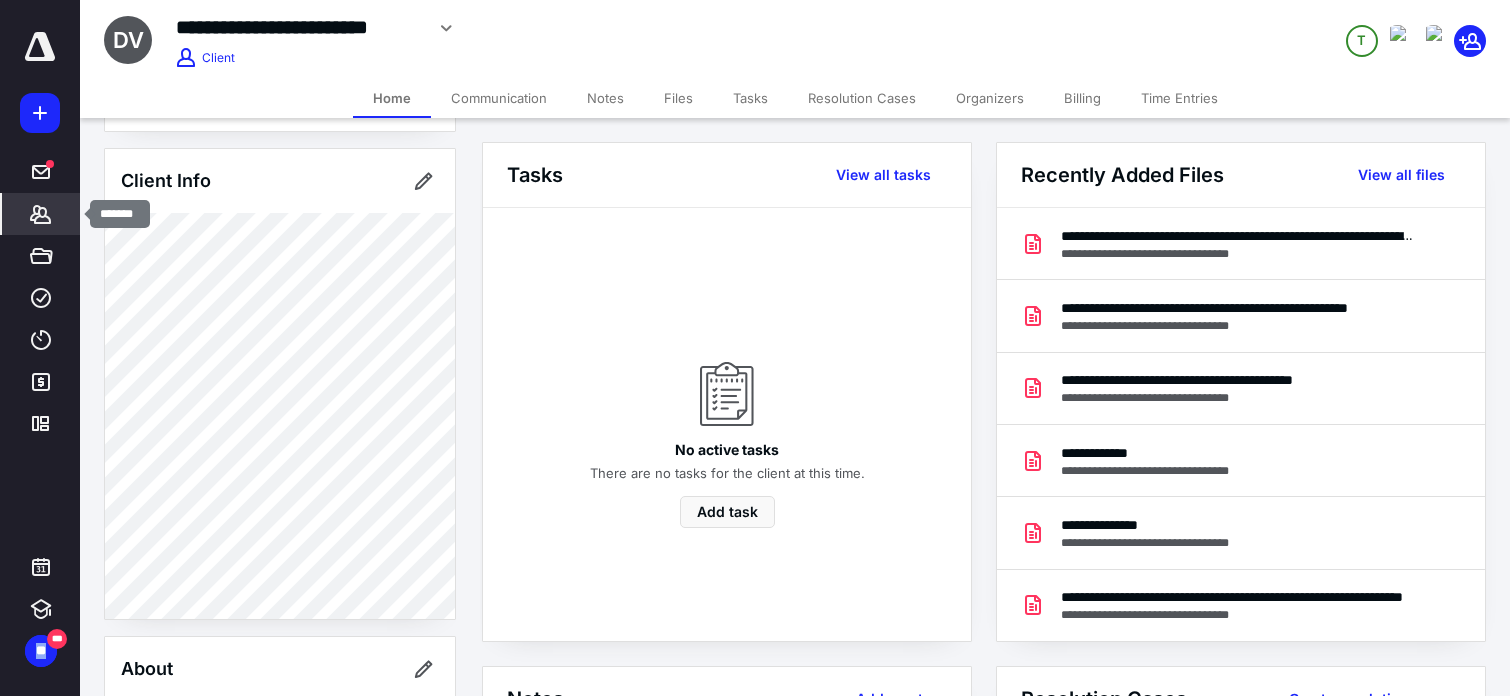 click 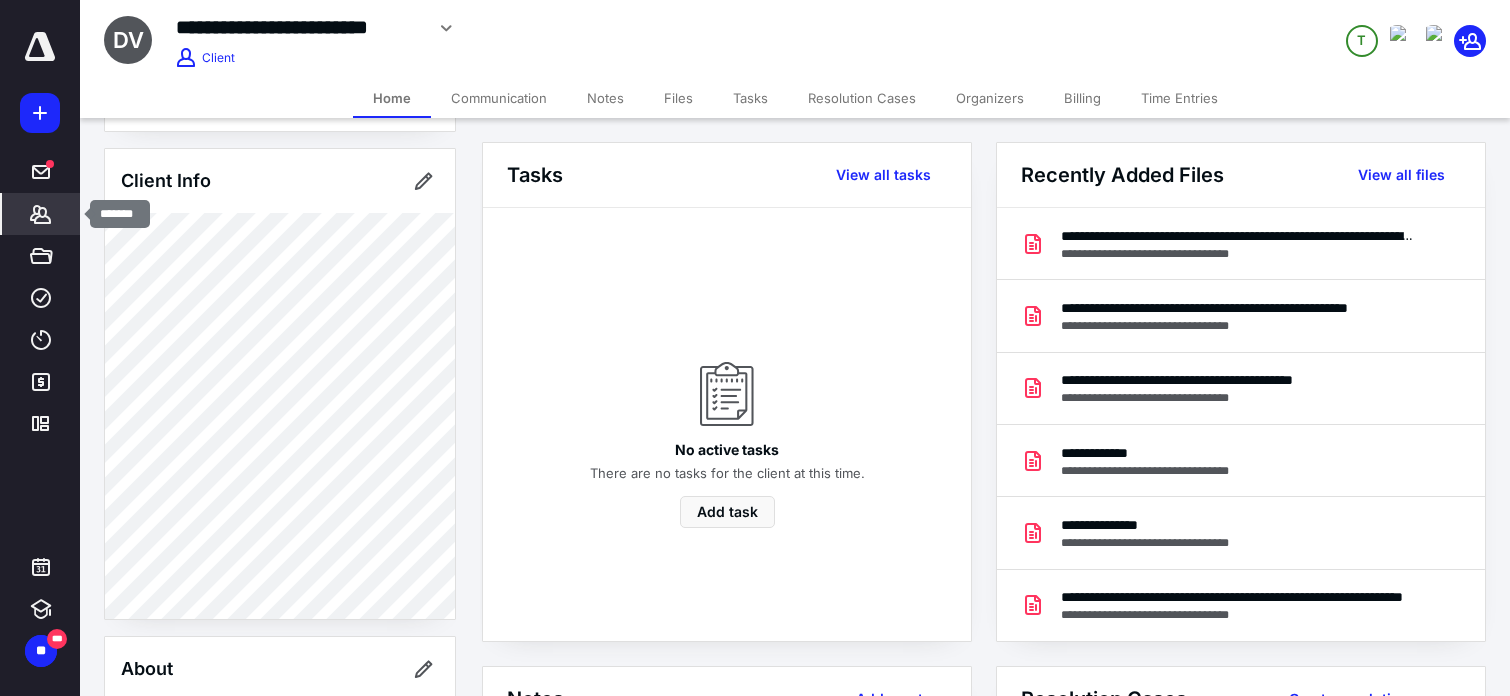 click 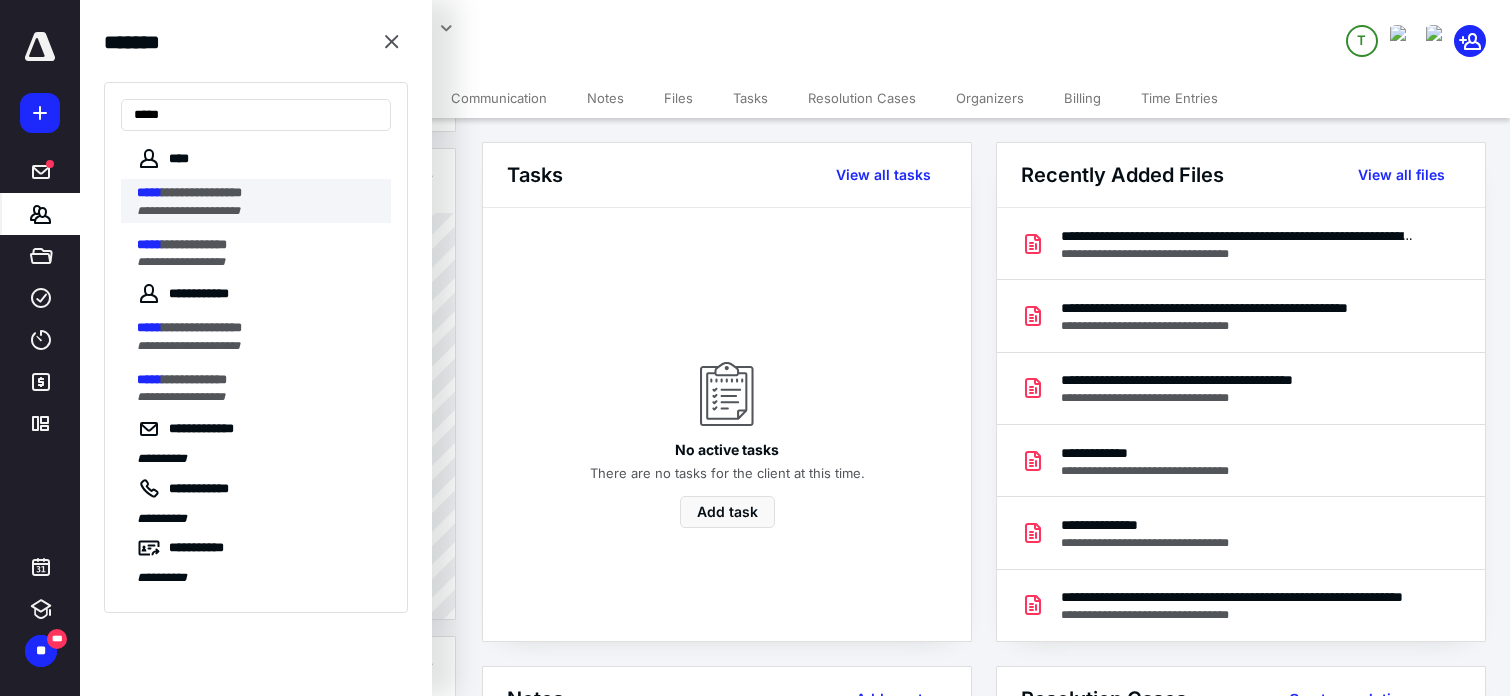 type on "*****" 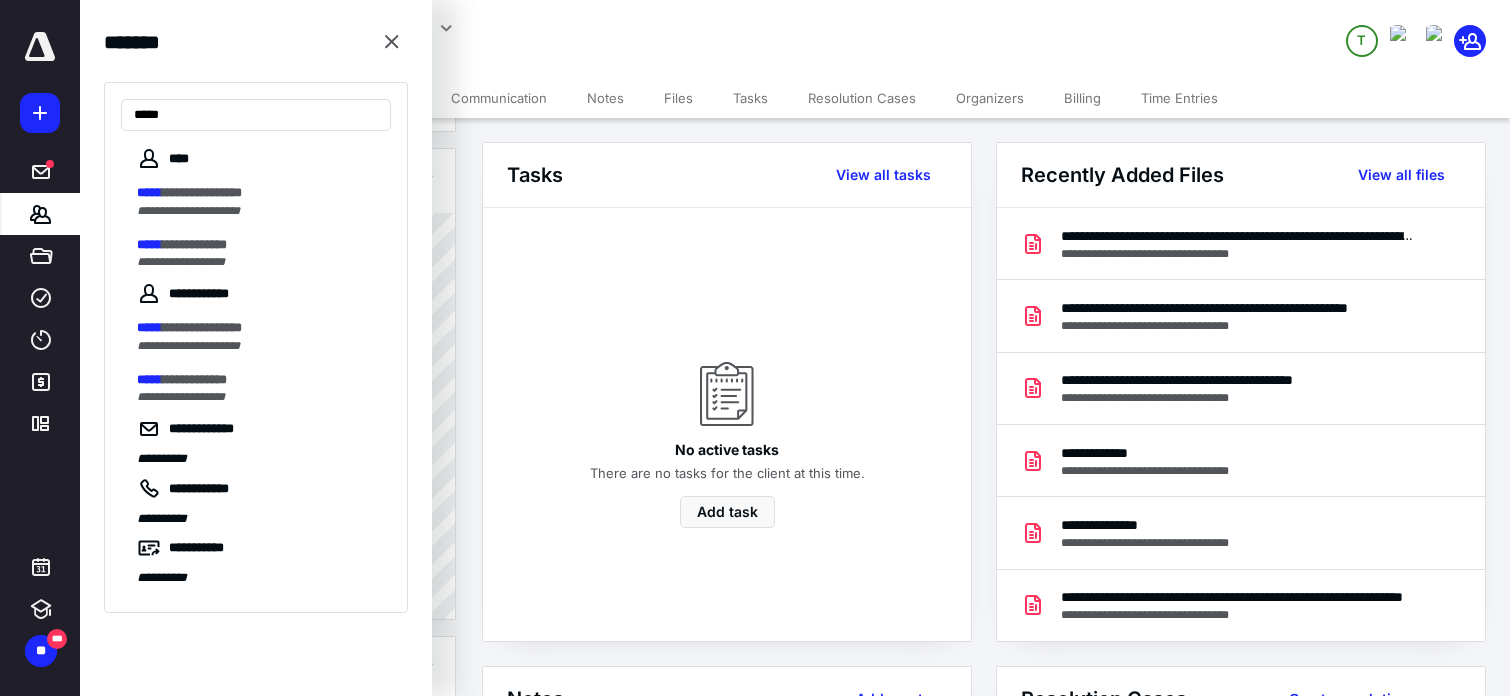 drag, startPoint x: 219, startPoint y: 210, endPoint x: 209, endPoint y: 225, distance: 18.027756 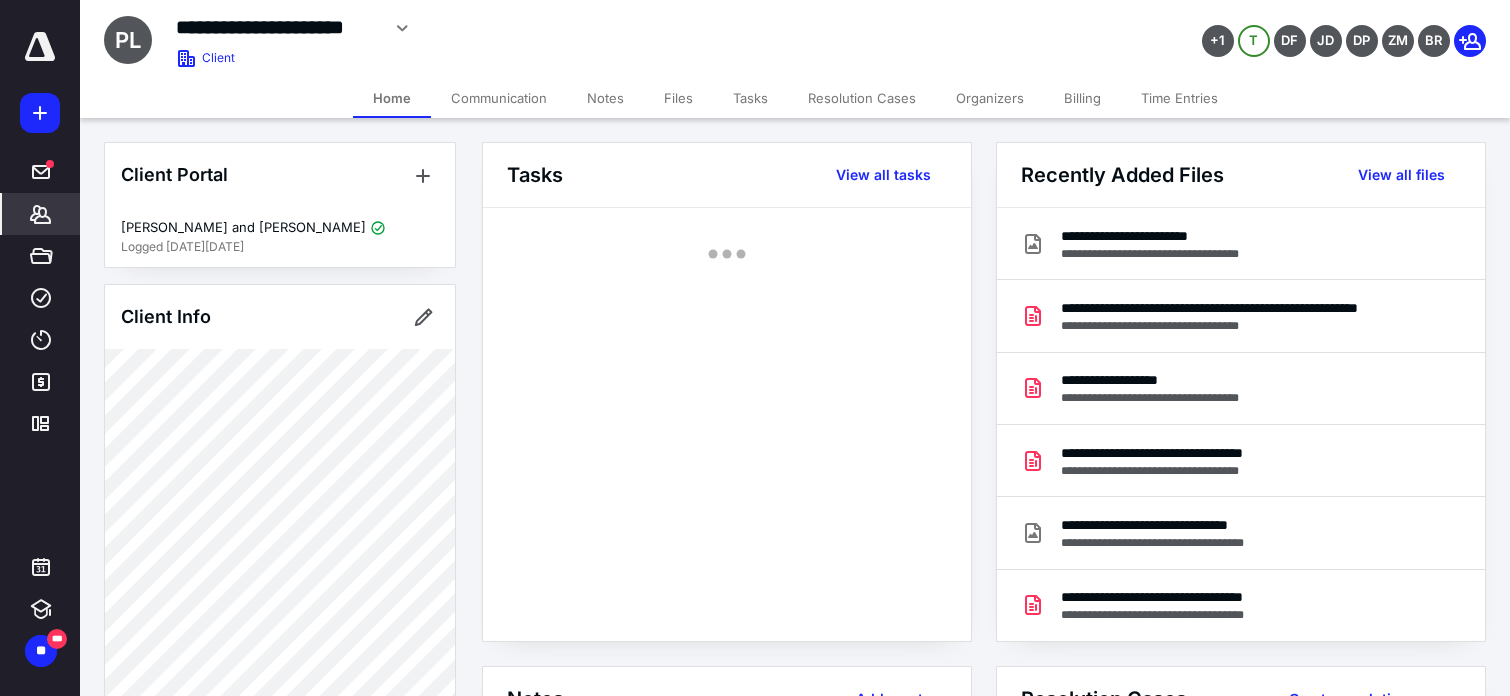 drag, startPoint x: 38, startPoint y: 215, endPoint x: 78, endPoint y: 233, distance: 43.863426 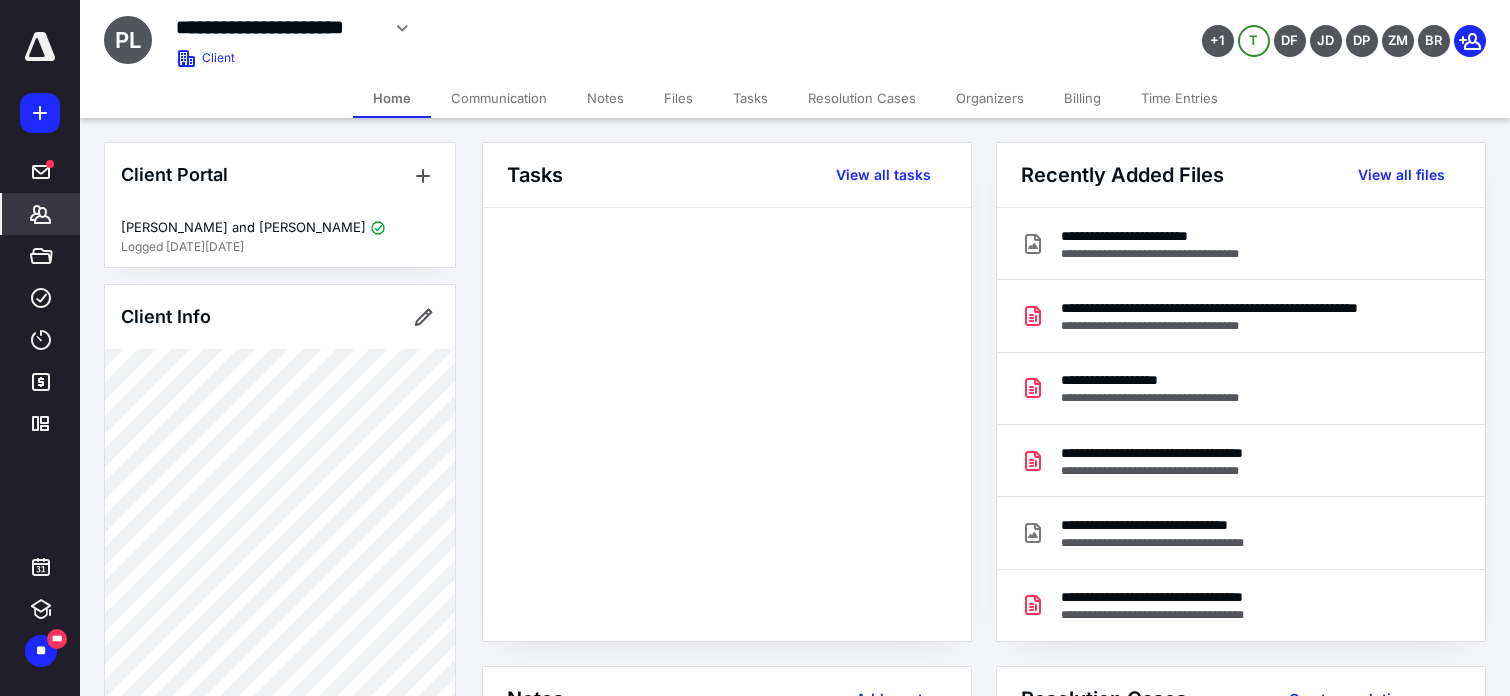 click 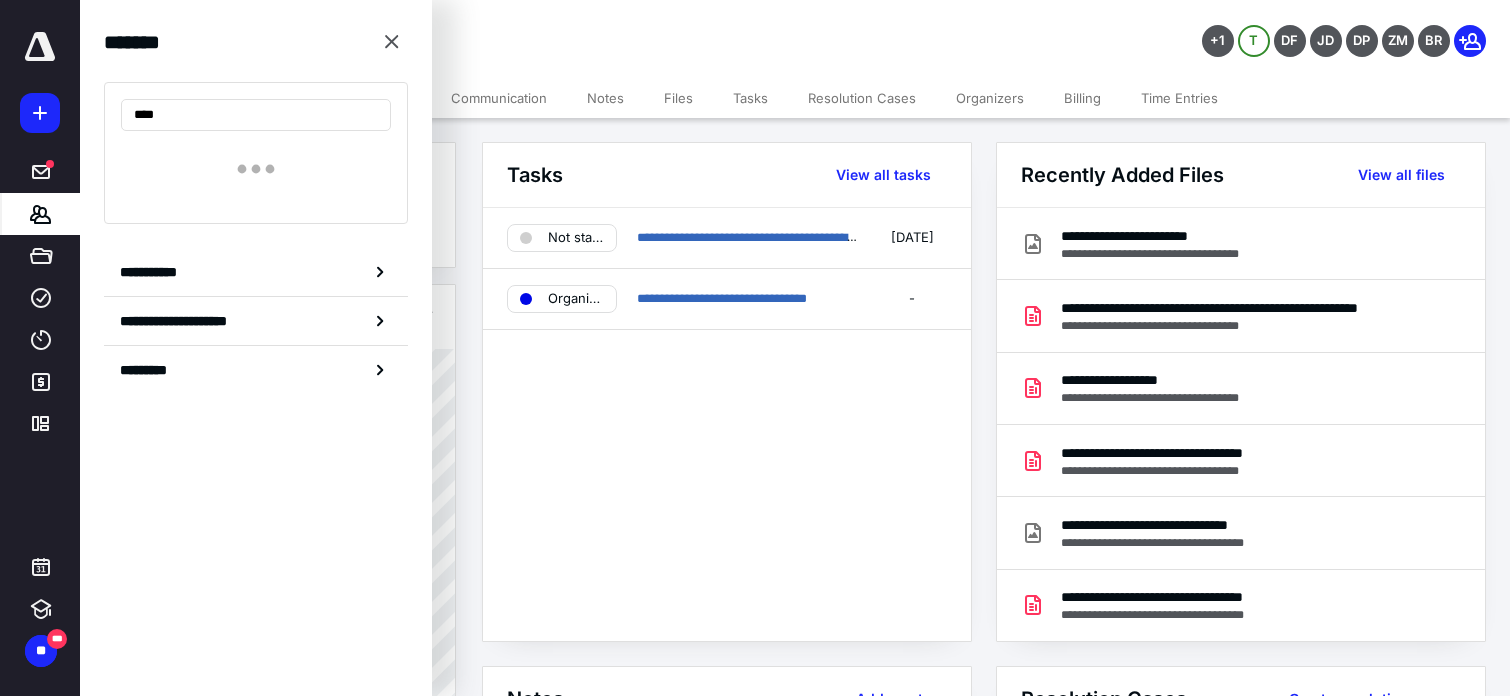 type on "****" 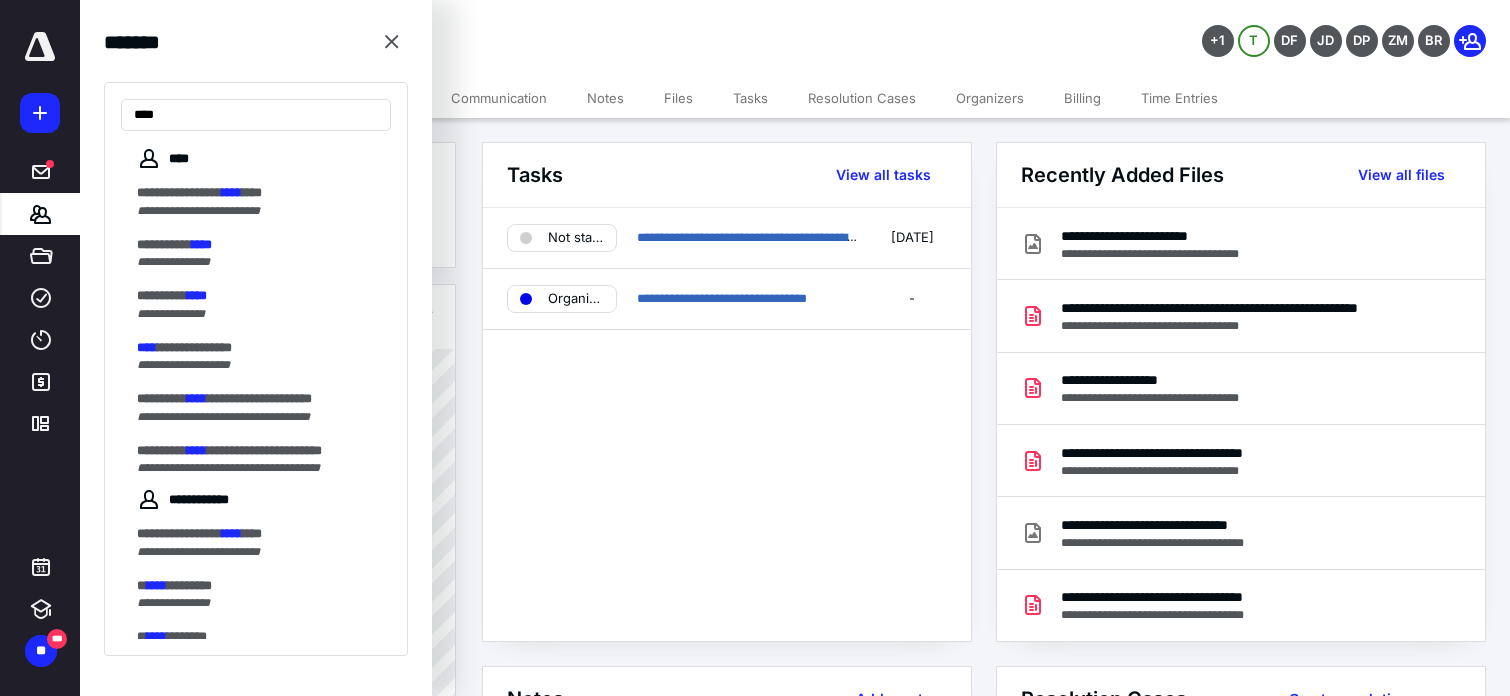 scroll, scrollTop: 3, scrollLeft: 0, axis: vertical 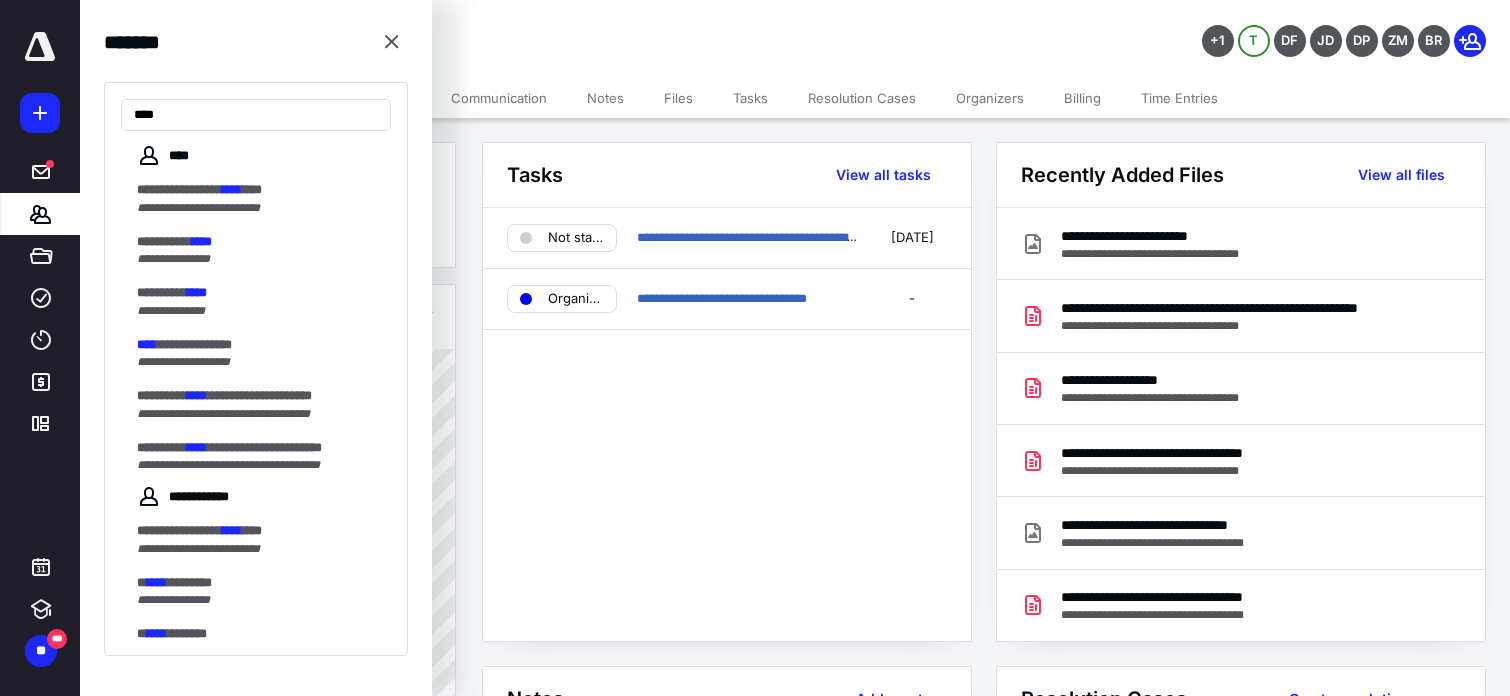 click on "**********" at bounding box center [194, 344] 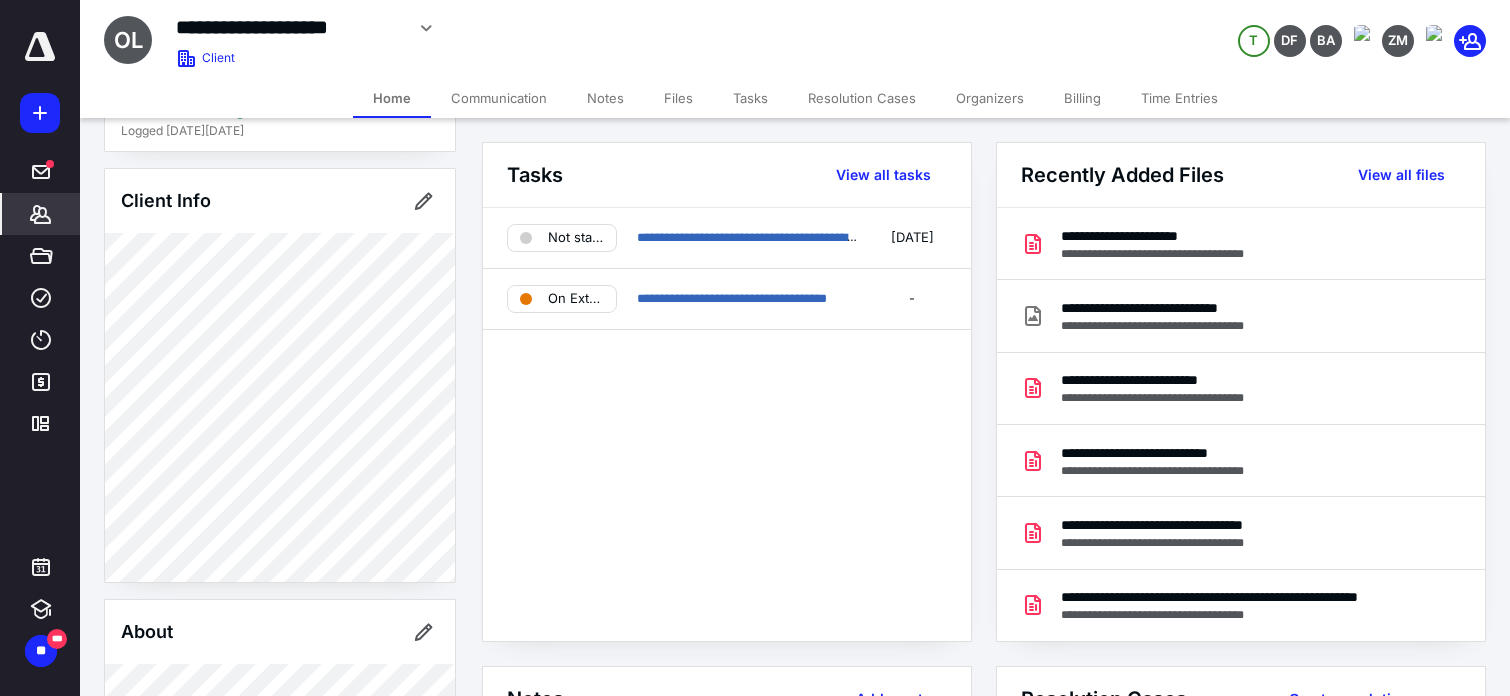 scroll, scrollTop: 119, scrollLeft: 0, axis: vertical 